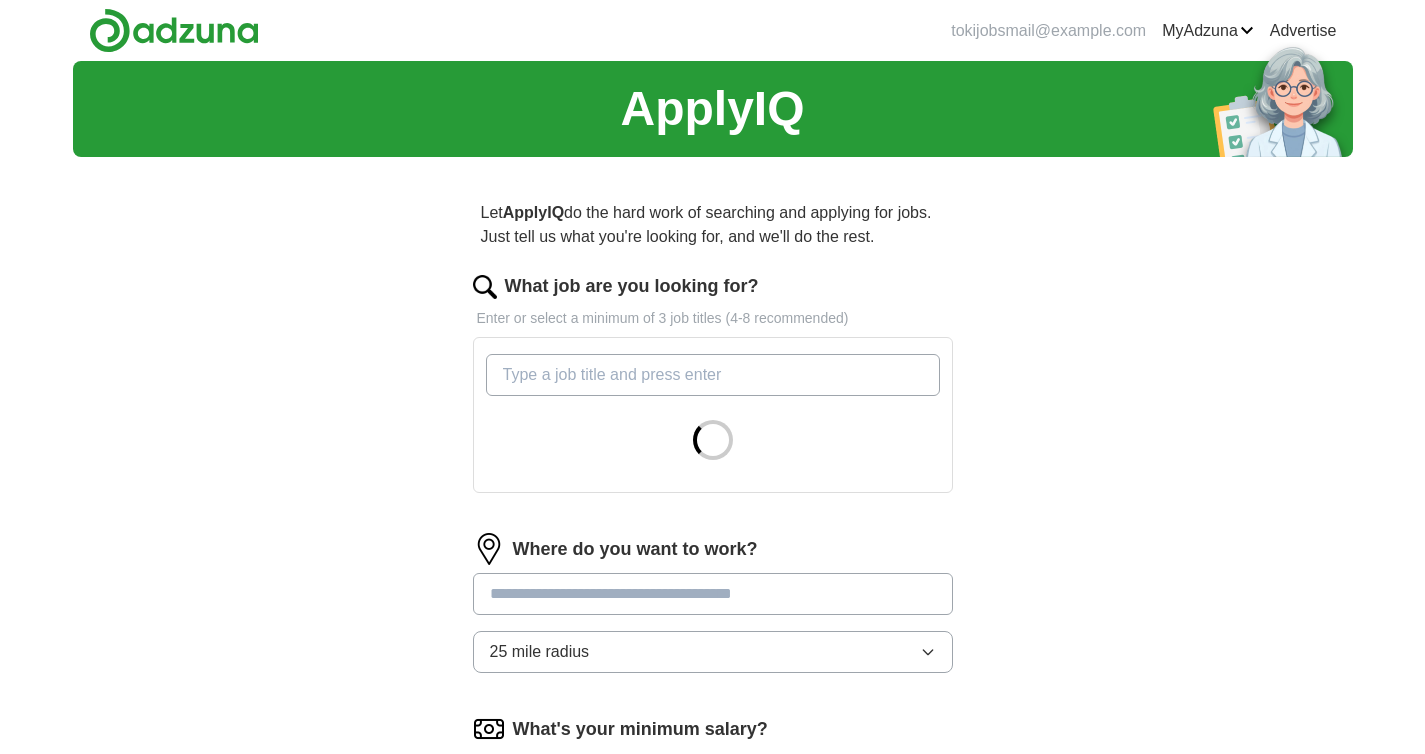 scroll, scrollTop: 0, scrollLeft: 0, axis: both 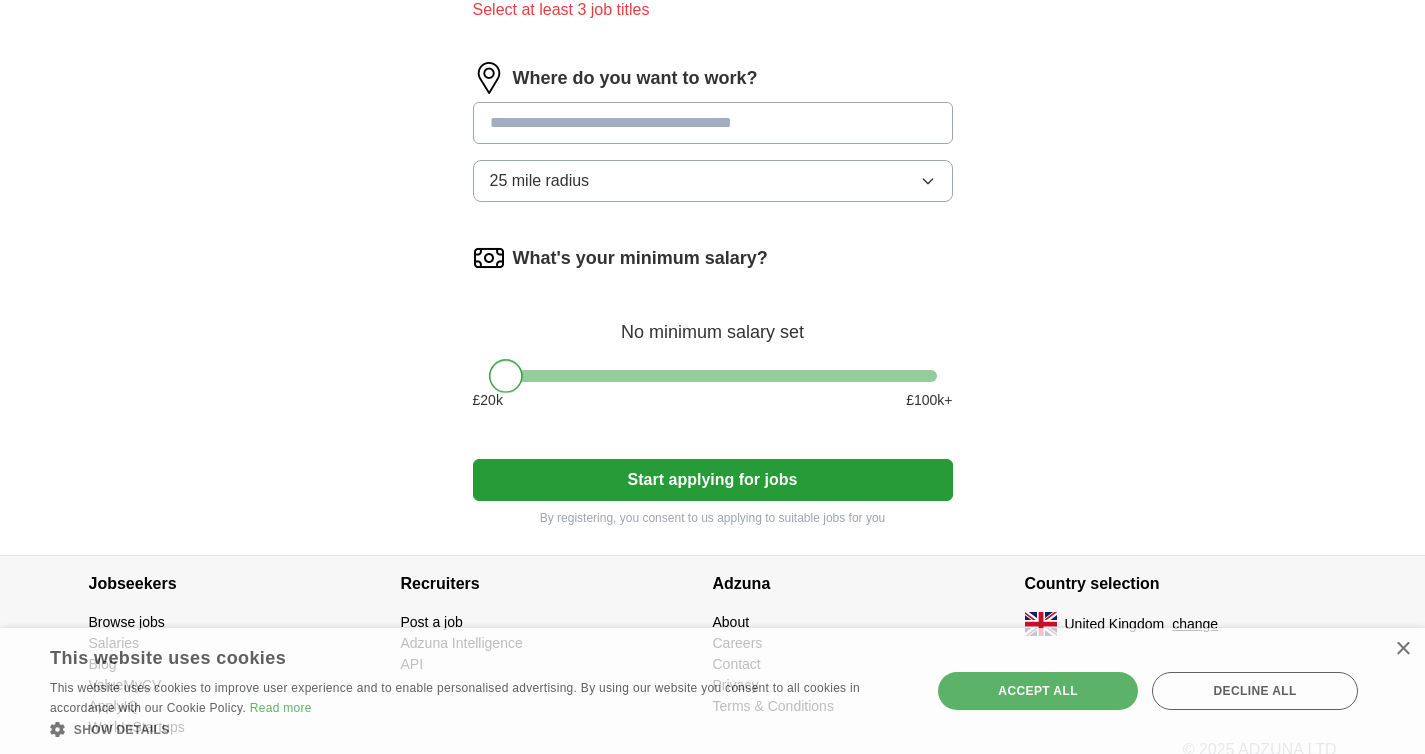 drag, startPoint x: 505, startPoint y: 360, endPoint x: 480, endPoint y: 358, distance: 25.079872 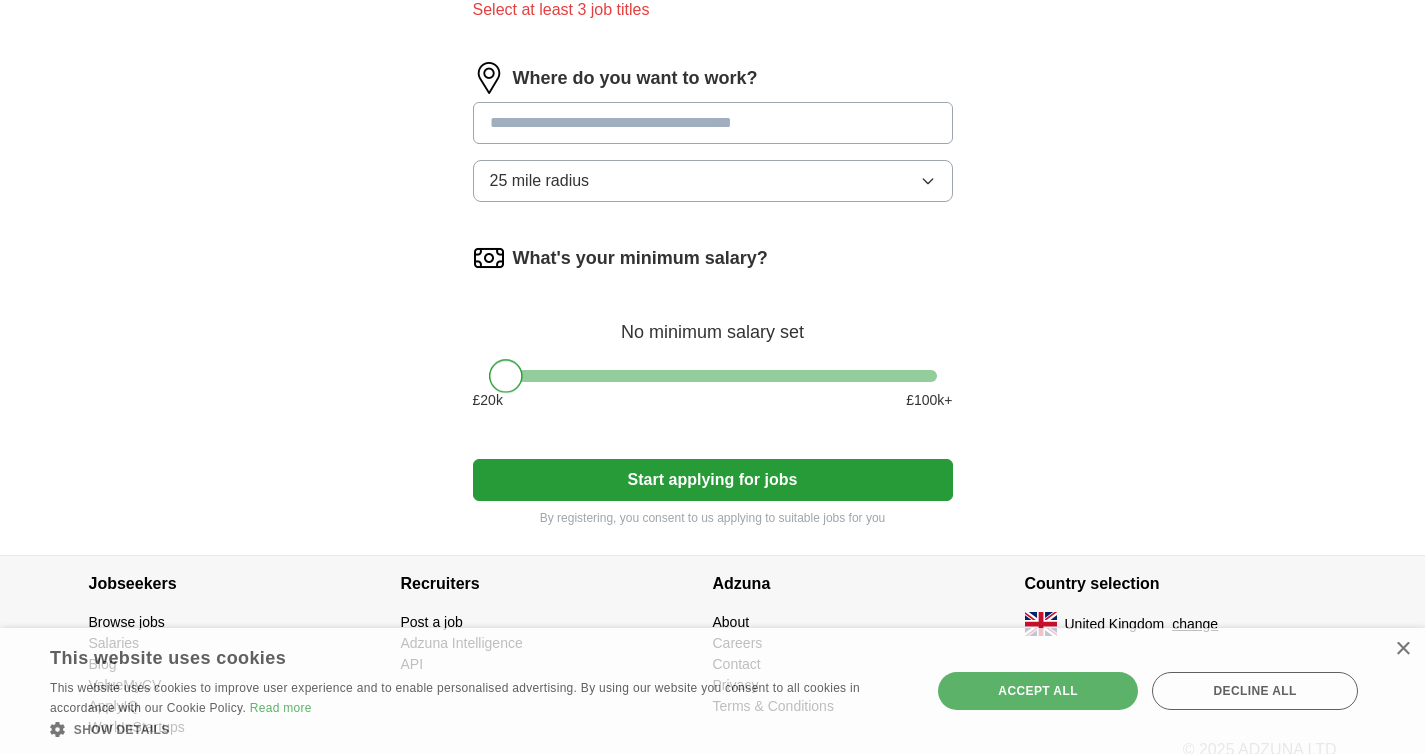 click on "What's your minimum salary? No minimum salary set £ 20 k £ 100 k+" at bounding box center (713, 334) 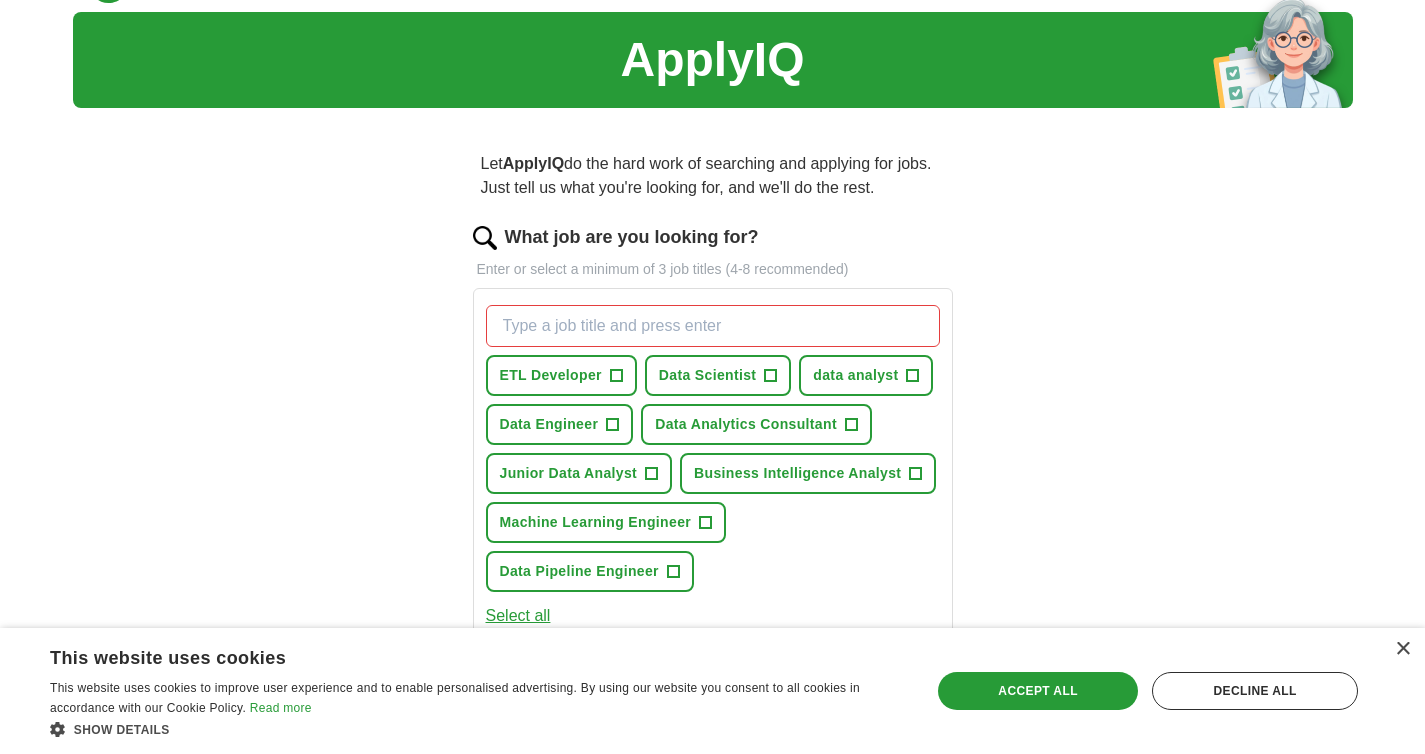 scroll, scrollTop: 130, scrollLeft: 0, axis: vertical 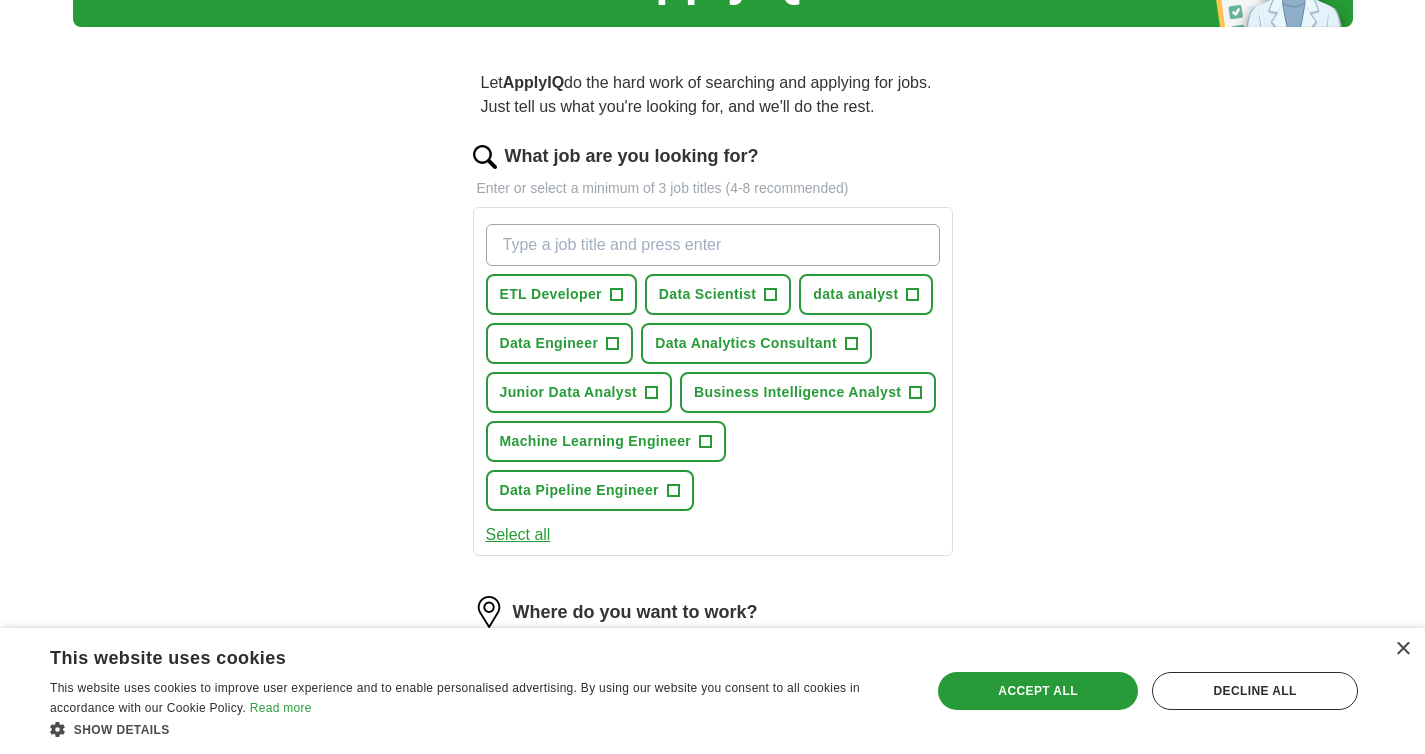 click on "What job are you looking for?" at bounding box center [713, 245] 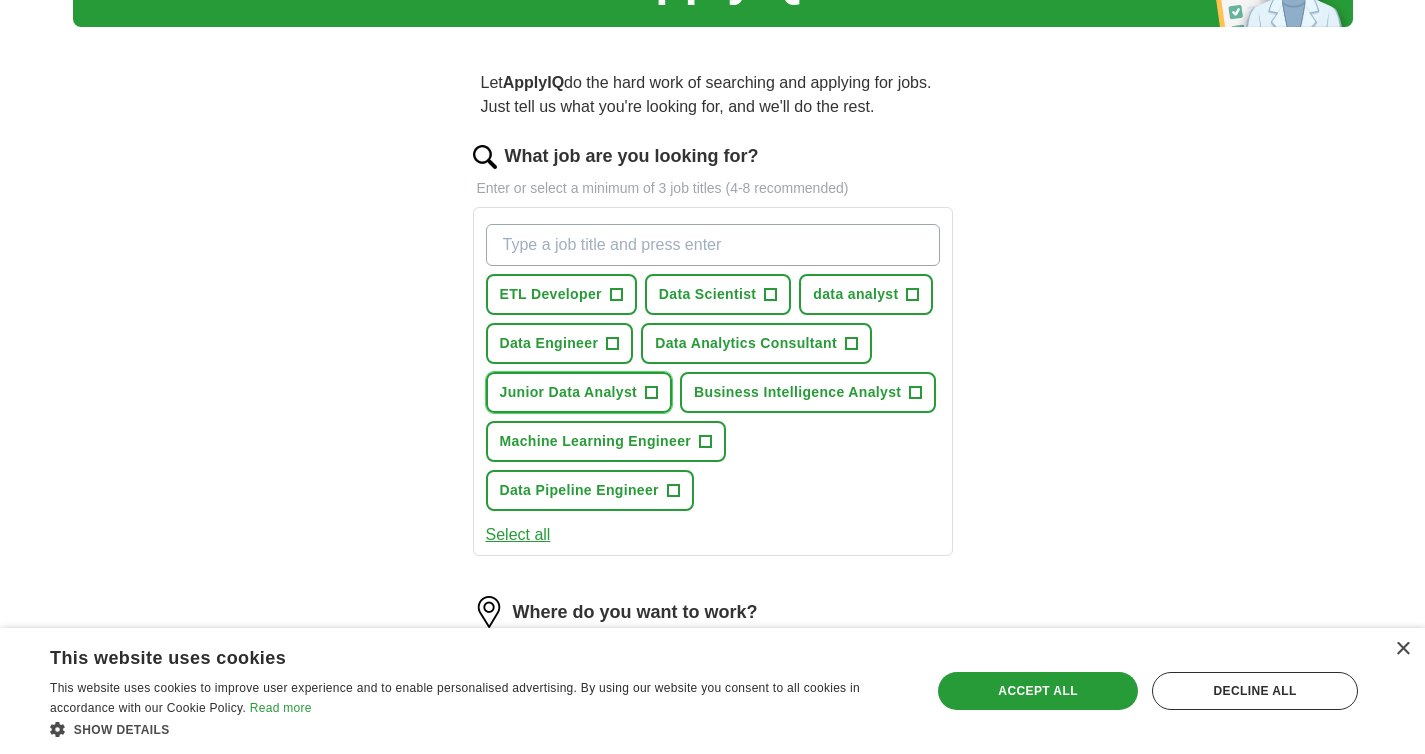click on "+" at bounding box center [652, 393] 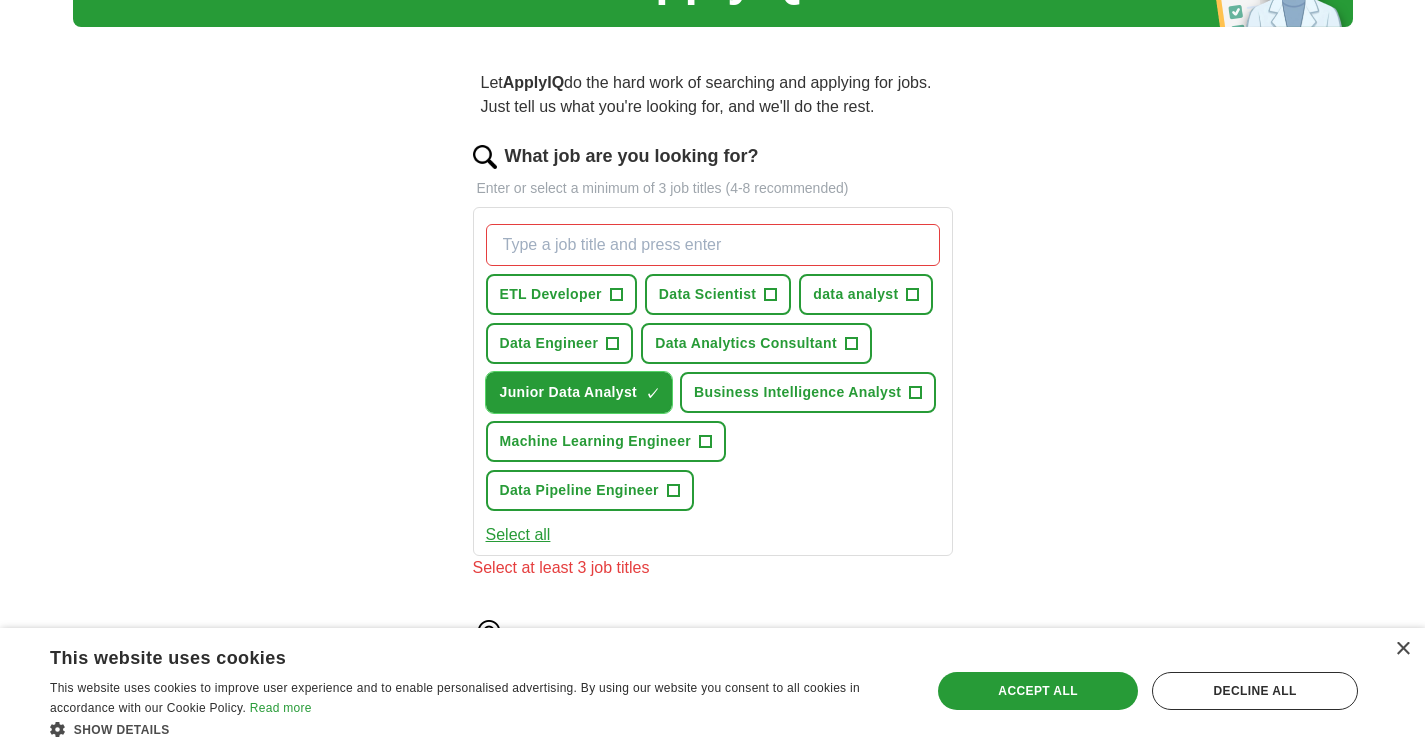 scroll, scrollTop: 311, scrollLeft: 0, axis: vertical 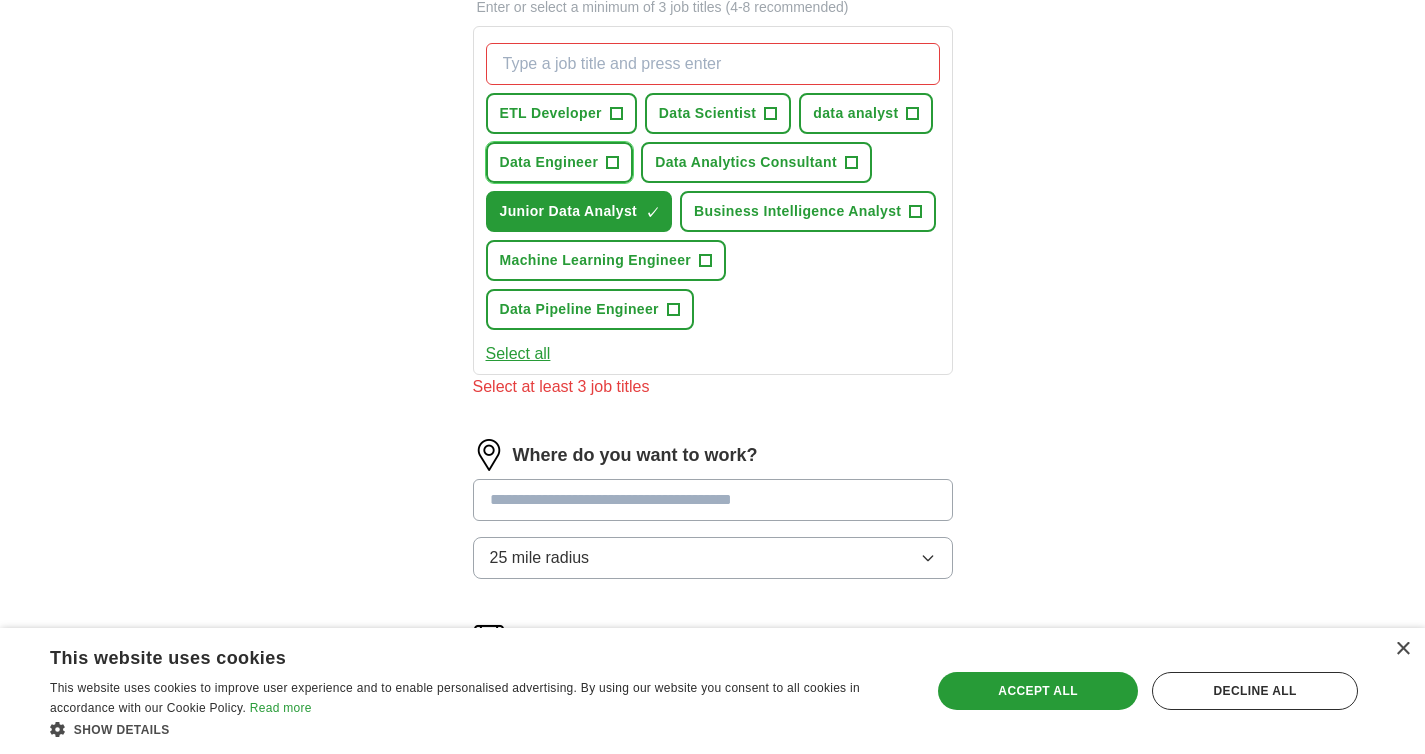 click on "Data Engineer +" at bounding box center [560, 162] 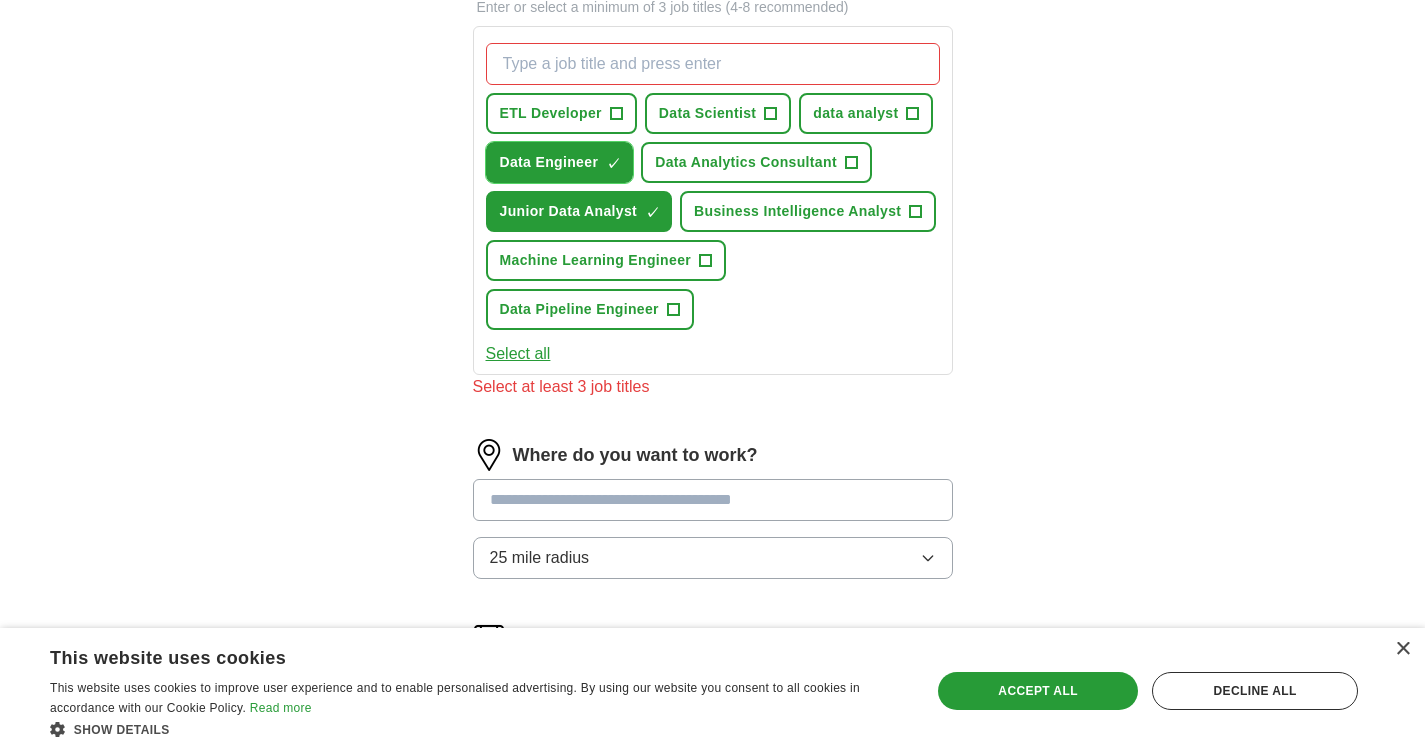 click on "Data Engineer ✓ ×" at bounding box center [560, 162] 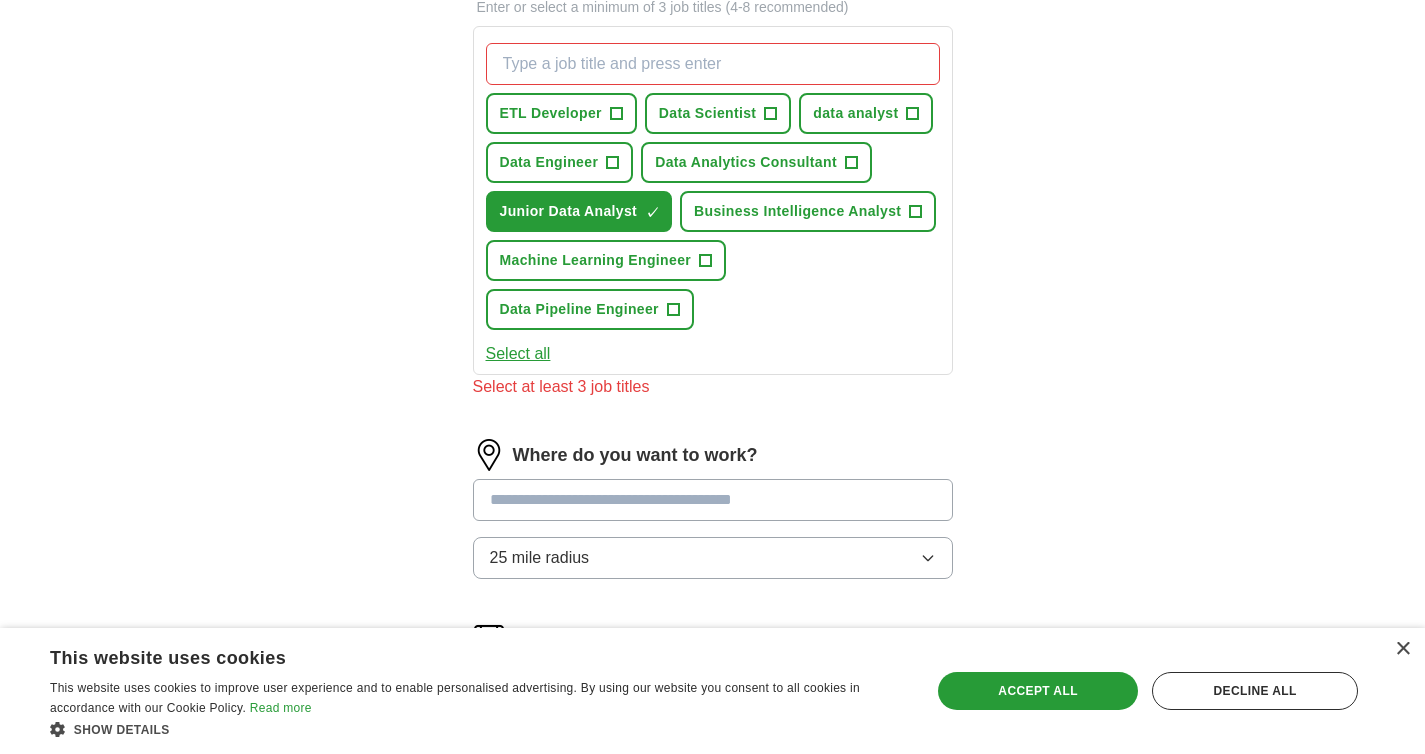 click on "What job are you looking for?" at bounding box center [713, 64] 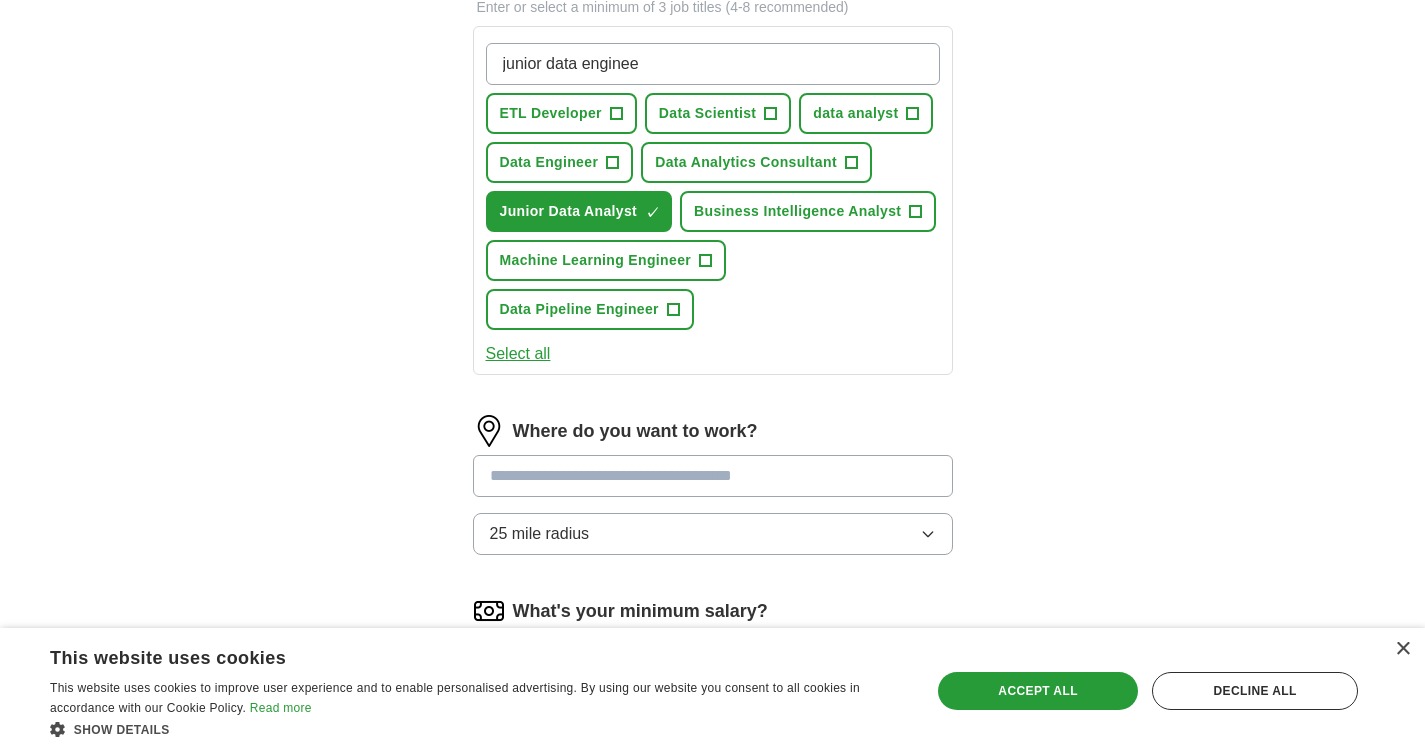 type on "junior data engineer" 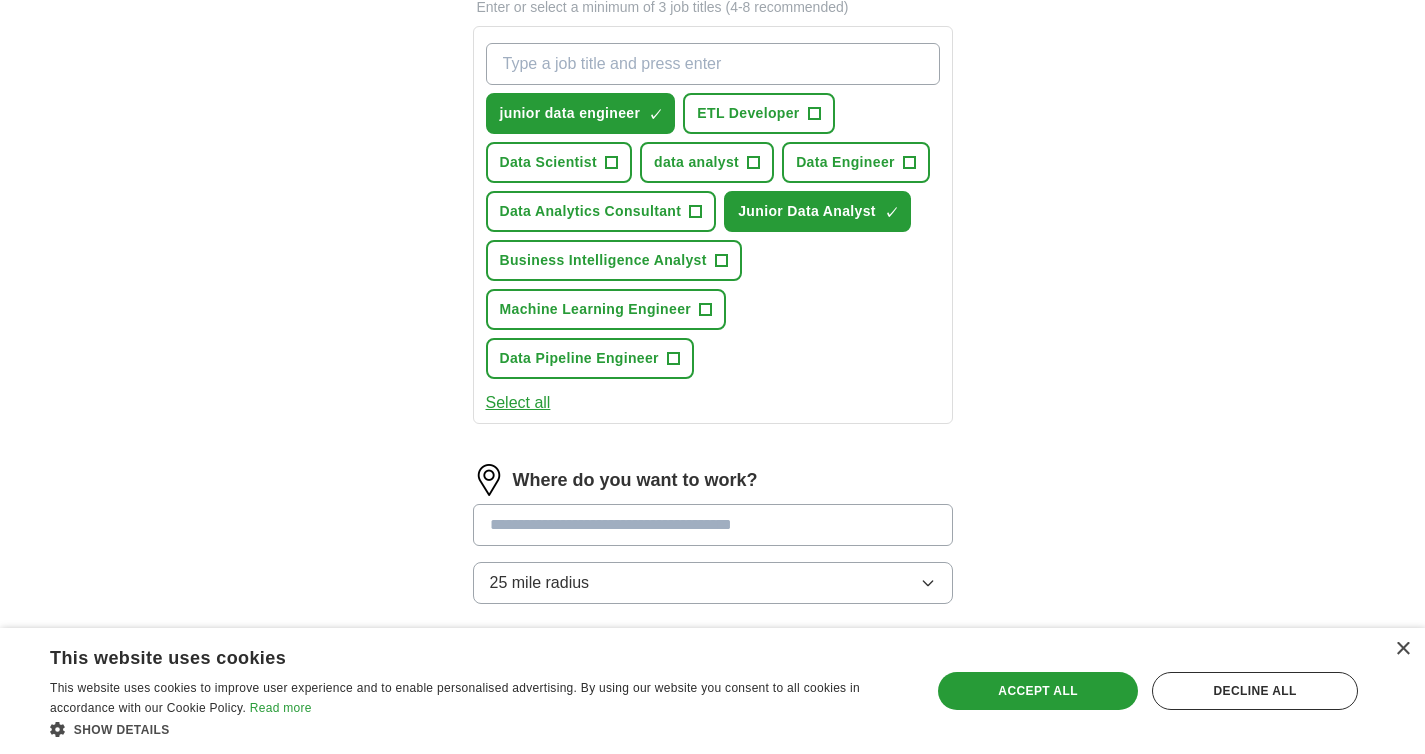click on "What job are you looking for?" at bounding box center (713, 64) 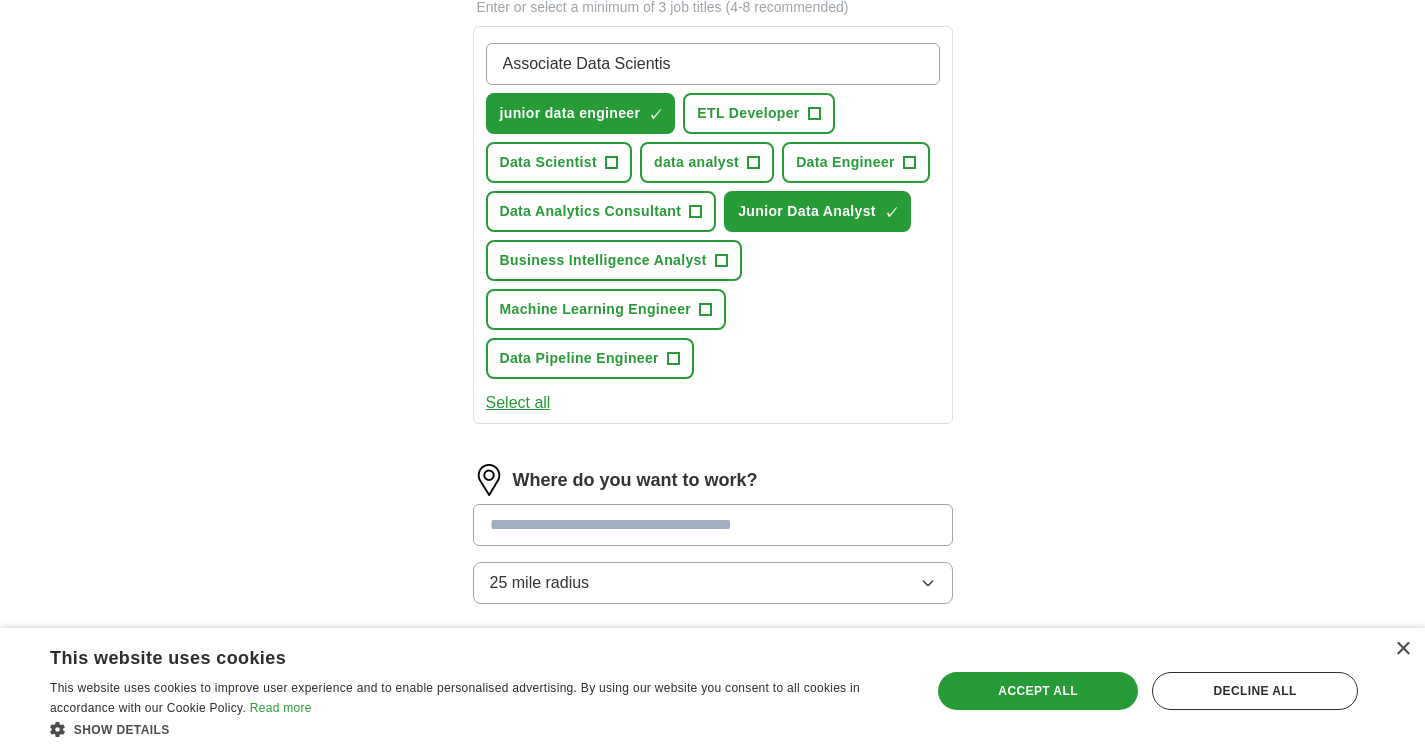 type on "Associate Data Scientist" 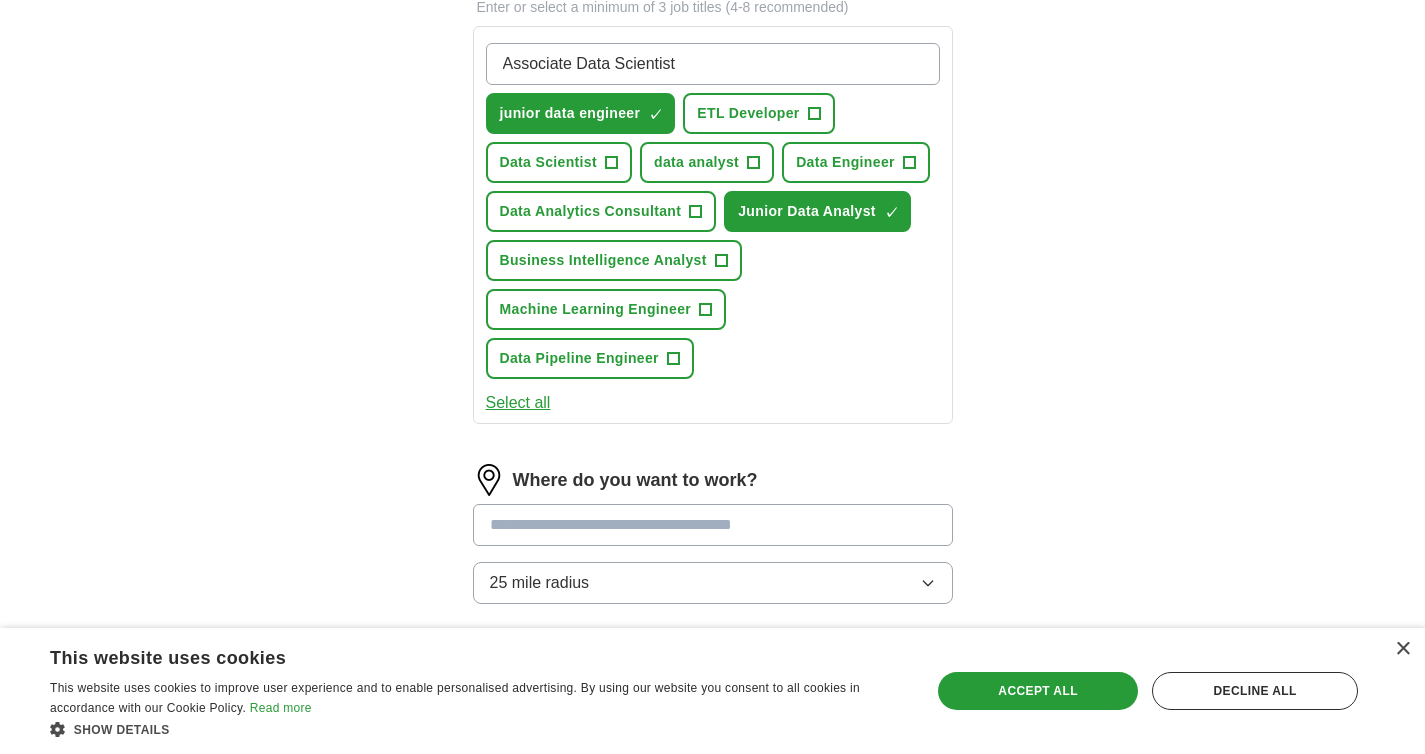 type 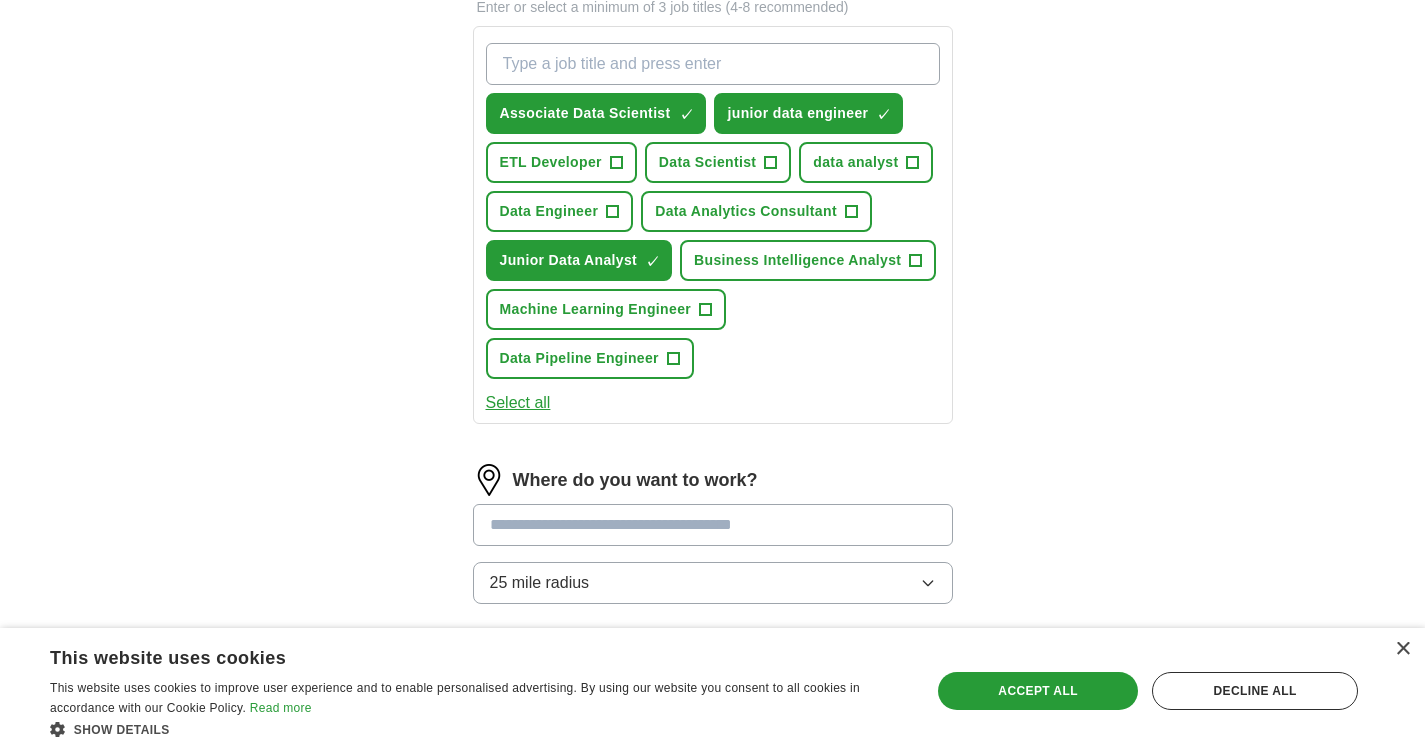 scroll, scrollTop: 491, scrollLeft: 0, axis: vertical 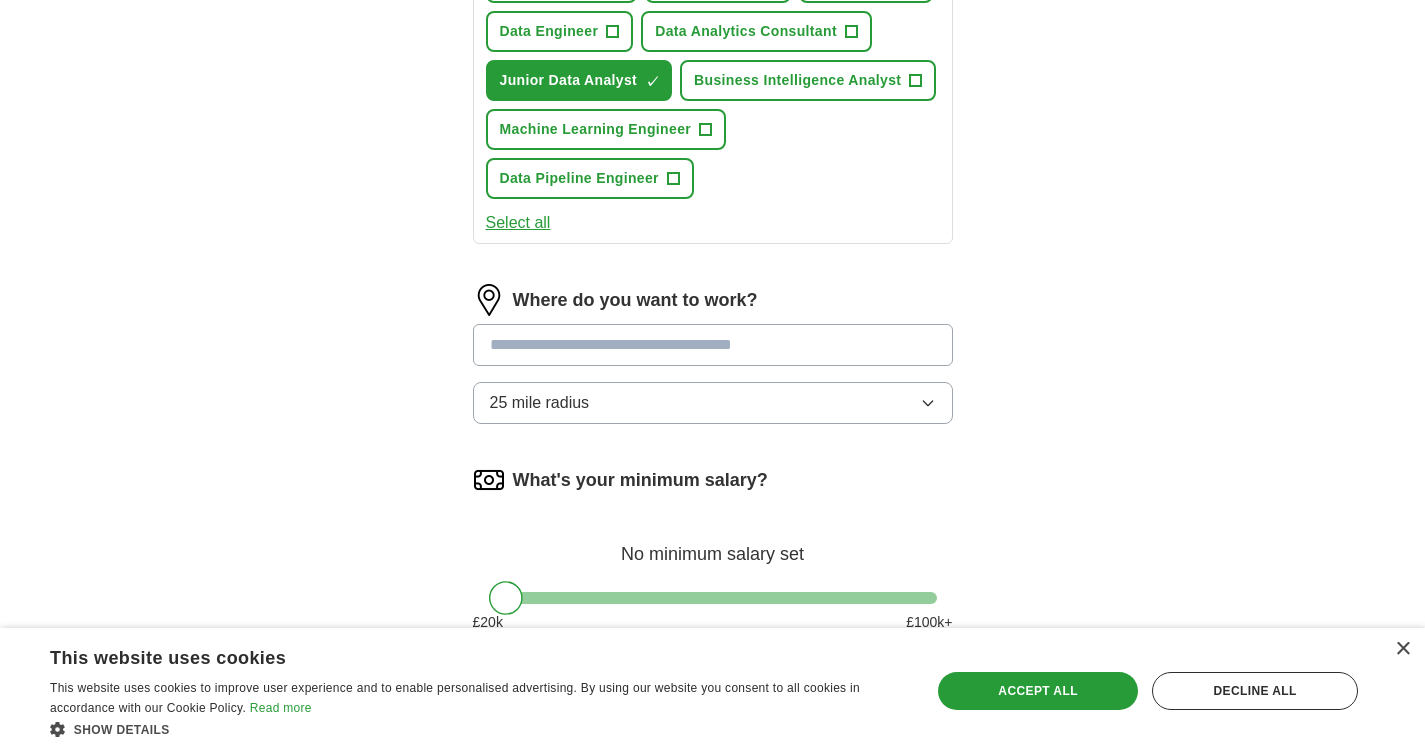 click at bounding box center [713, 345] 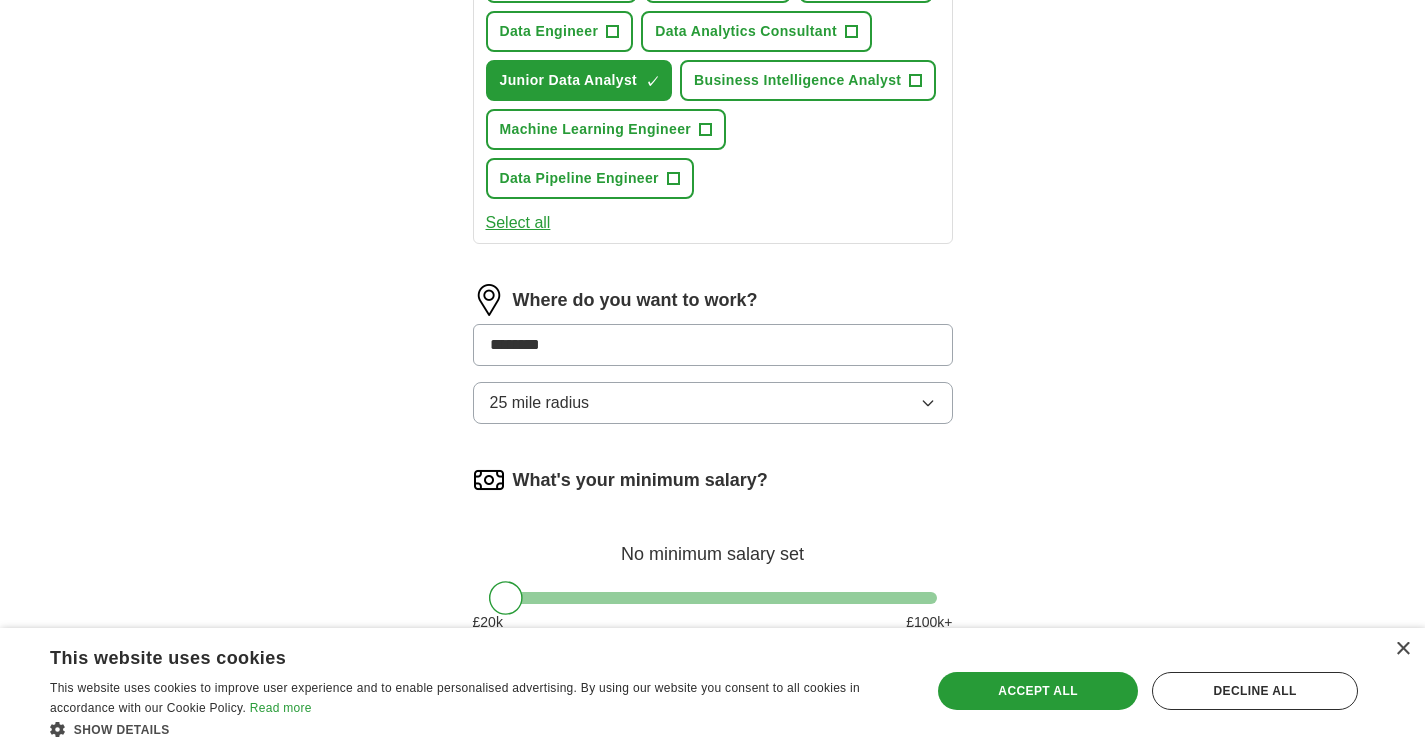 click on "25 mile radius" at bounding box center (713, 403) 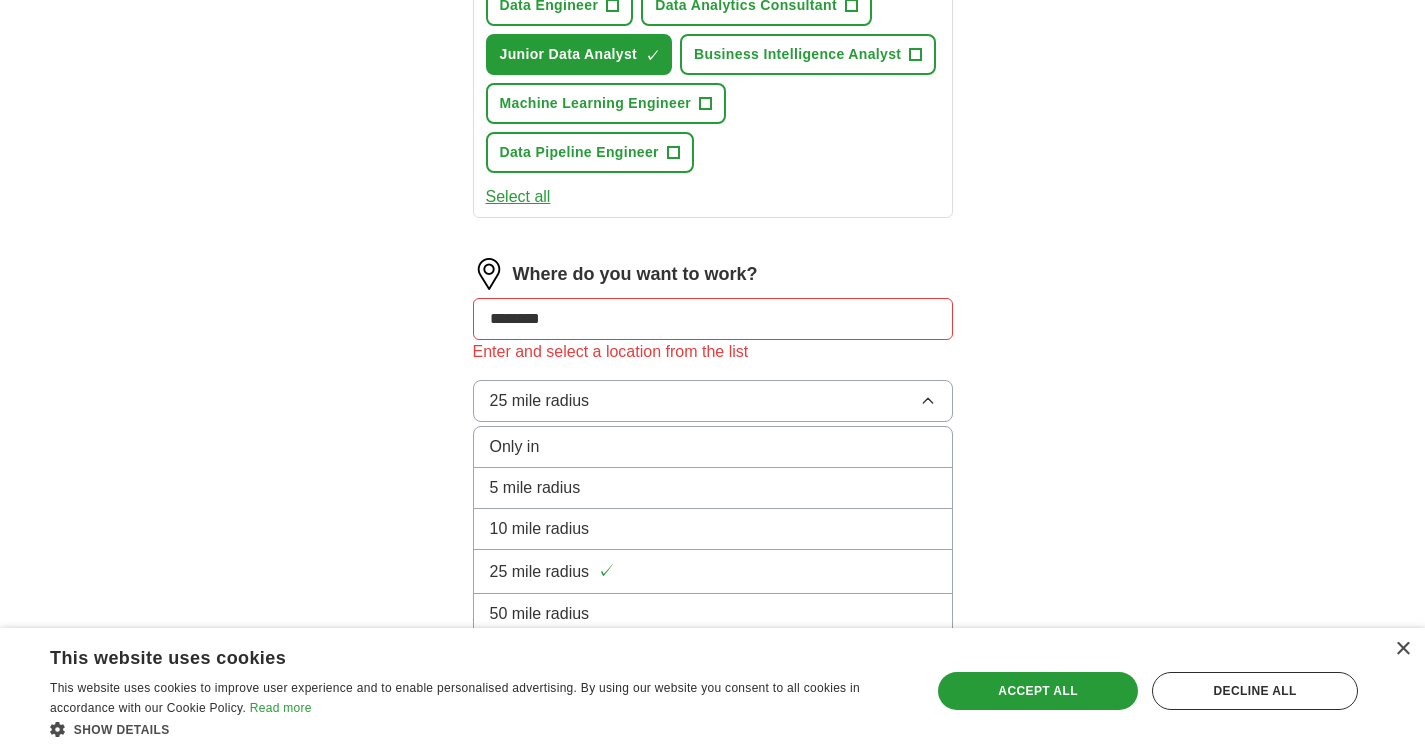 scroll, scrollTop: 530, scrollLeft: 0, axis: vertical 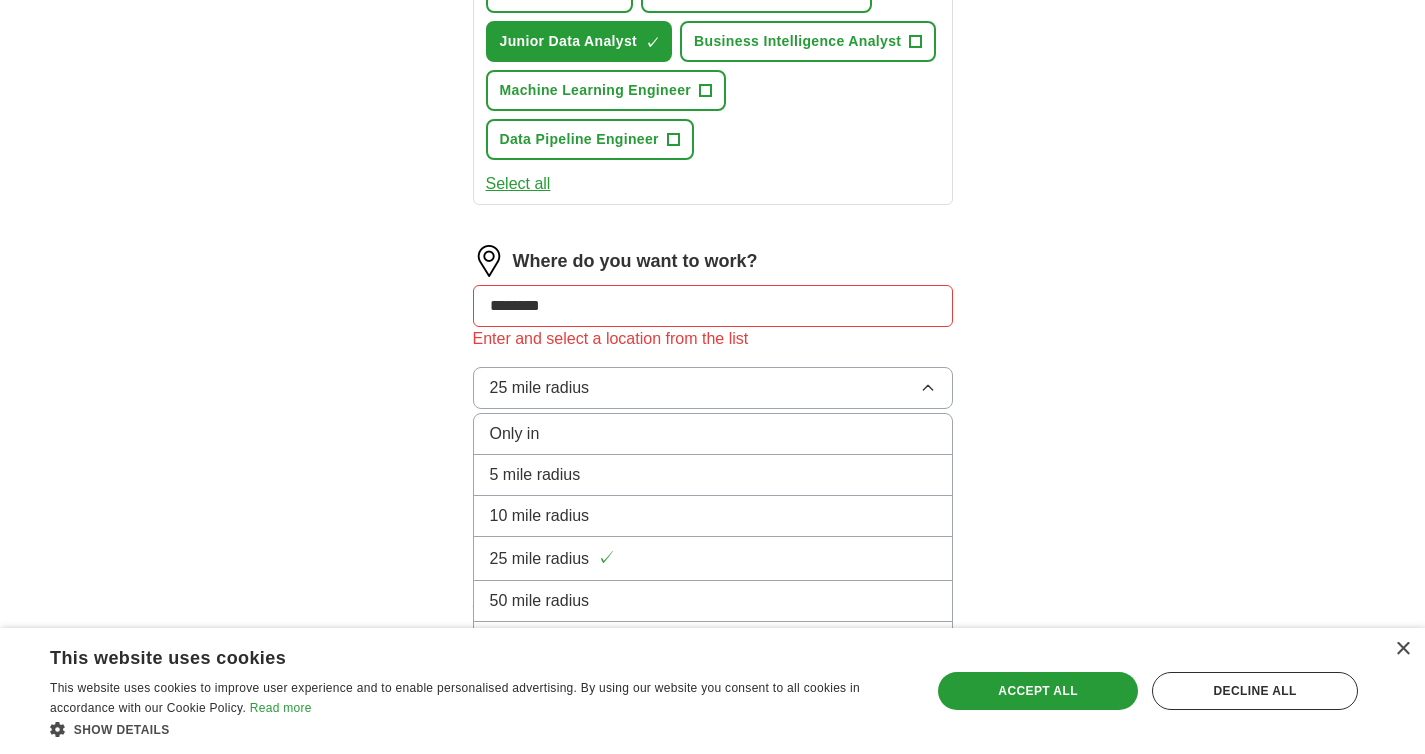 click on "25 mile radius" at bounding box center [540, 559] 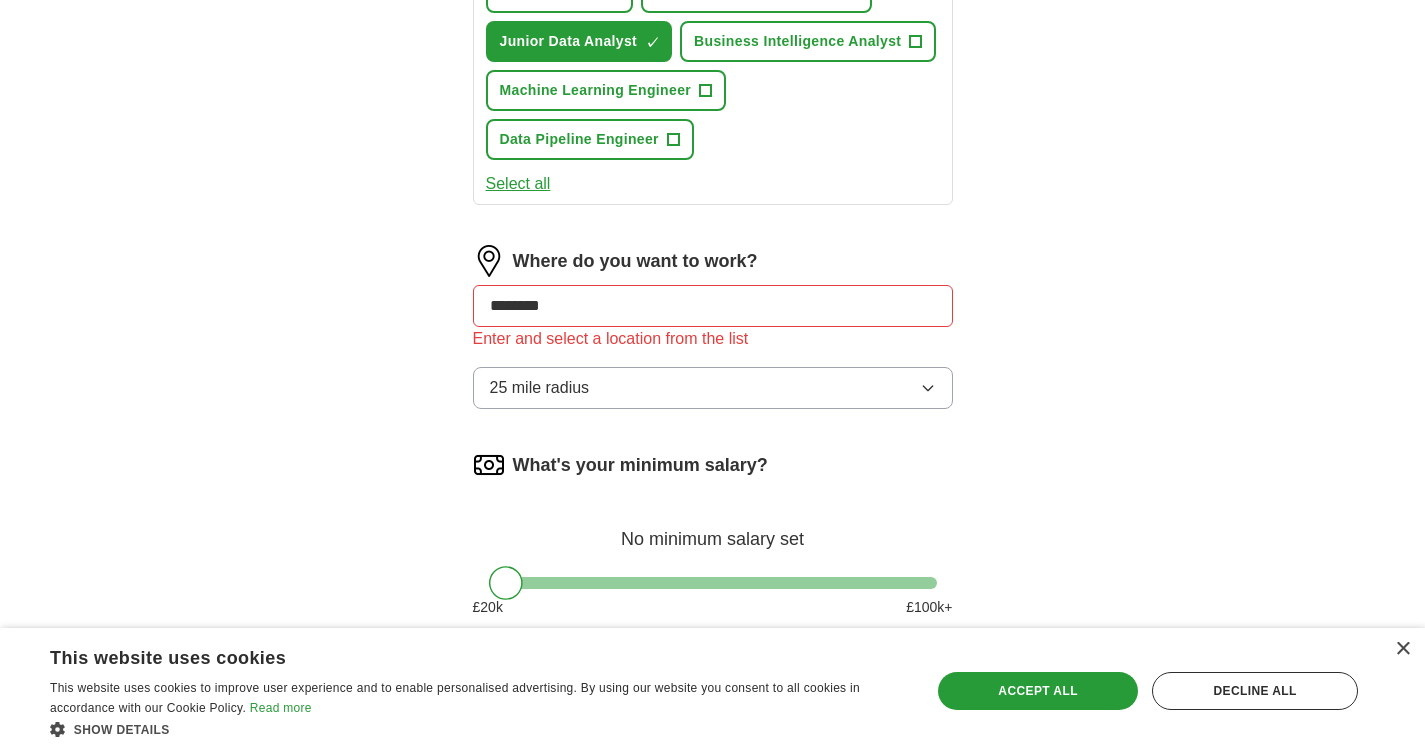 scroll, scrollTop: 640, scrollLeft: 0, axis: vertical 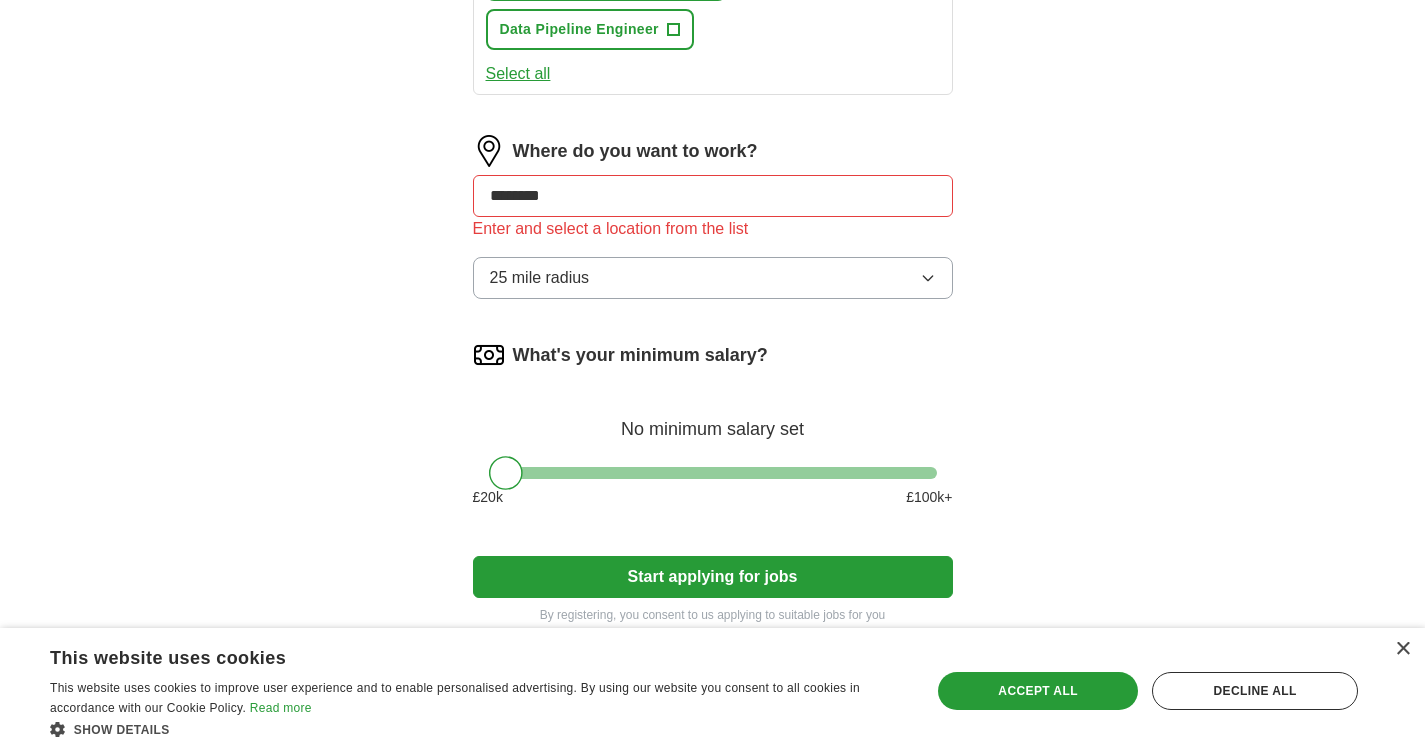 drag, startPoint x: 586, startPoint y: 206, endPoint x: 330, endPoint y: 187, distance: 256.7041 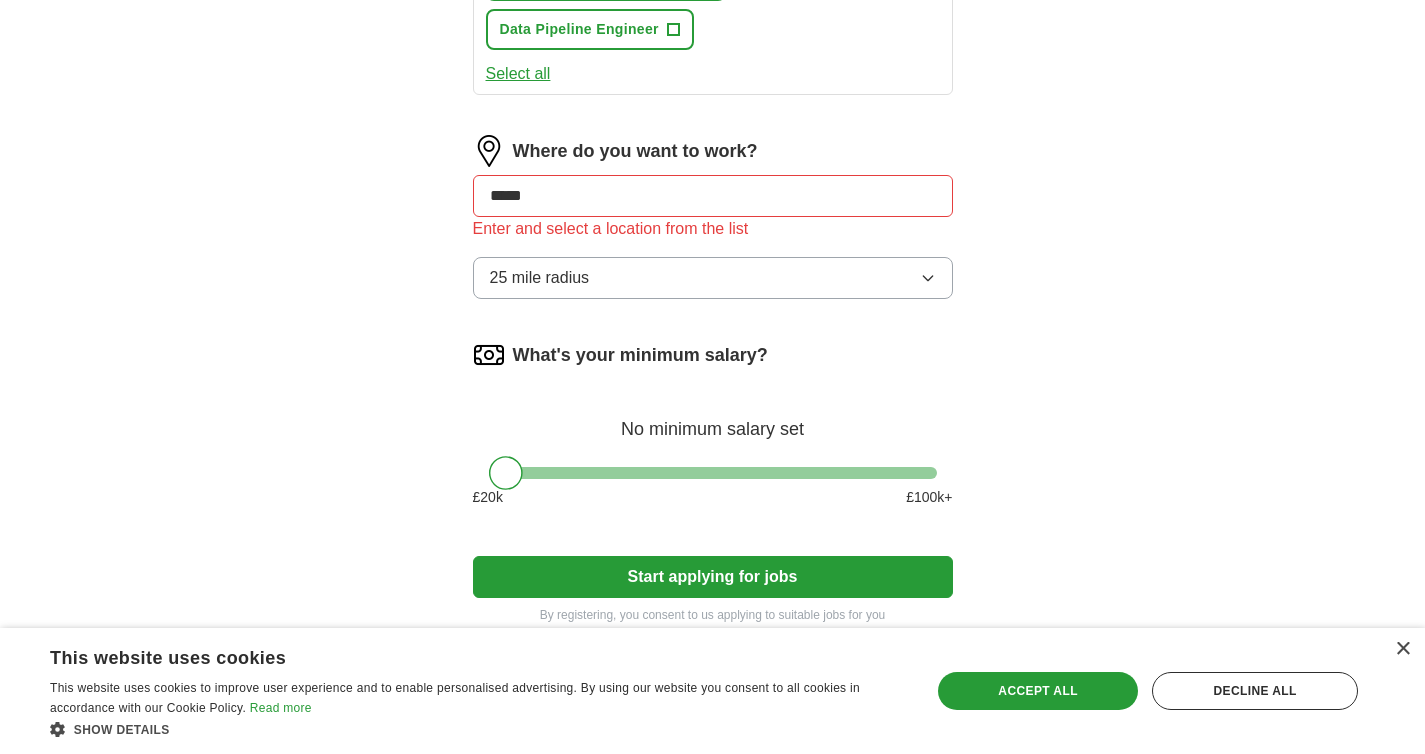 type on "******" 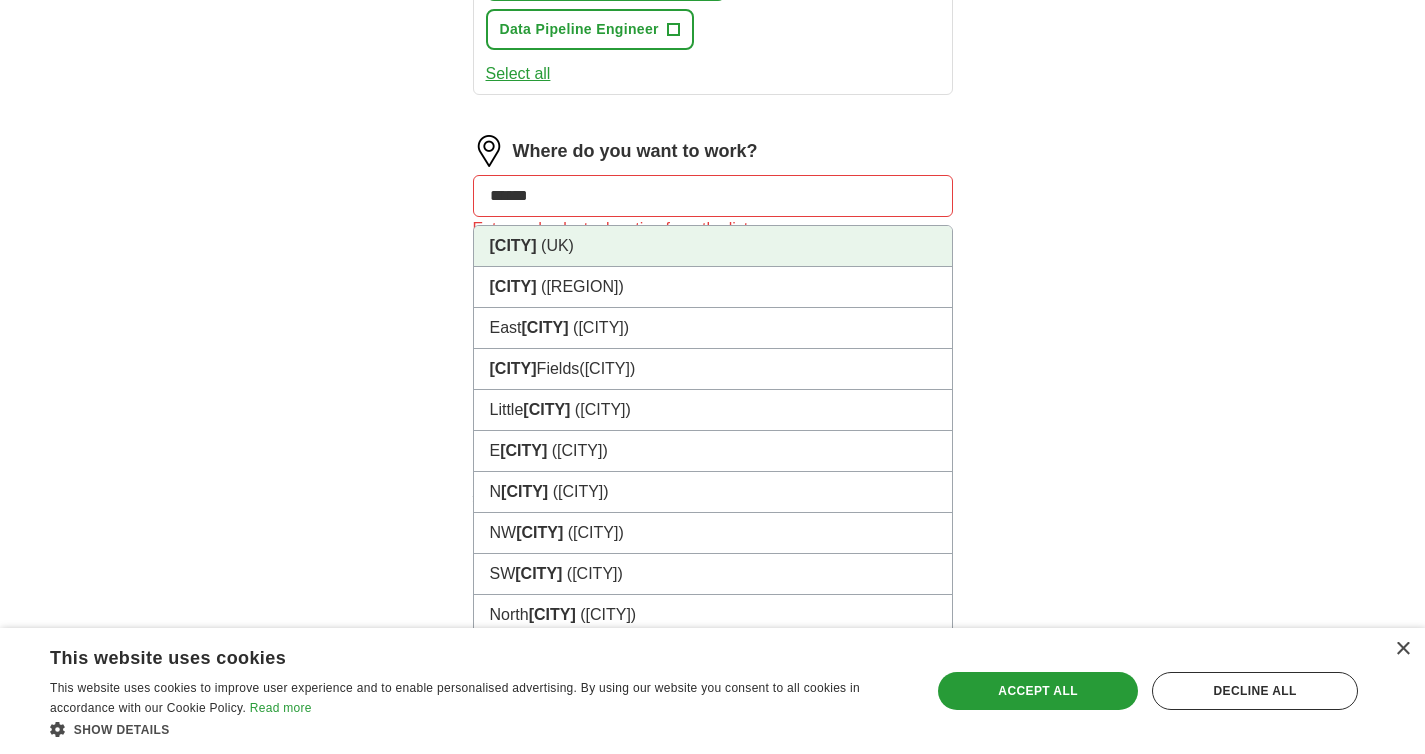 click on "[CITY]   ([COUNTRY])" at bounding box center [713, 246] 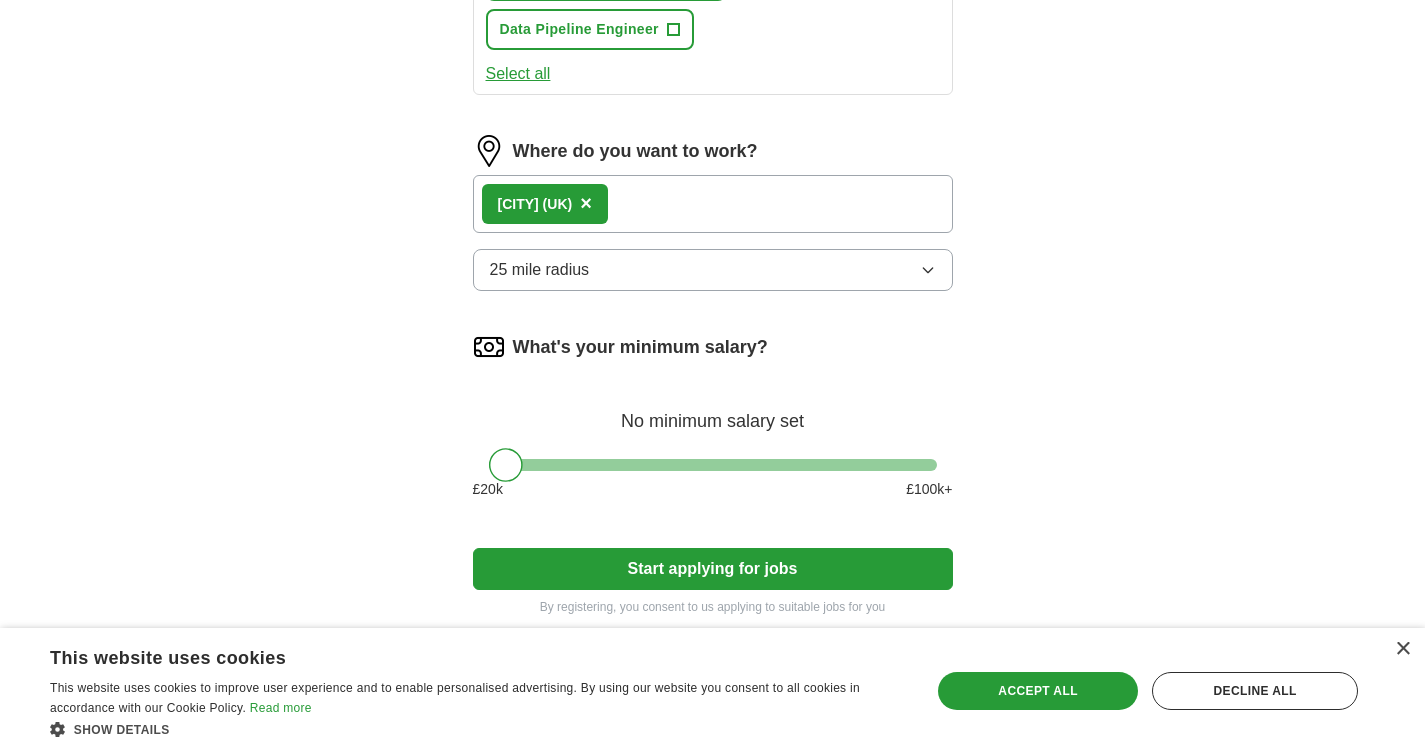 click on "25 mile radius" at bounding box center (540, 270) 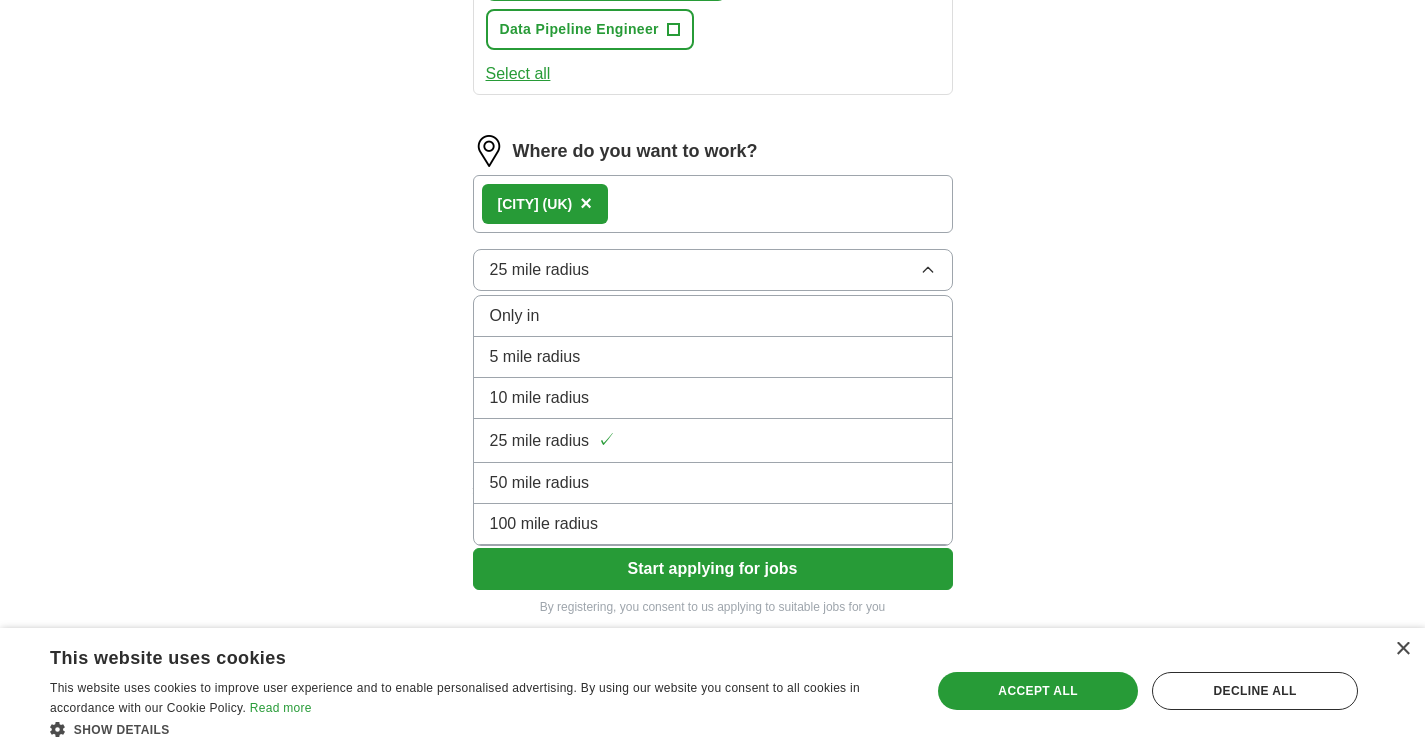 click on "10 mile radius" at bounding box center (713, 398) 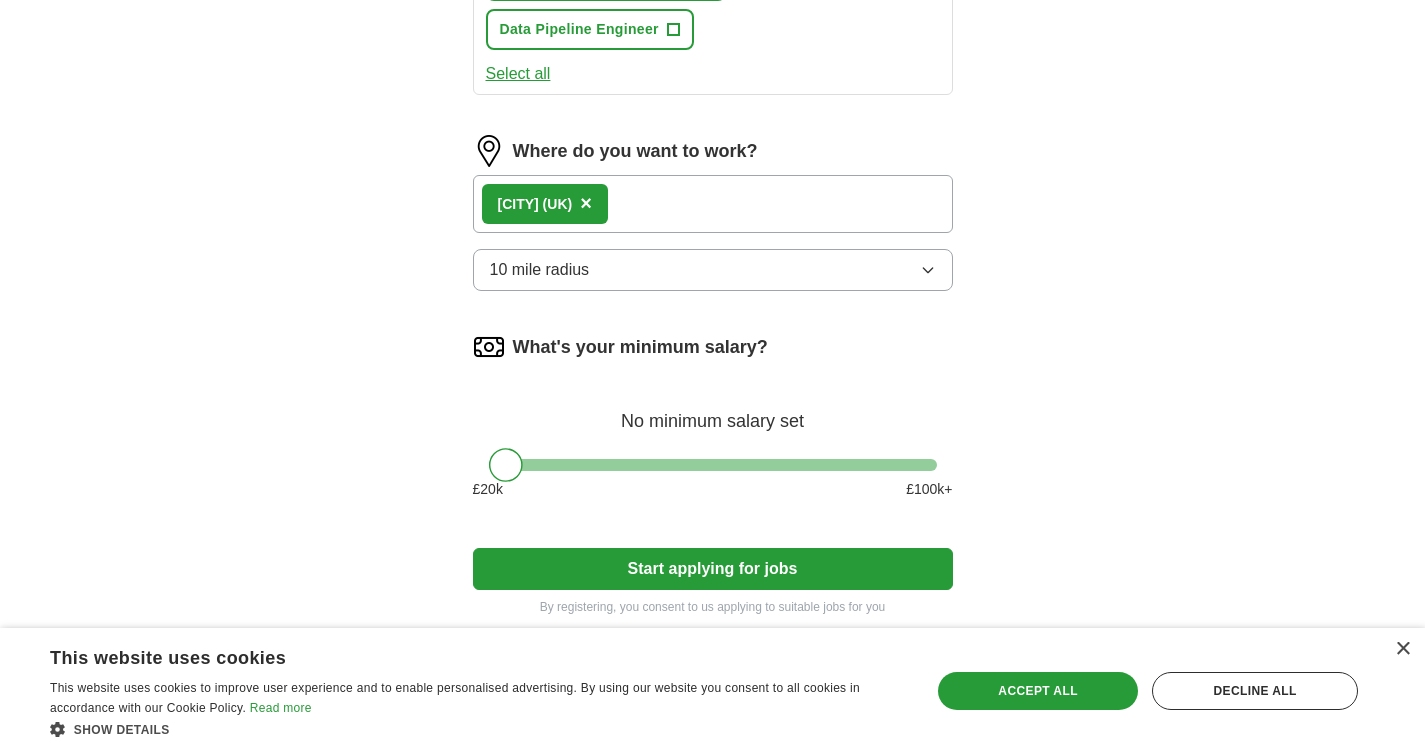 click on "Start applying for jobs" at bounding box center (713, 569) 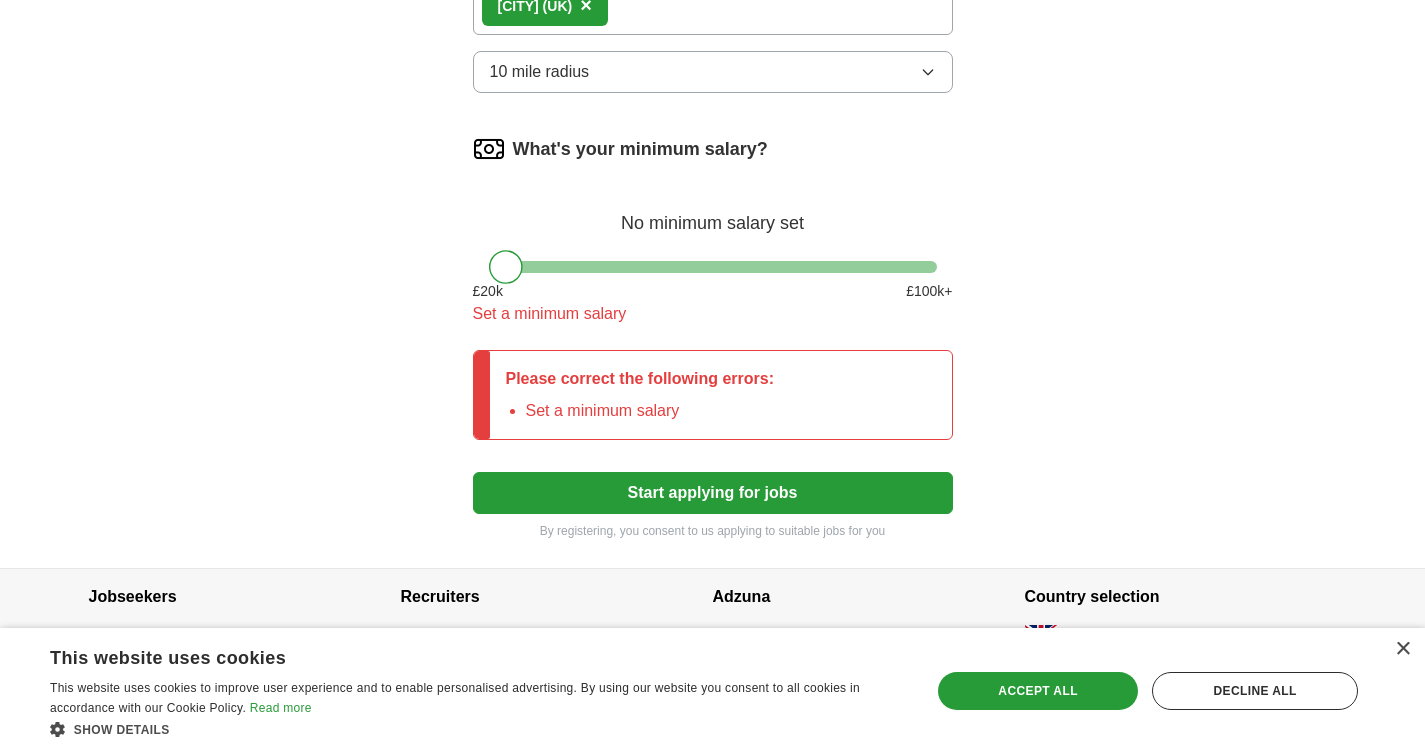 scroll, scrollTop: 875, scrollLeft: 0, axis: vertical 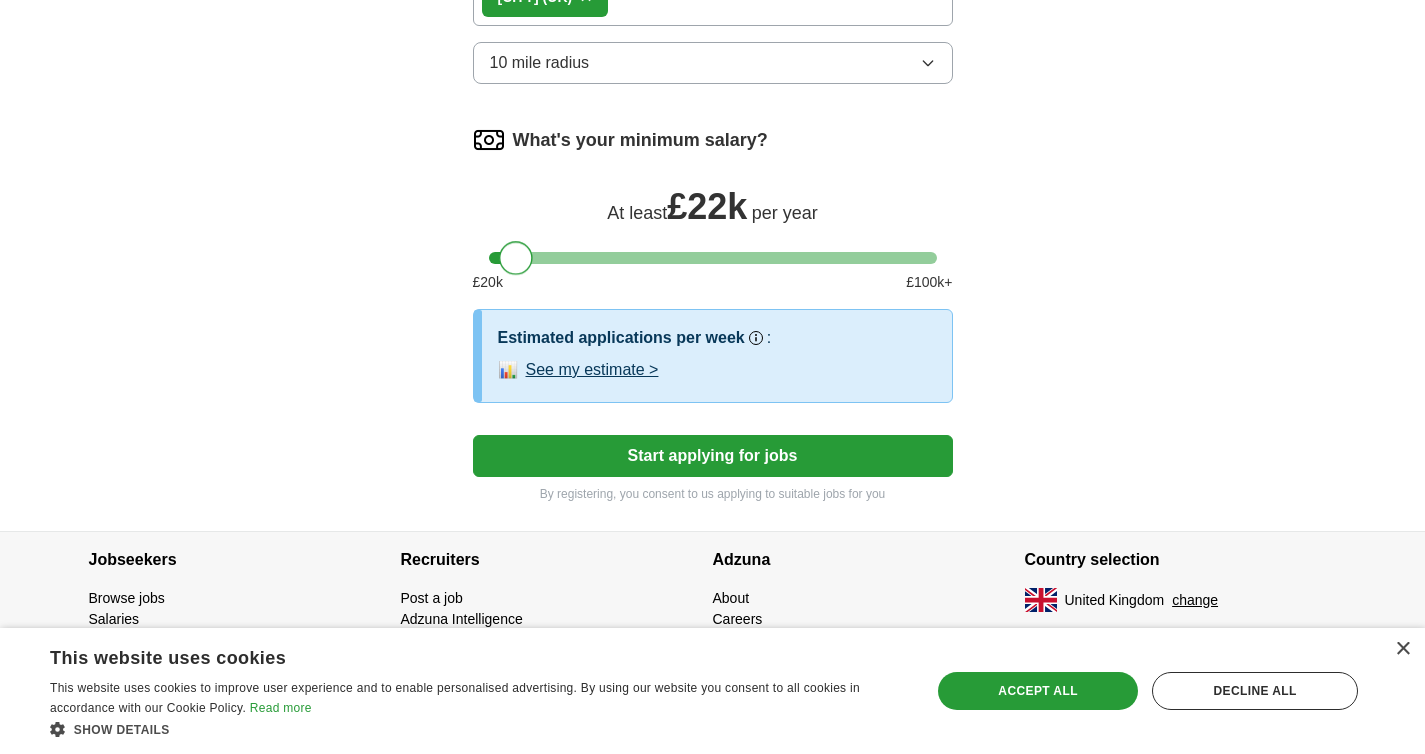 drag, startPoint x: 494, startPoint y: 227, endPoint x: 506, endPoint y: 227, distance: 12 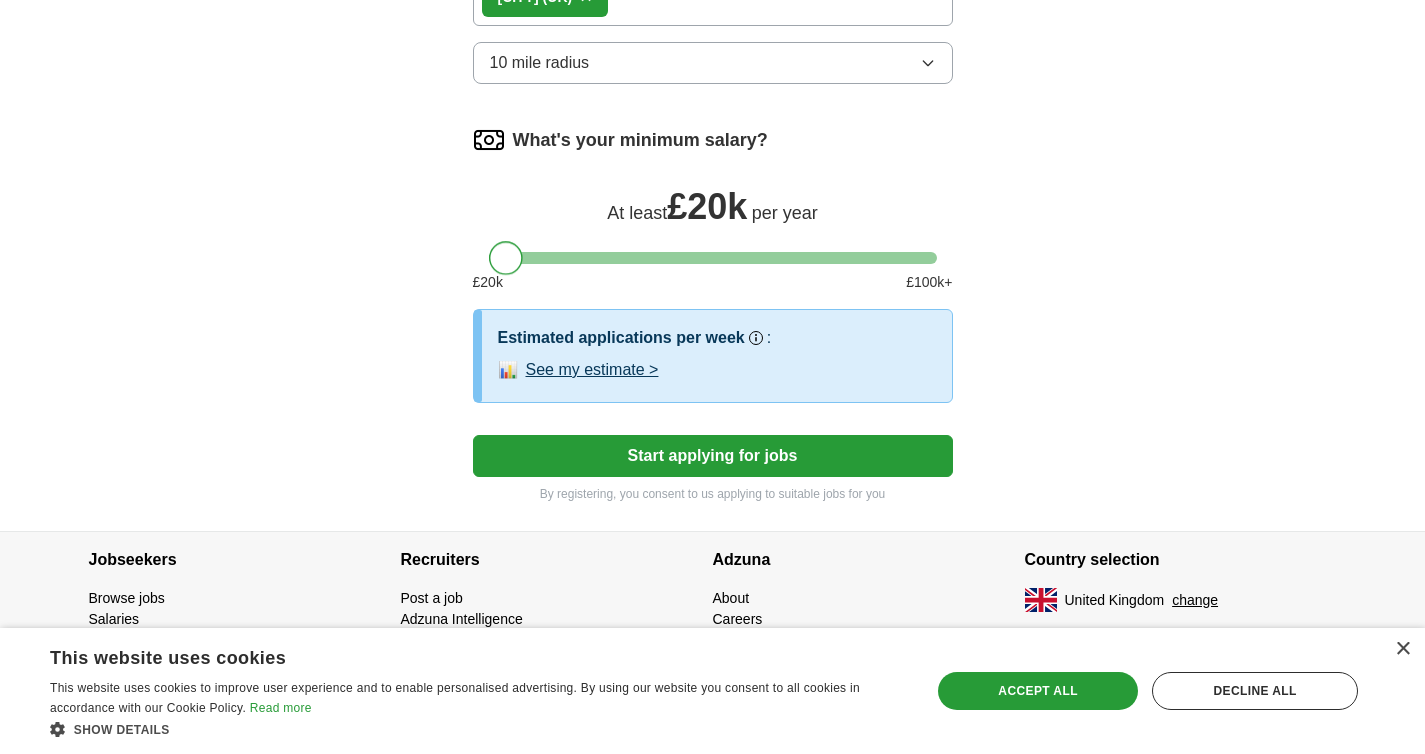 drag, startPoint x: 511, startPoint y: 247, endPoint x: 478, endPoint y: 249, distance: 33.06055 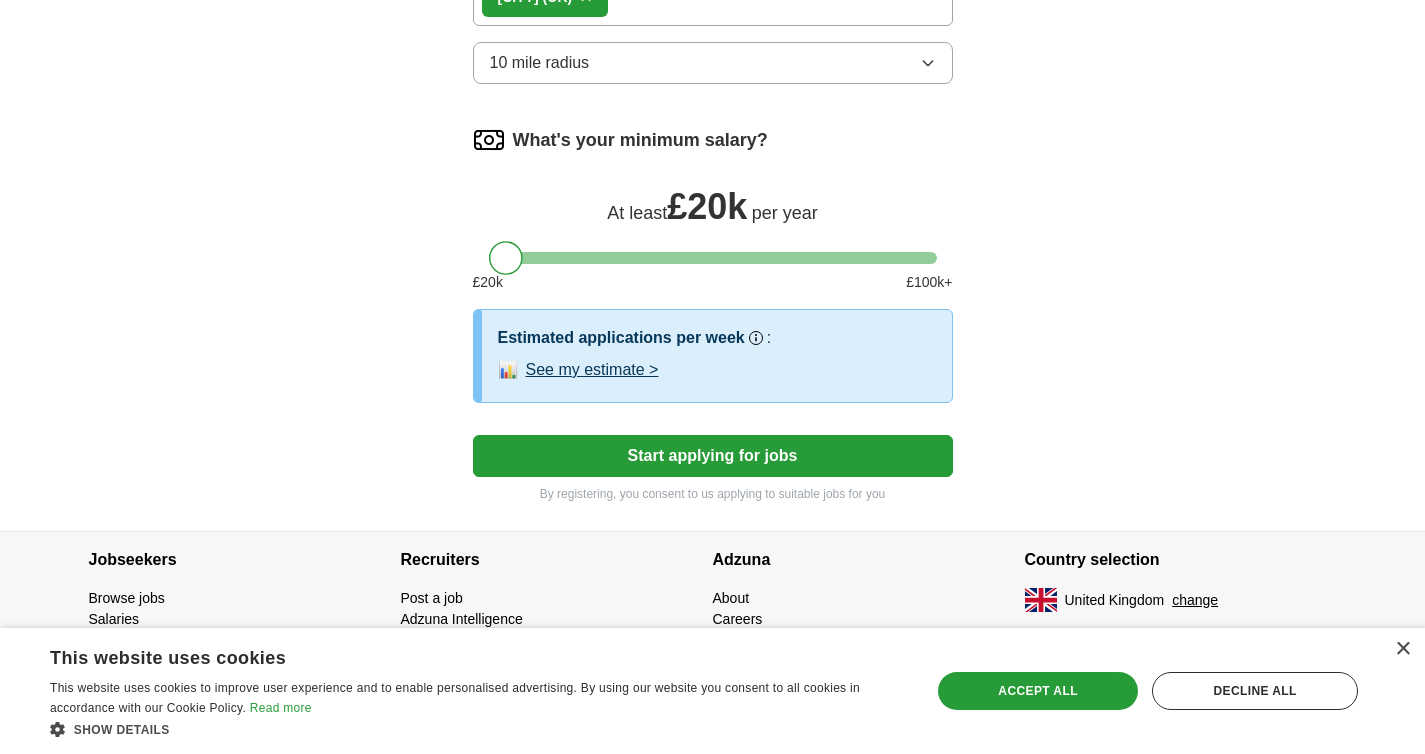 click on "Start applying for jobs" at bounding box center (713, 456) 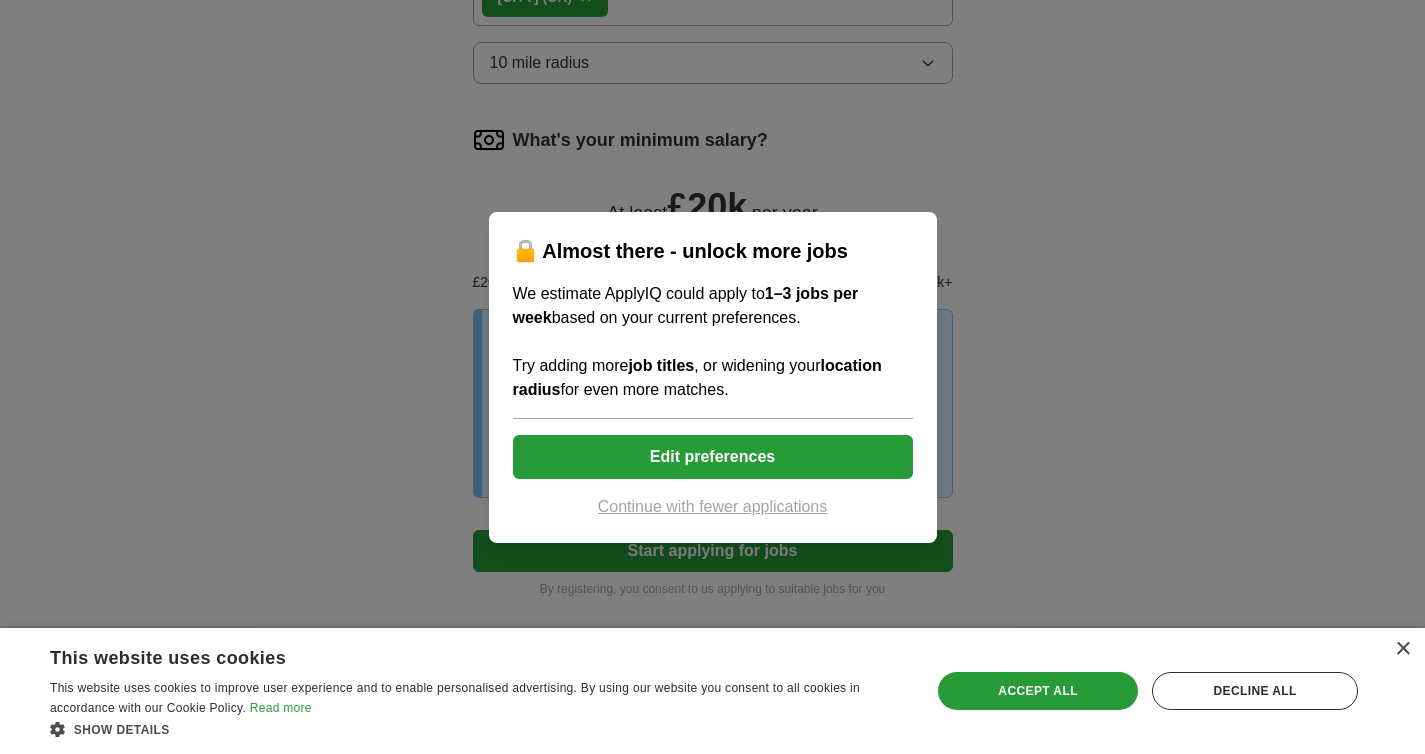 click on "🔒 Almost there - unlock more jobs We estimate ApplyIQ could apply to  1–3 jobs per week  based on your current preferences. Try adding more  job titles , or widening your  location radius  for even more matches. Edit preferences Continue with fewer applications" at bounding box center [712, 377] 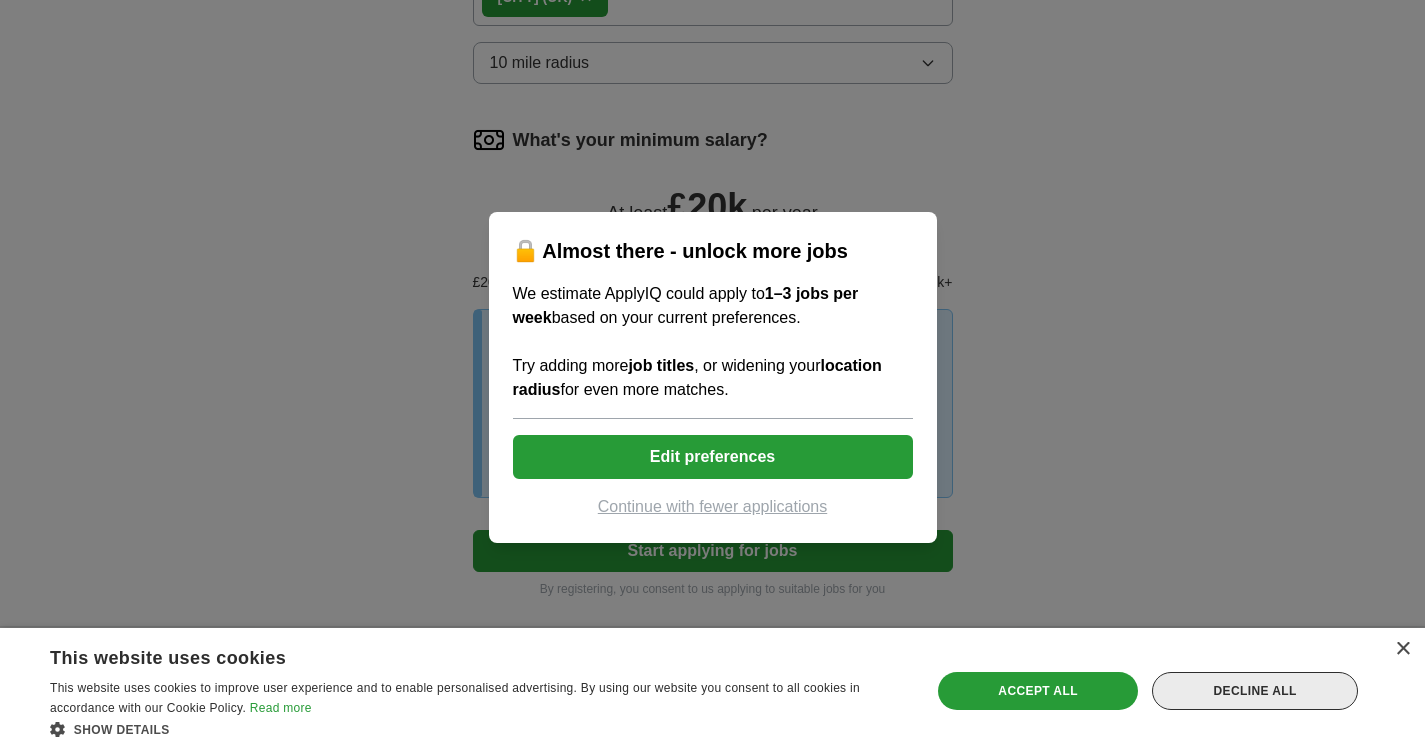 click on "Decline all" at bounding box center (1255, 691) 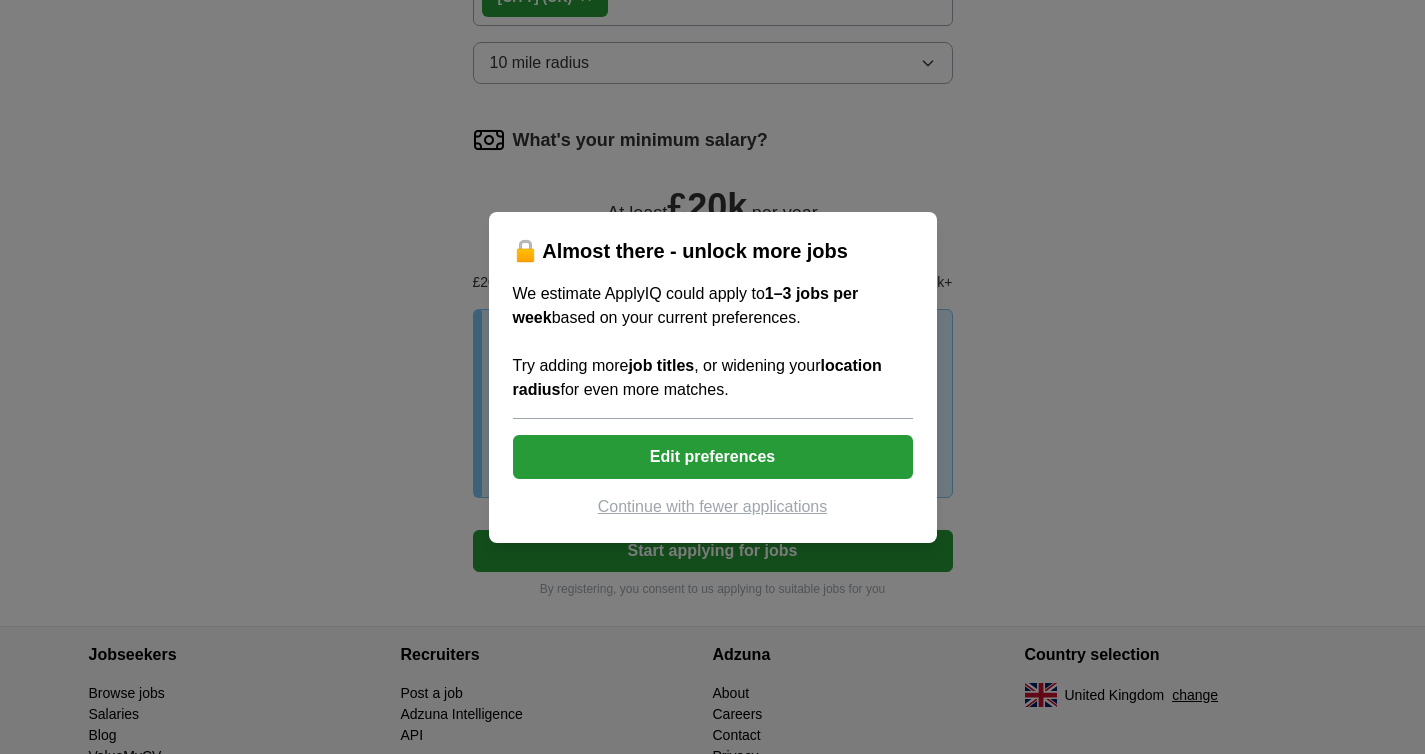 click on "🔒 Almost there - unlock more jobs We estimate ApplyIQ could apply to  1–3 jobs per week  based on your current preferences. Try adding more  job titles , or widening your  location radius  for even more matches. Edit preferences Continue with fewer applications" at bounding box center (712, 377) 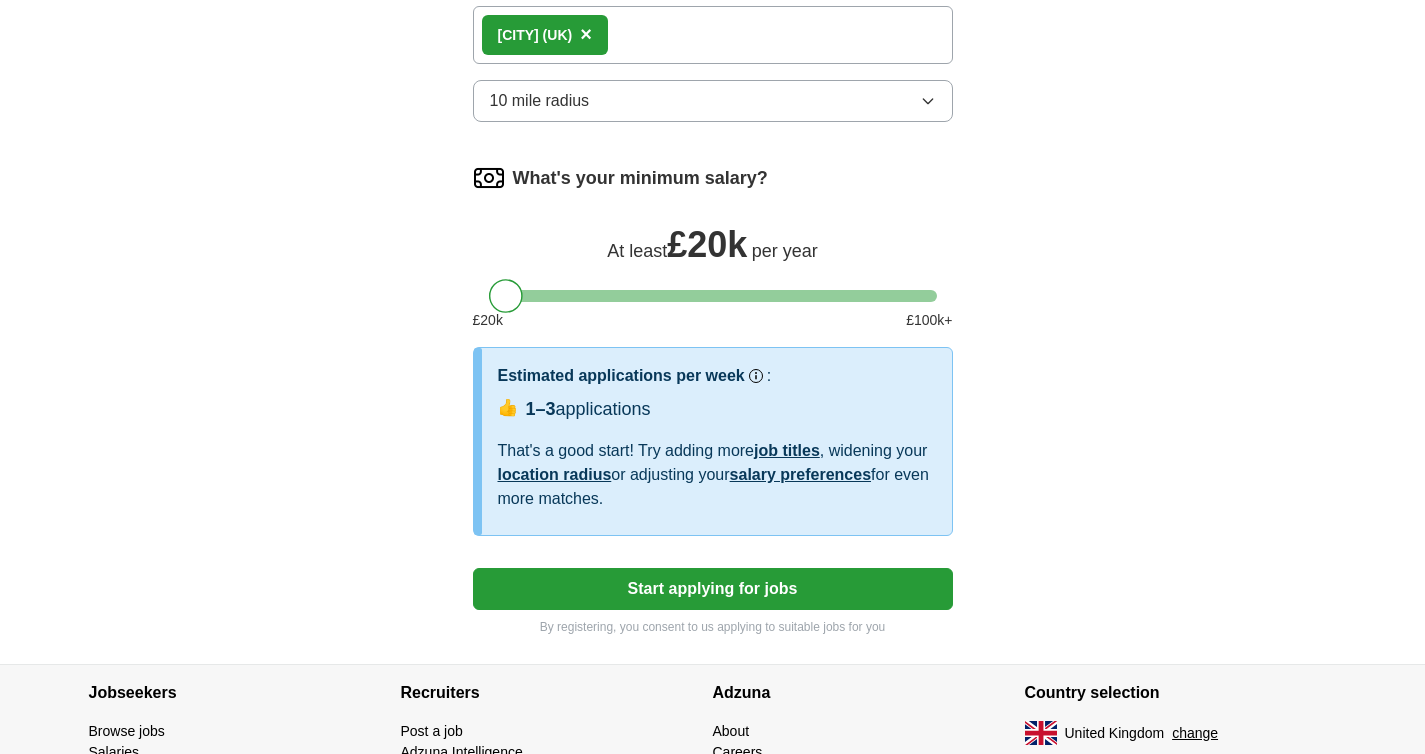 scroll, scrollTop: 797, scrollLeft: 0, axis: vertical 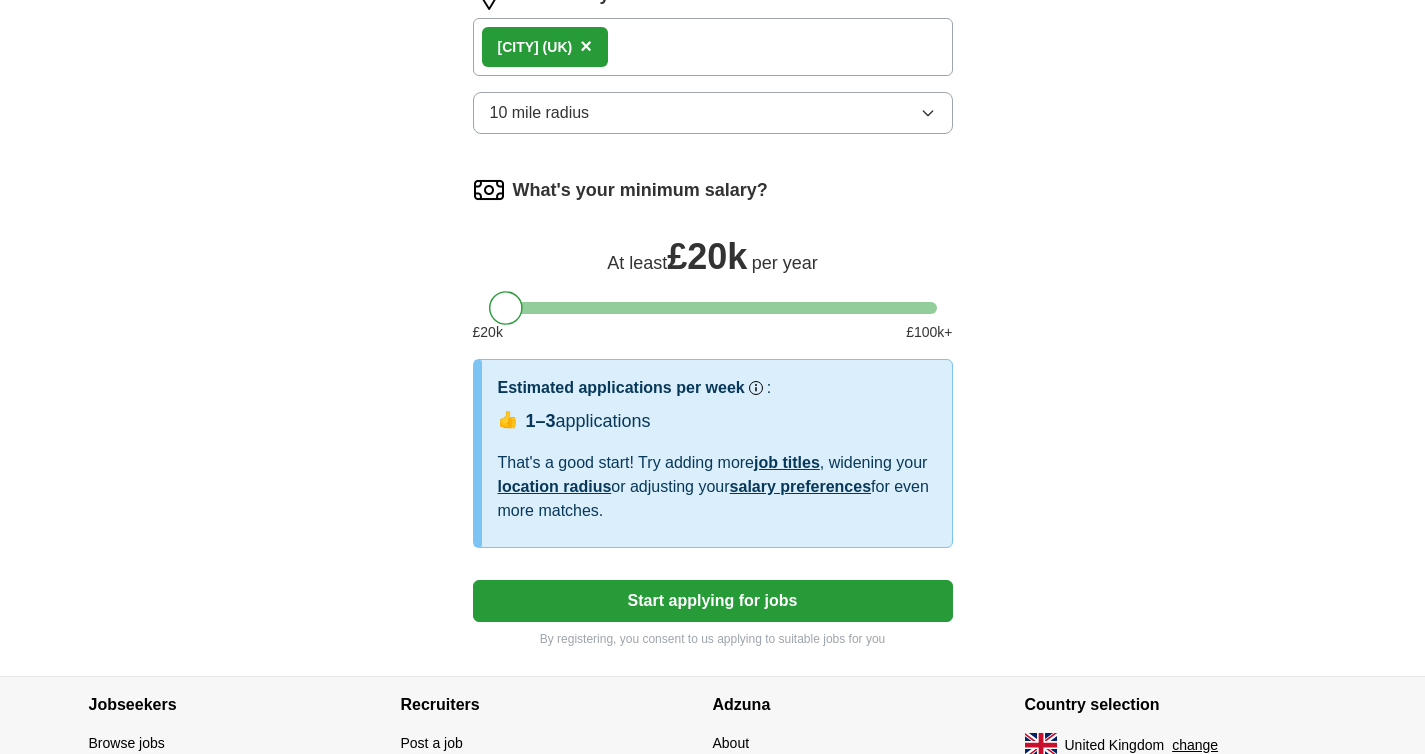 click on "Where do you want to work? [CITY]   ([COUNTRY]) × 10 mile radius" at bounding box center (713, 64) 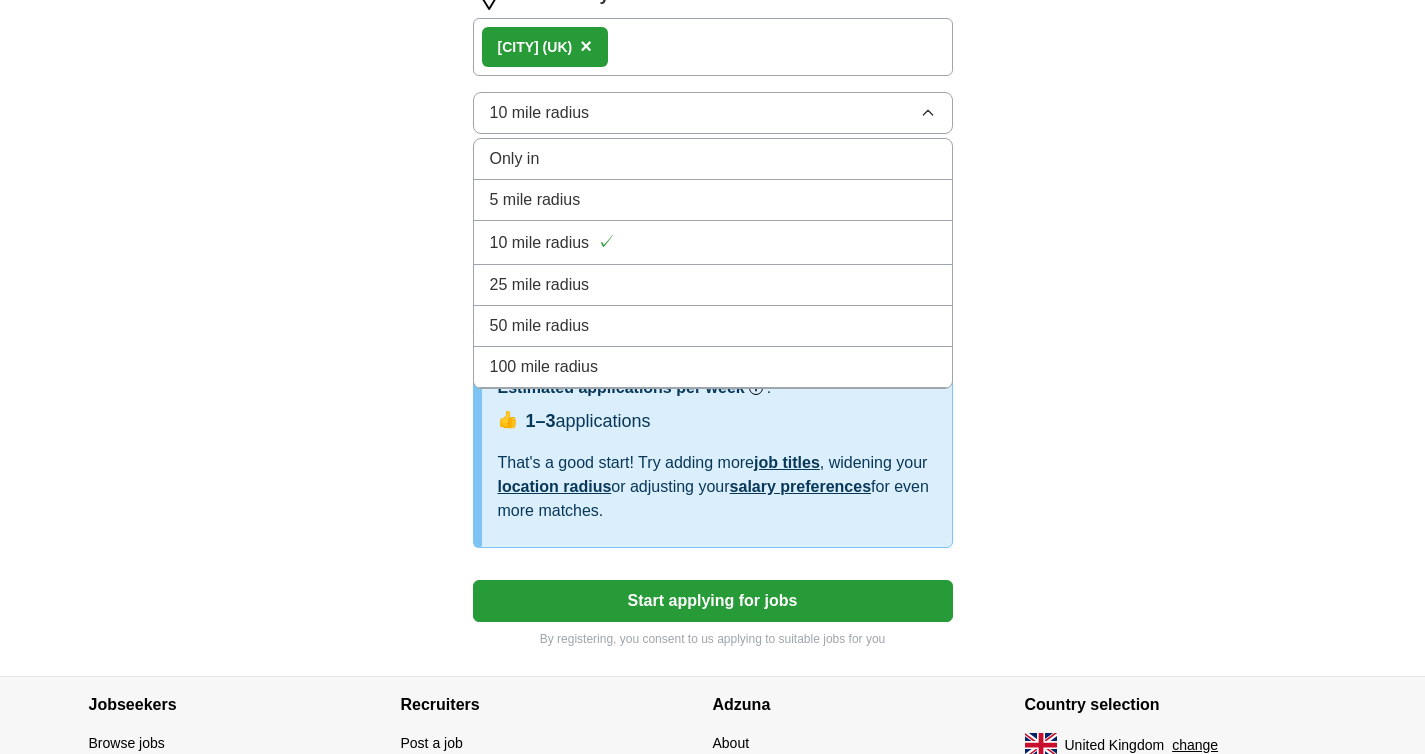 click on "25 mile radius" at bounding box center (713, 285) 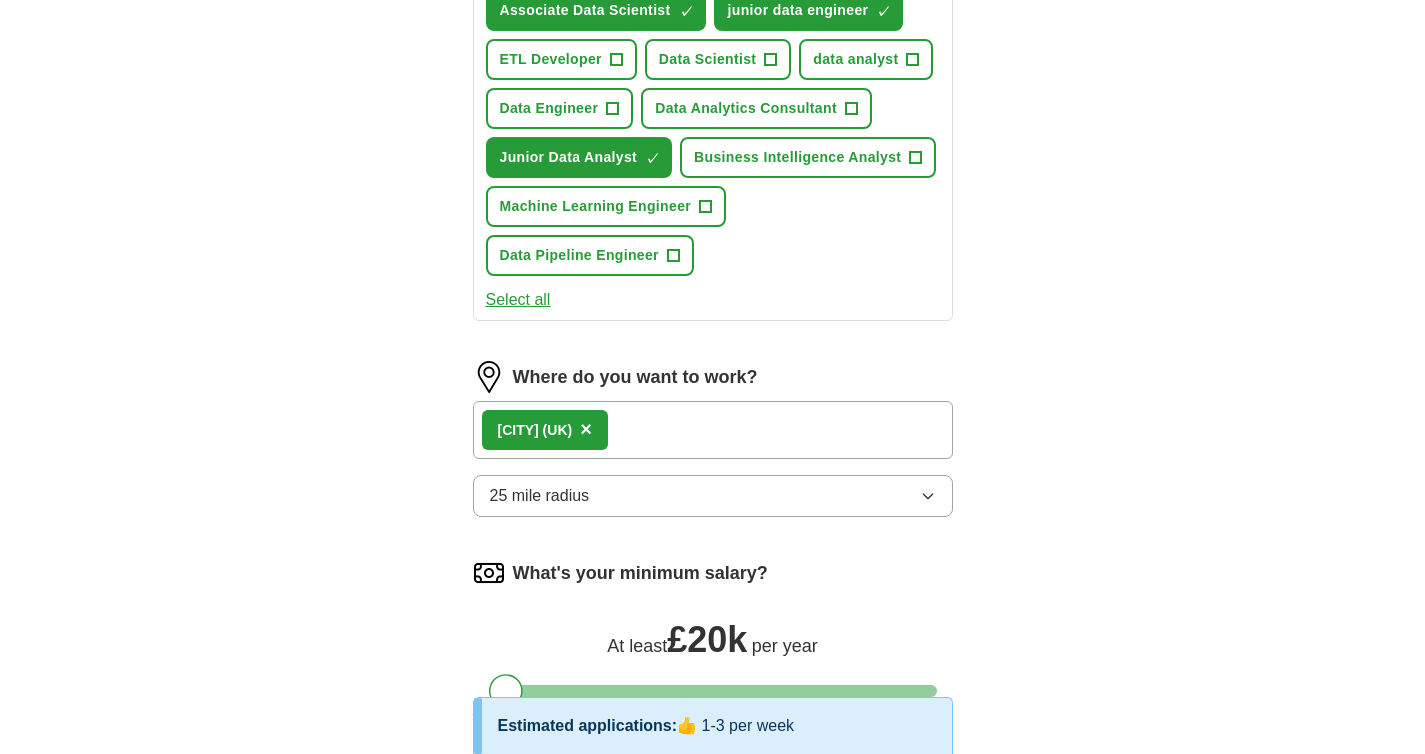 scroll, scrollTop: 205, scrollLeft: 0, axis: vertical 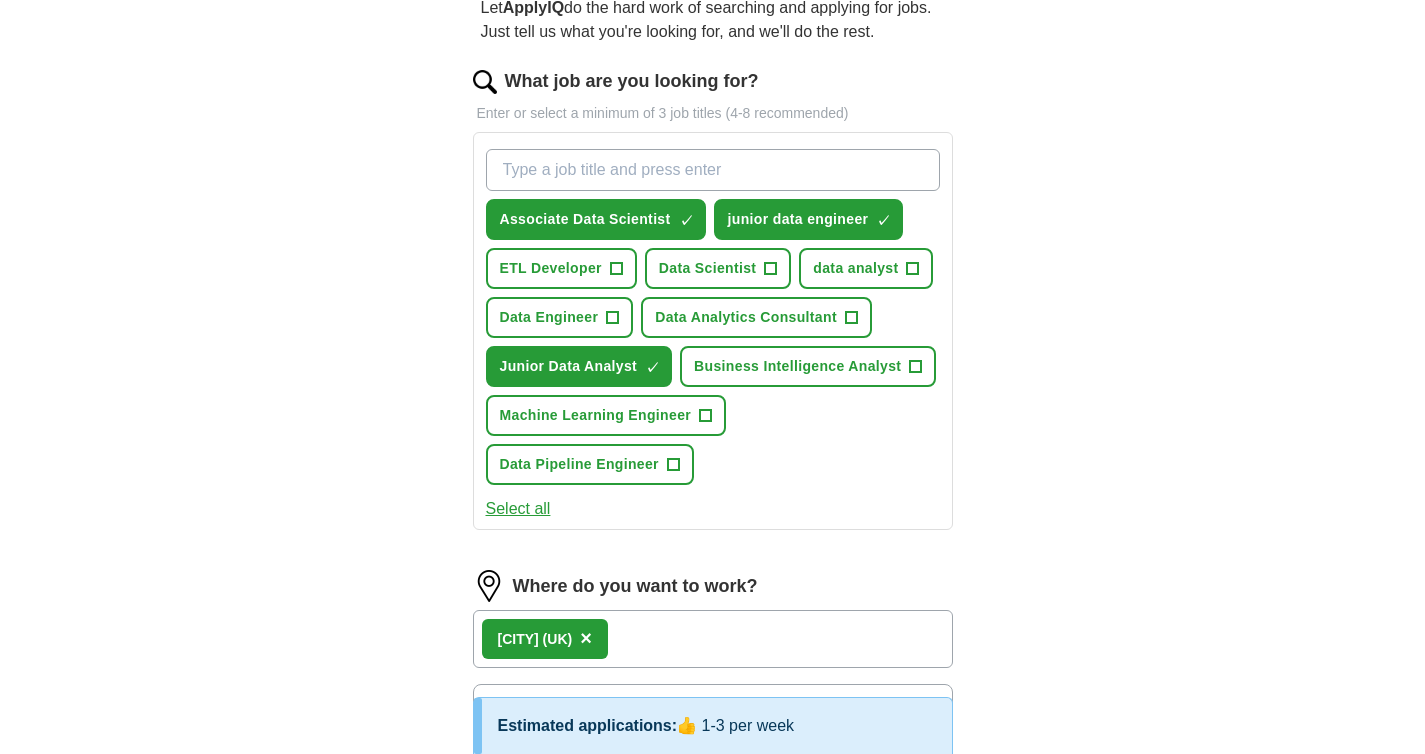 click on "What job are you looking for?" at bounding box center [713, 170] 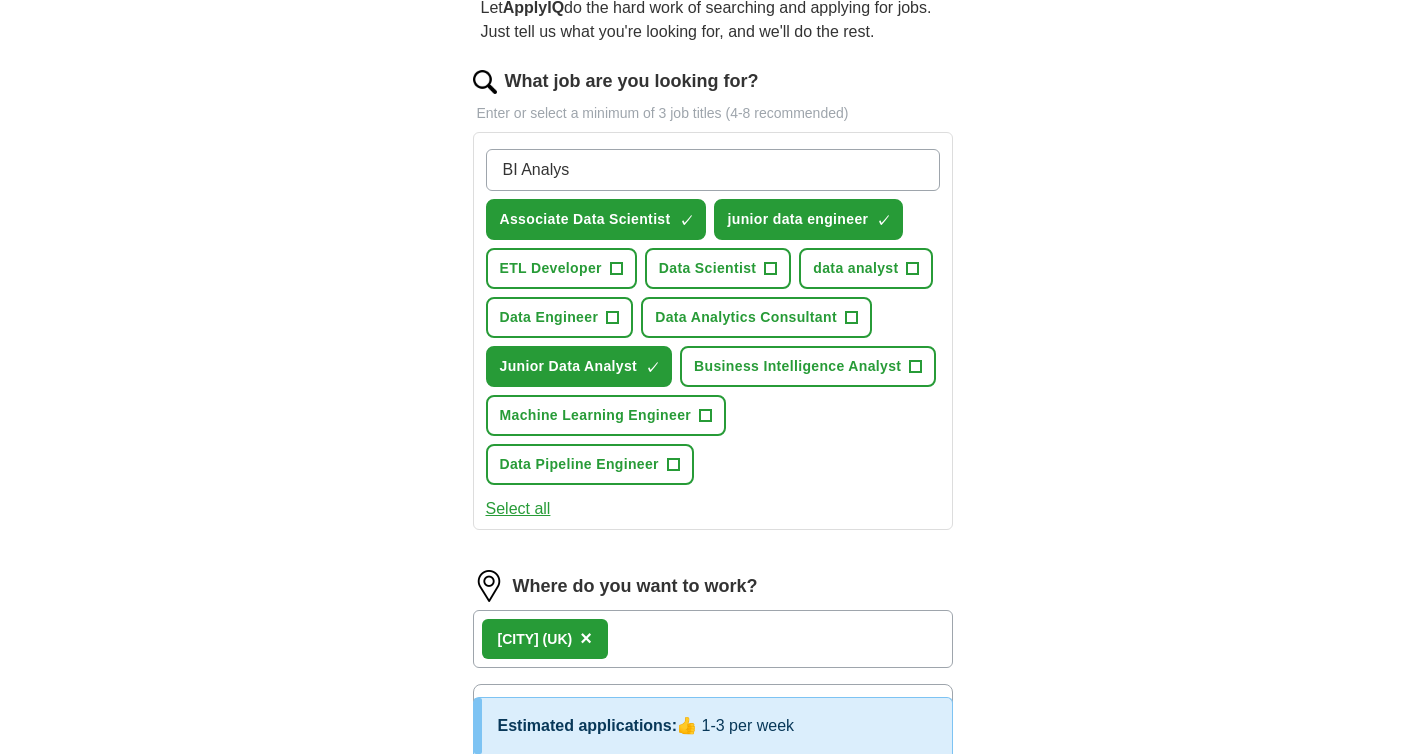 type on "BI Analyst" 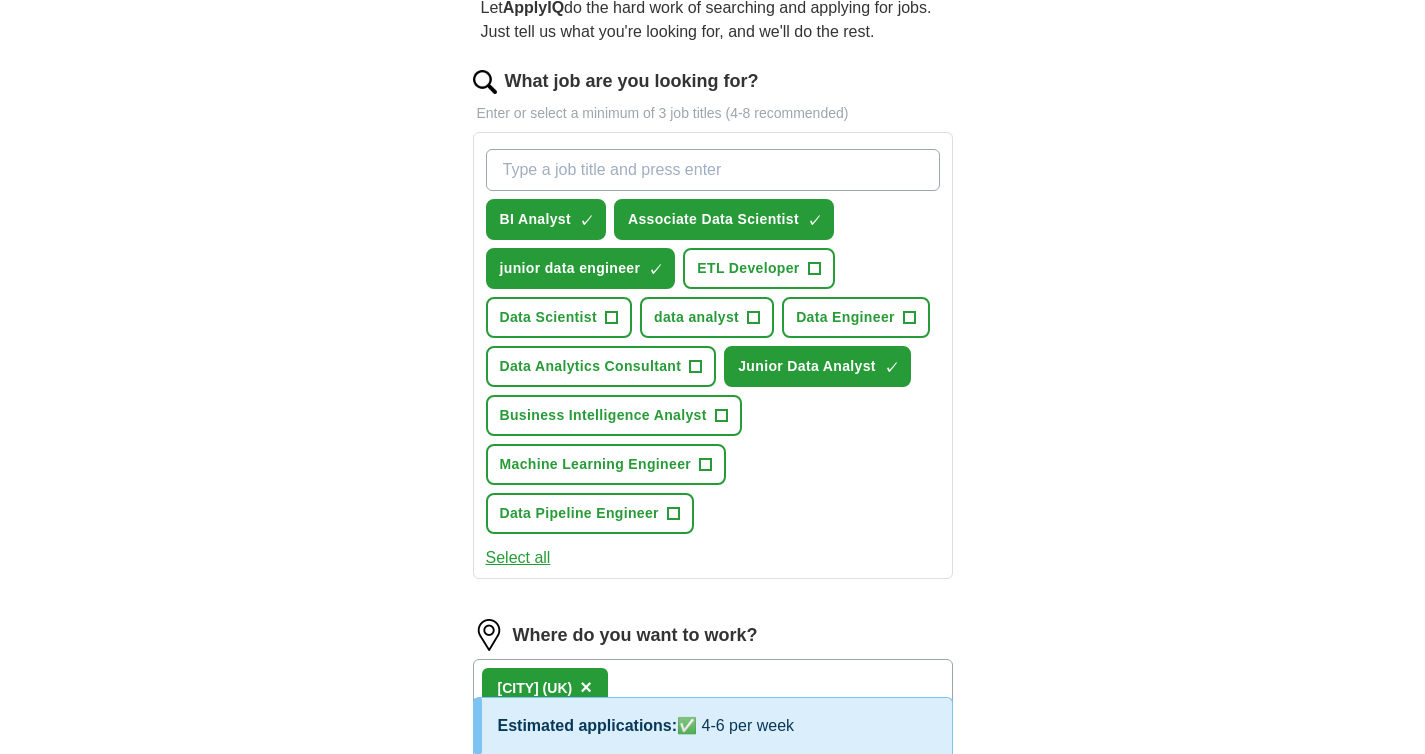 click on "What job are you looking for?" at bounding box center (713, 170) 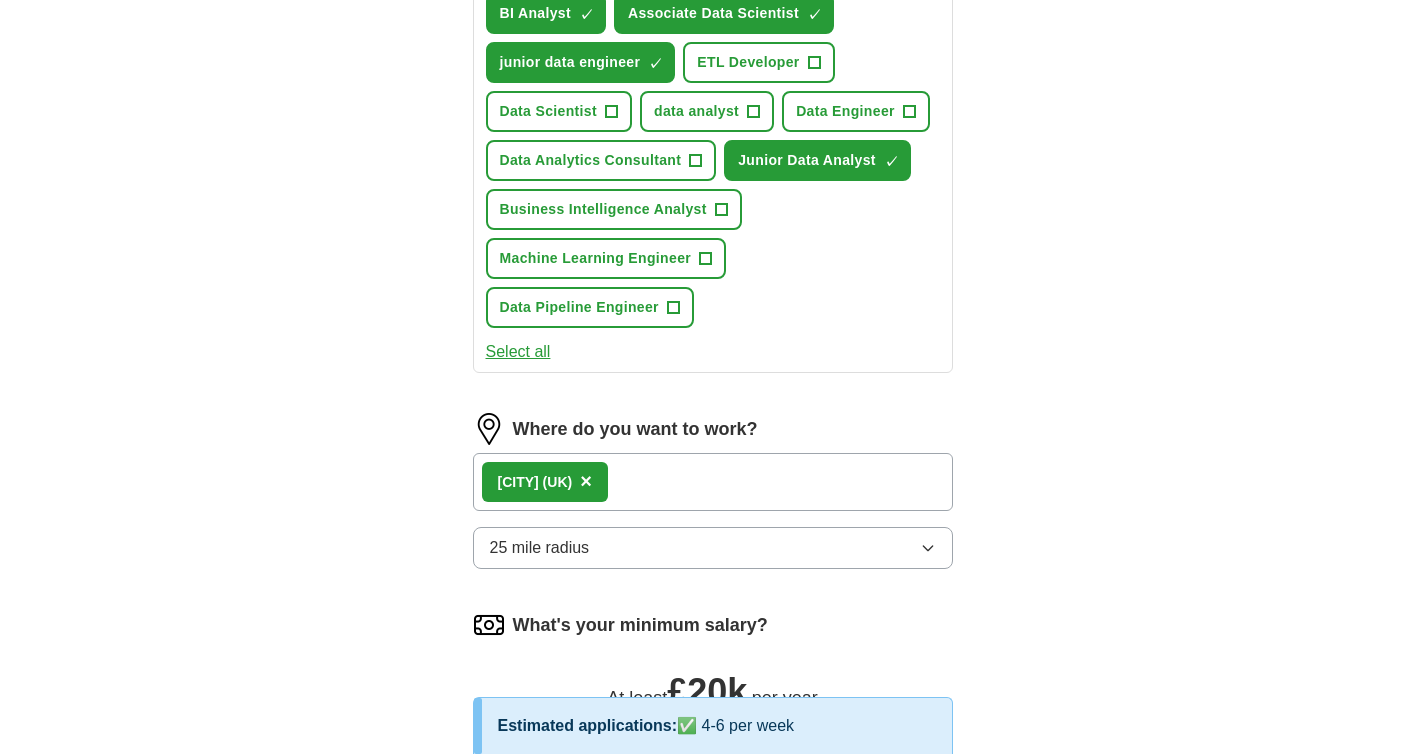 click on "[CITY]   ([COUNTRY]) ×" at bounding box center (713, 482) 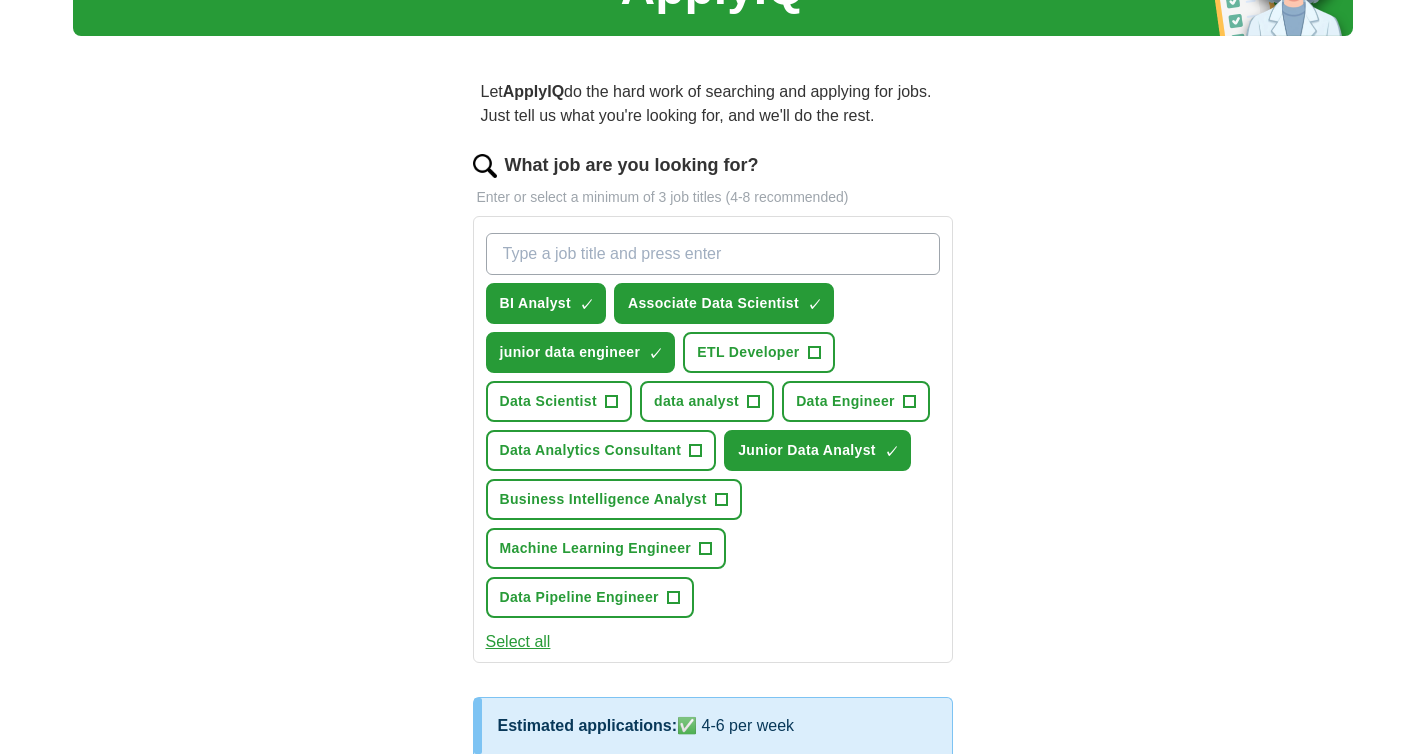 scroll, scrollTop: 134, scrollLeft: 0, axis: vertical 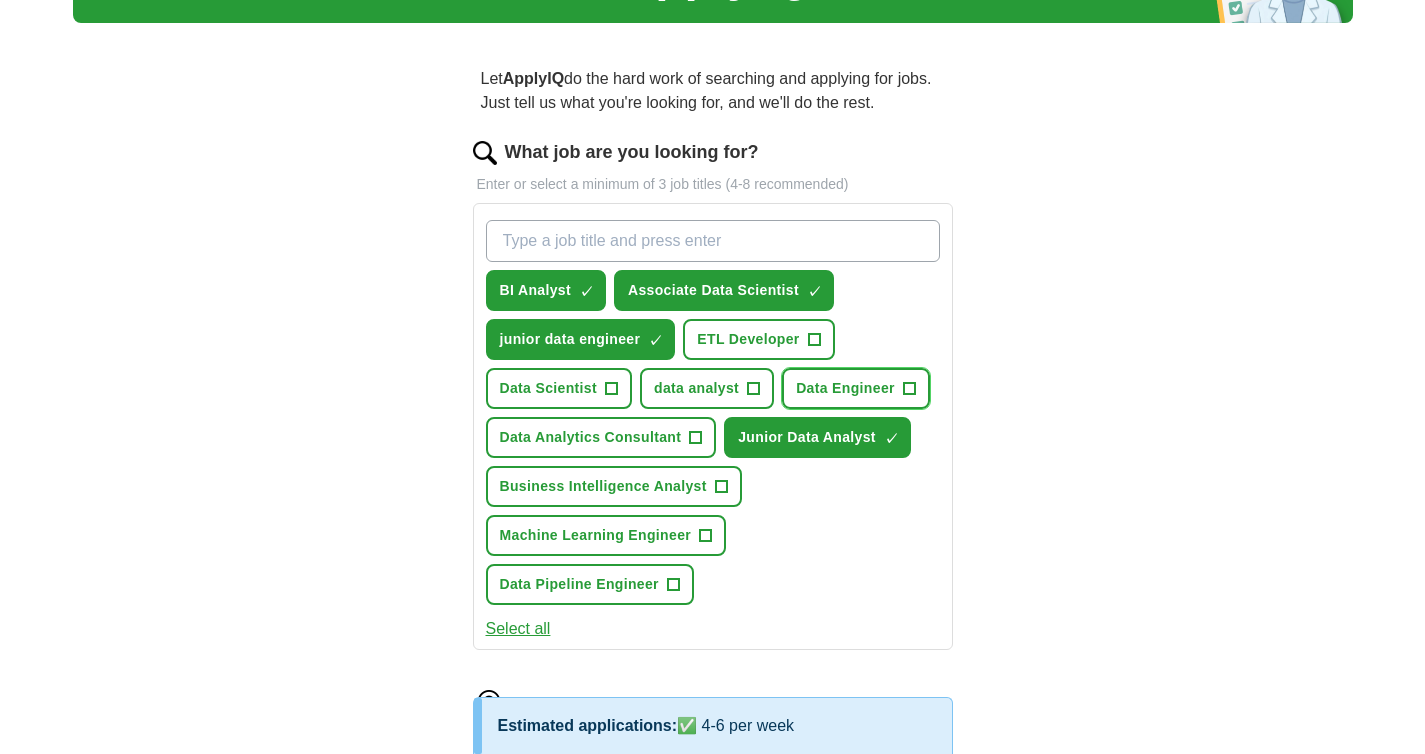 click on "+" at bounding box center (909, 389) 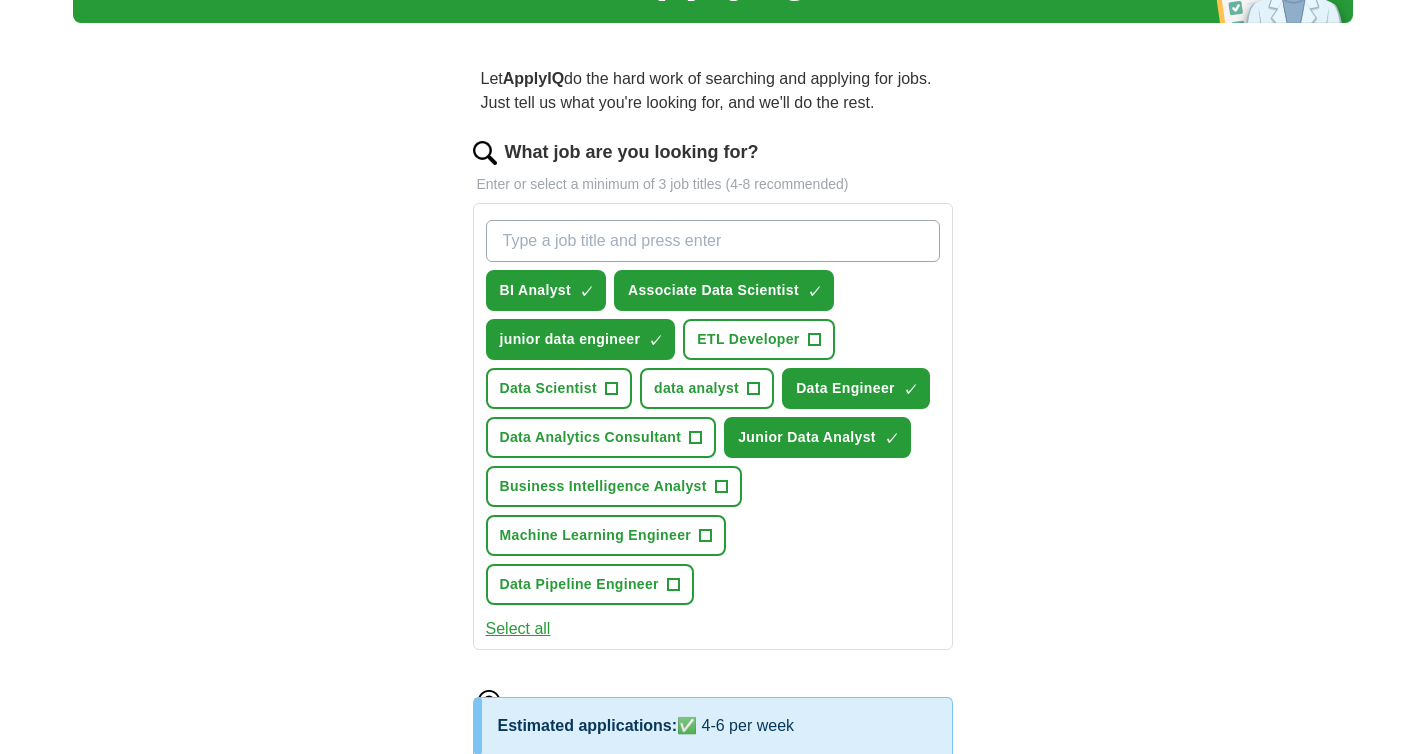 click on "What job are you looking for?" at bounding box center (713, 241) 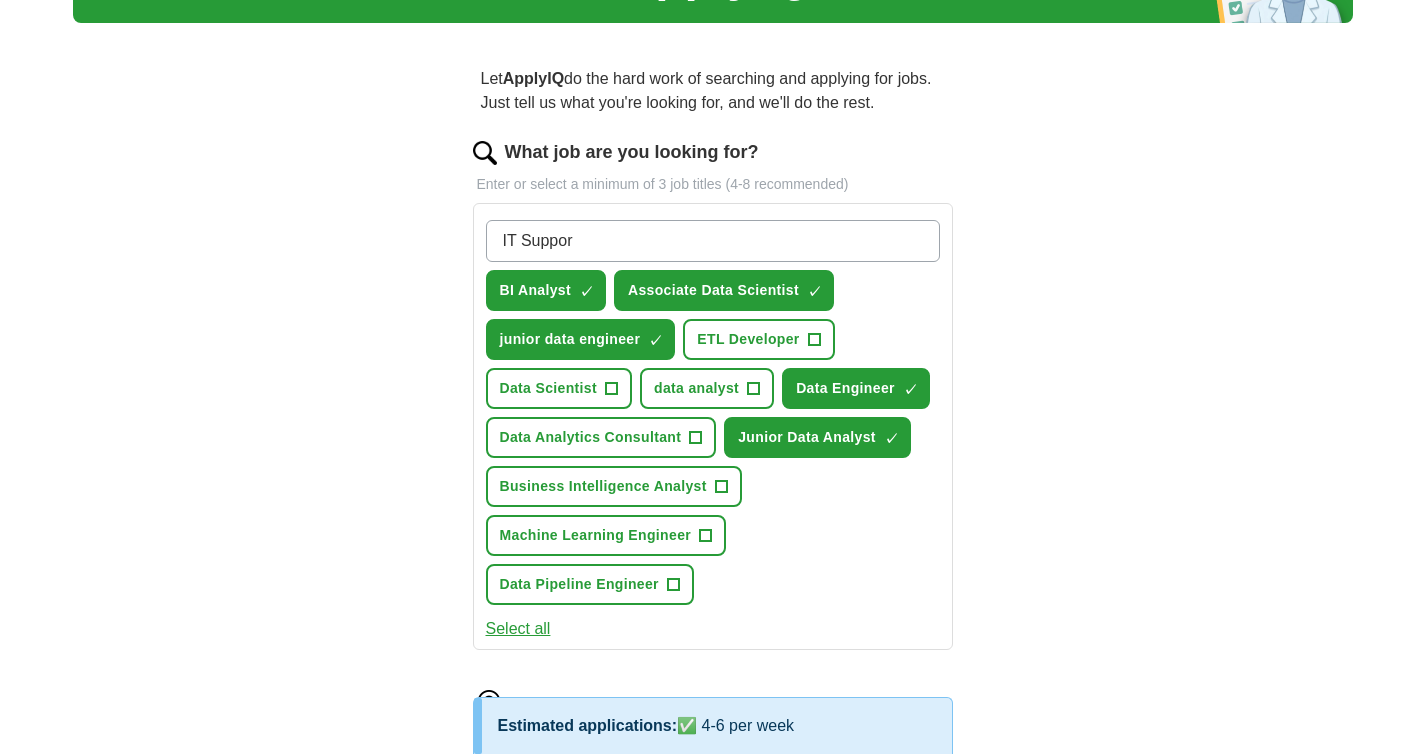 type on "IT Support" 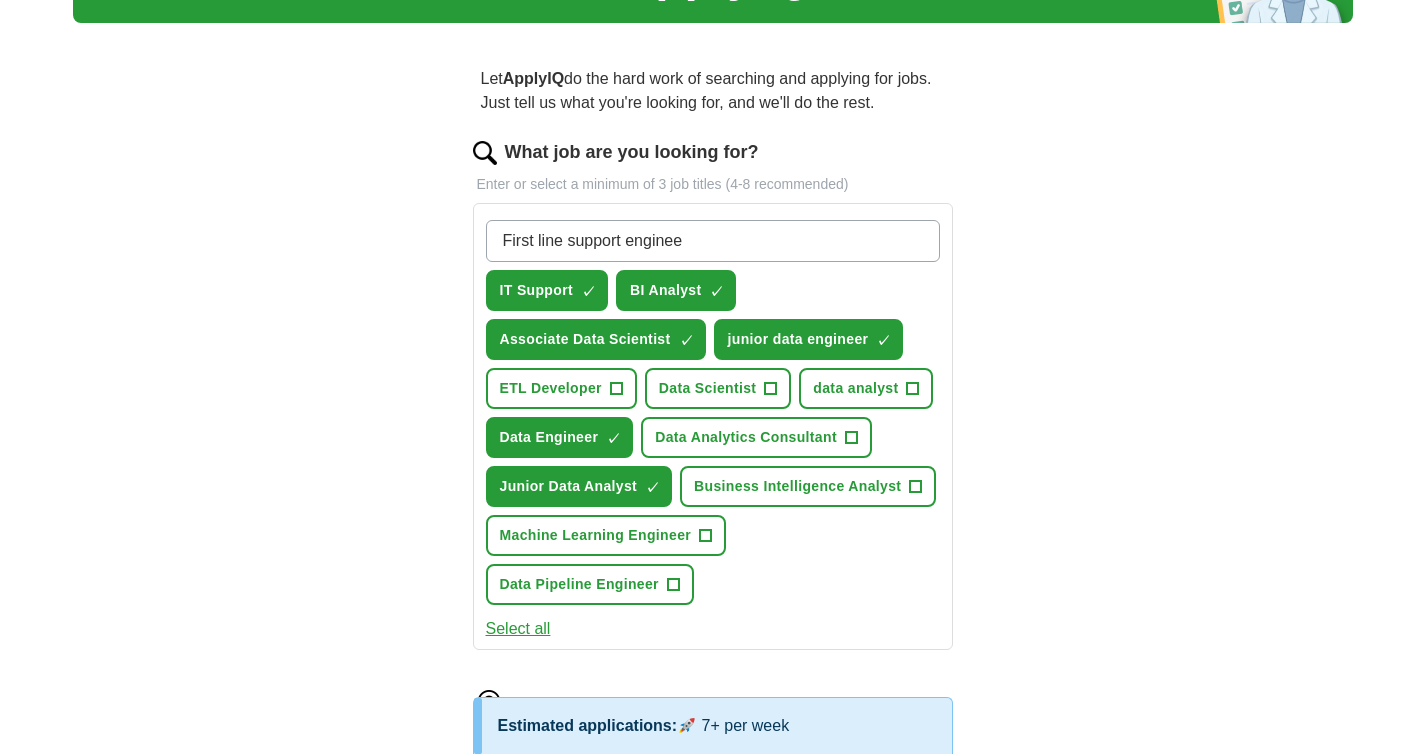 type on "First line support engineer" 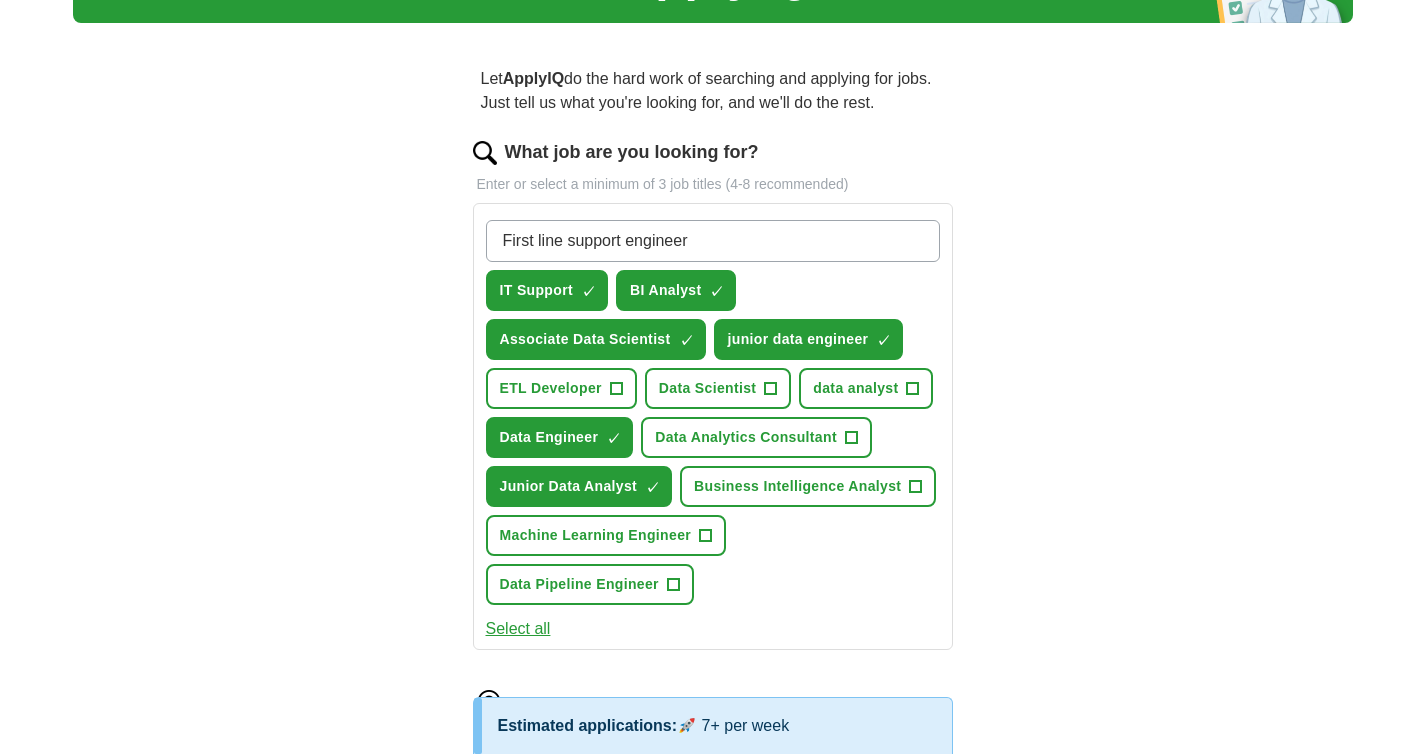 type 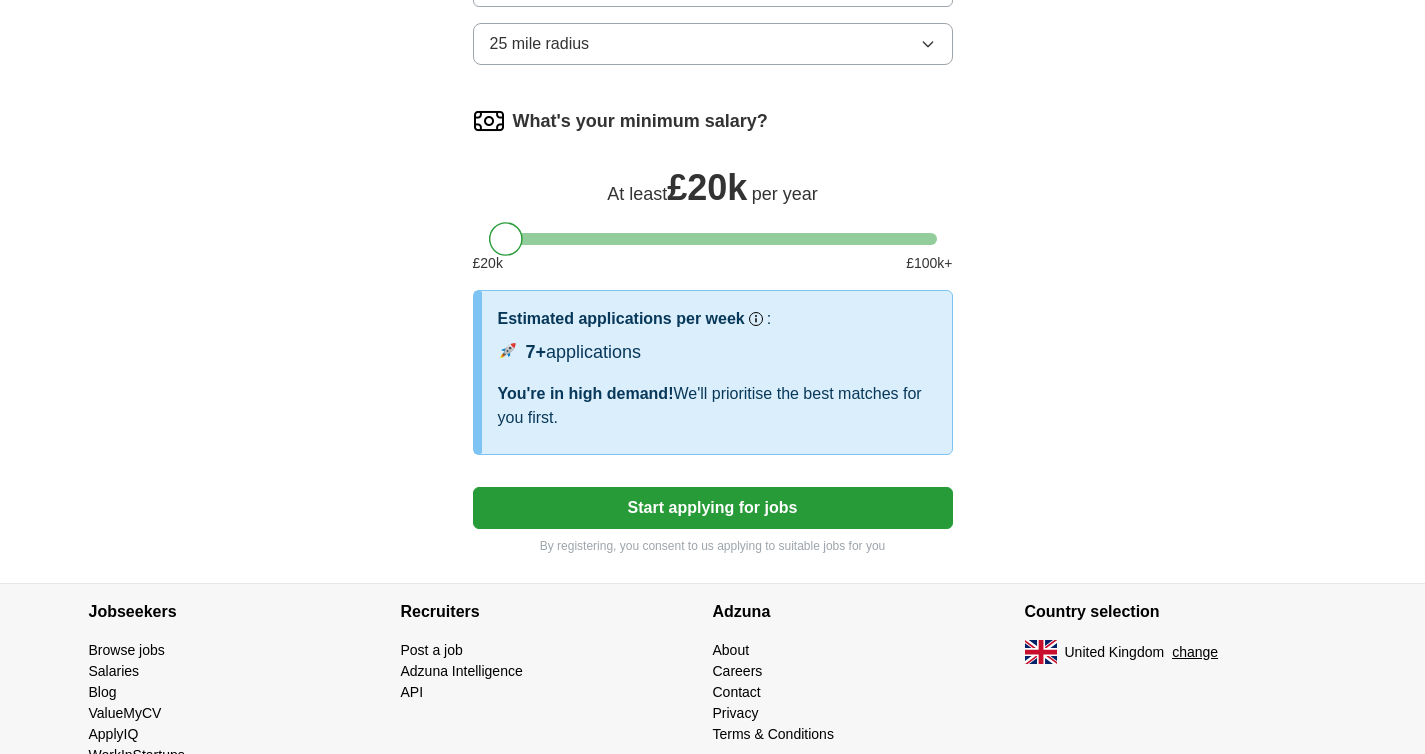 scroll, scrollTop: 1017, scrollLeft: 0, axis: vertical 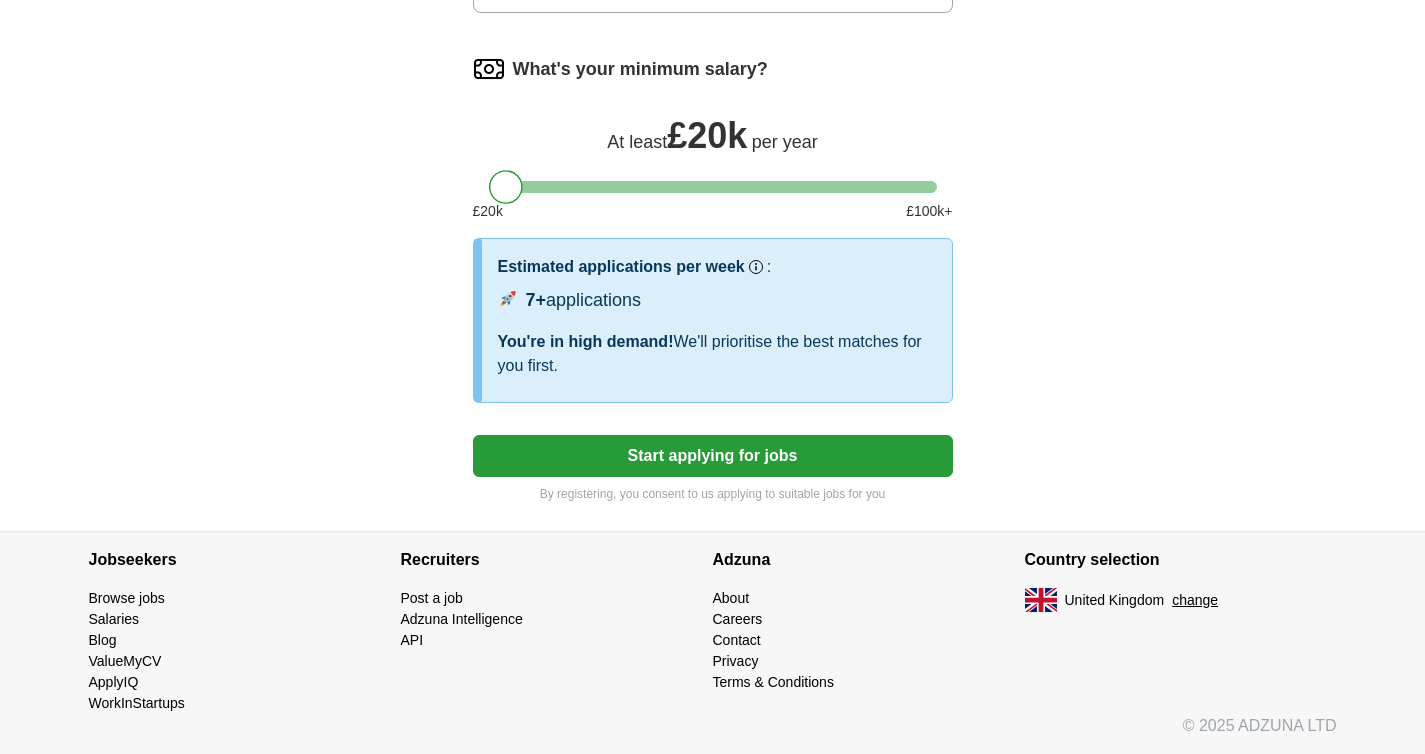 click on "Start applying for jobs" at bounding box center (713, 456) 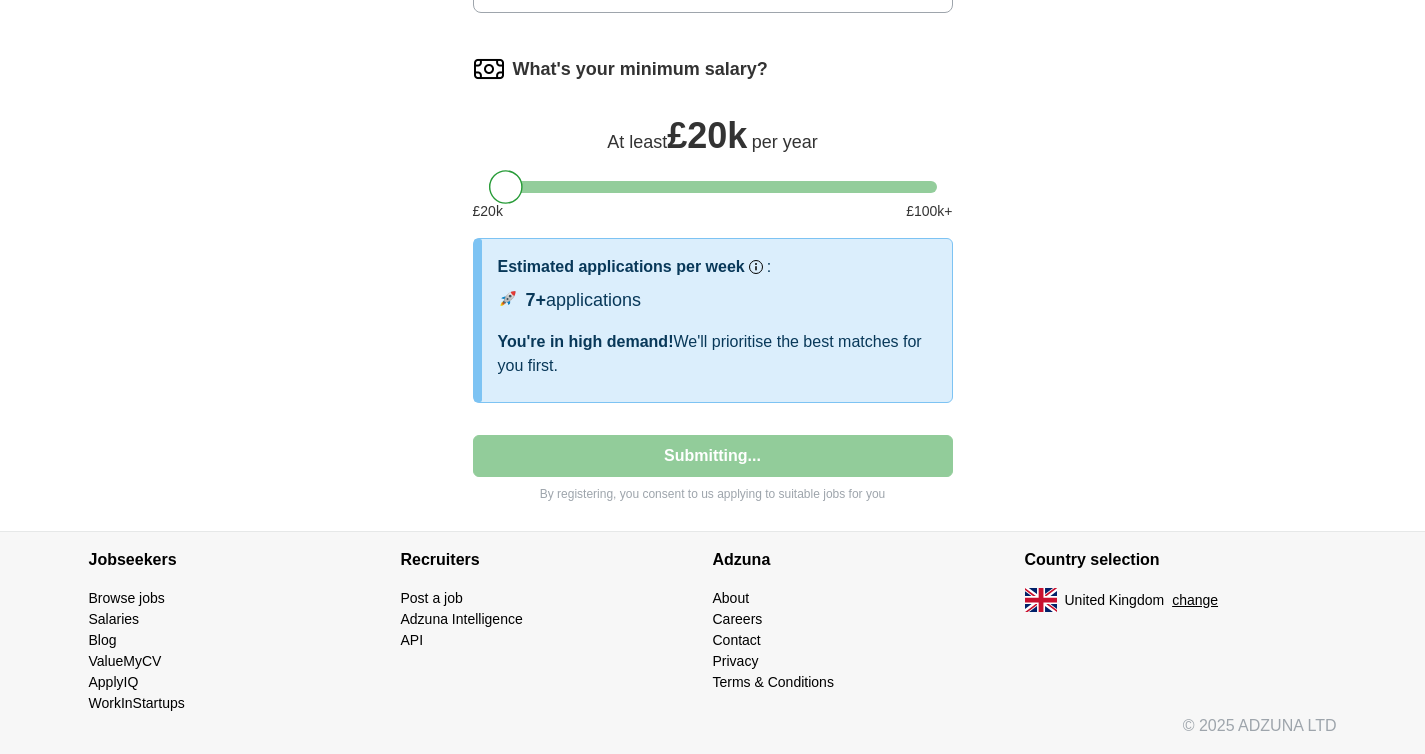 select on "**" 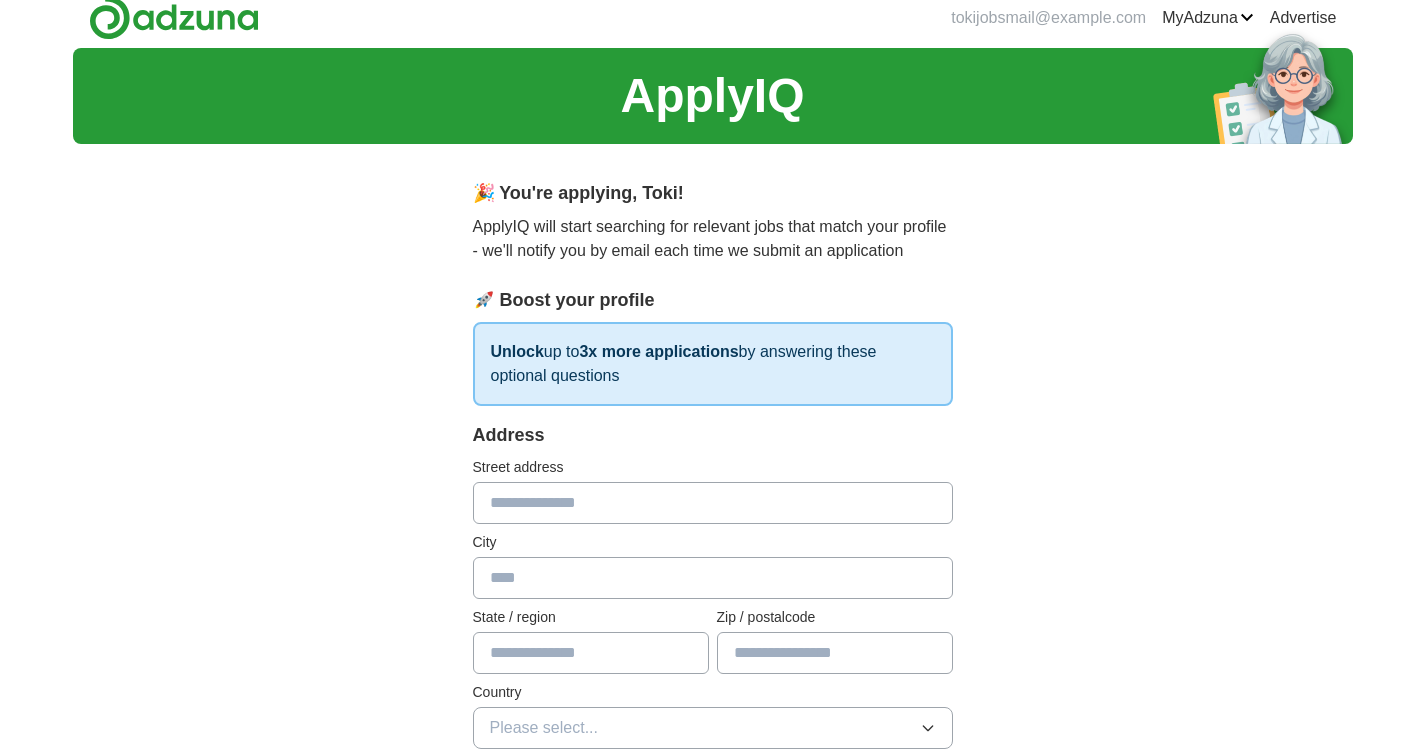 scroll, scrollTop: 183, scrollLeft: 0, axis: vertical 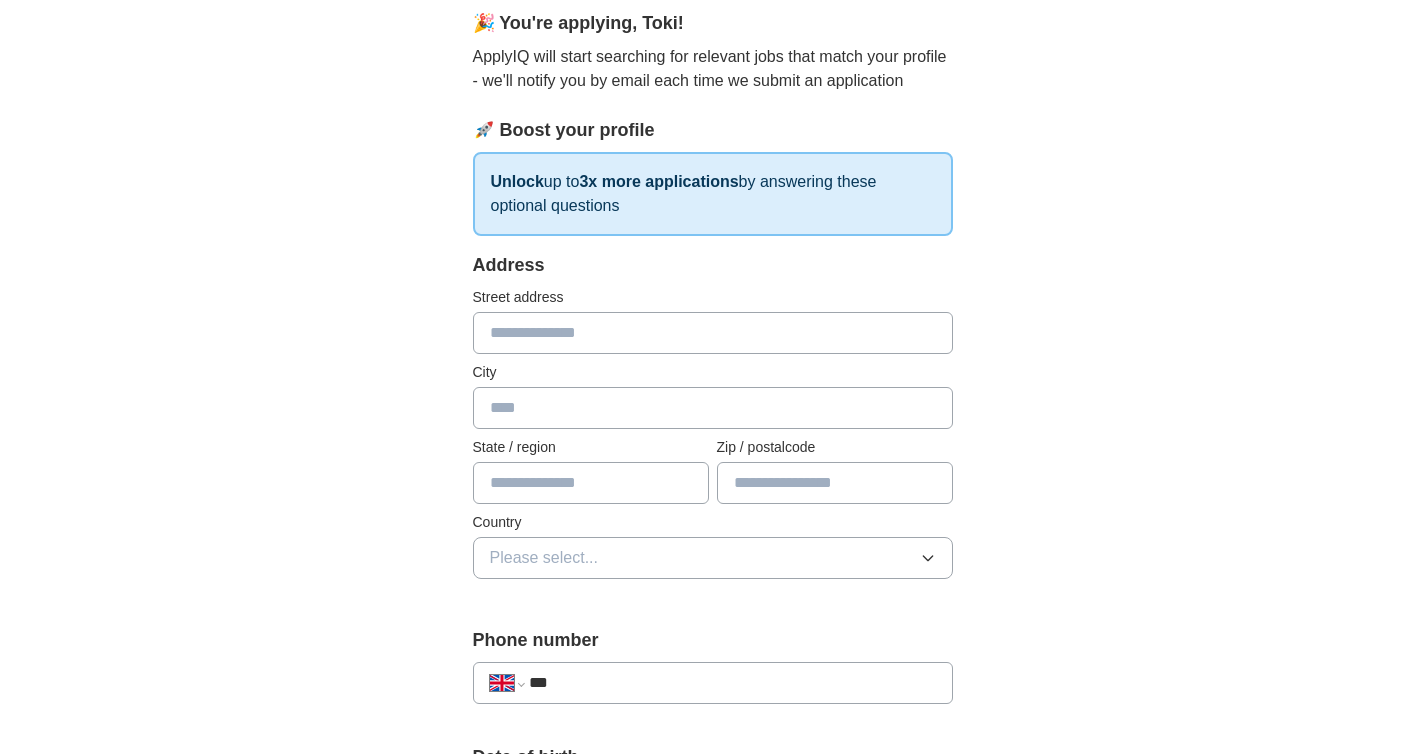 click at bounding box center [713, 333] 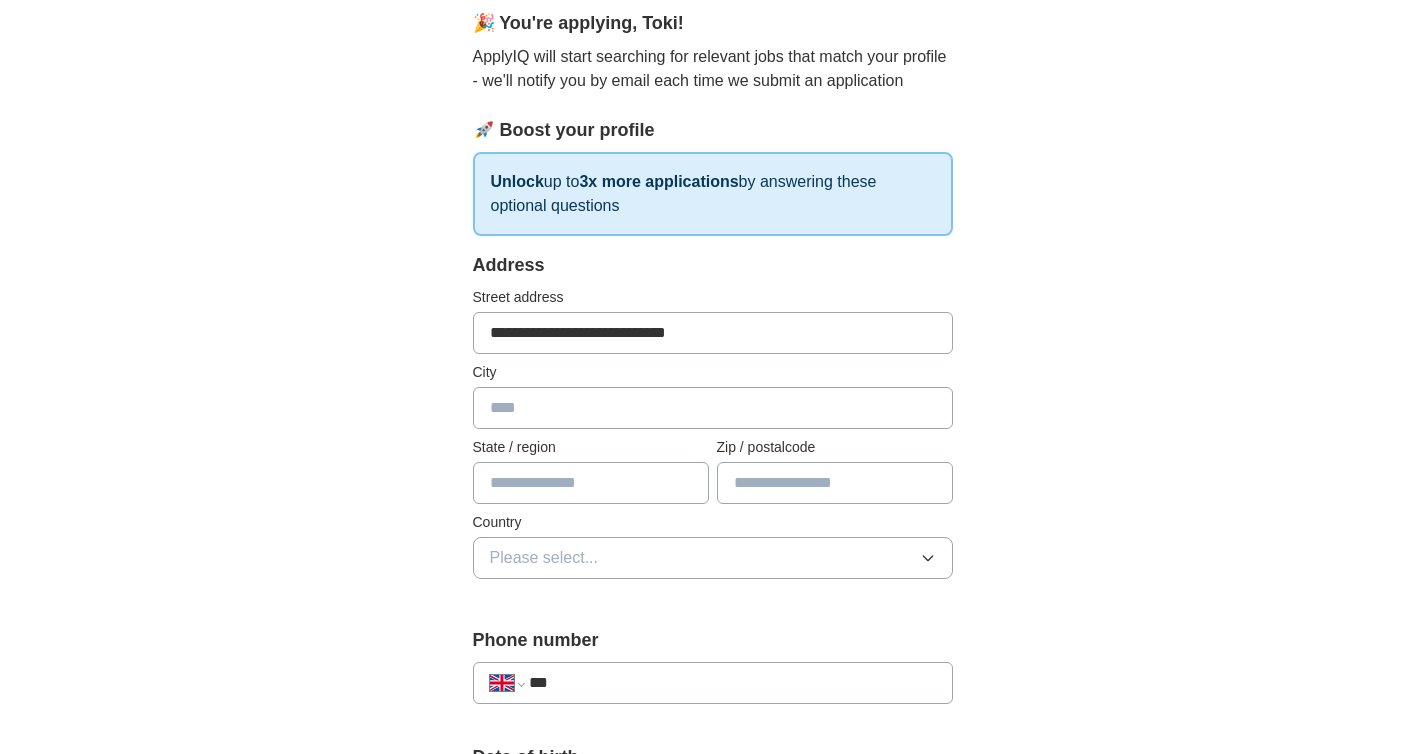 type on "******" 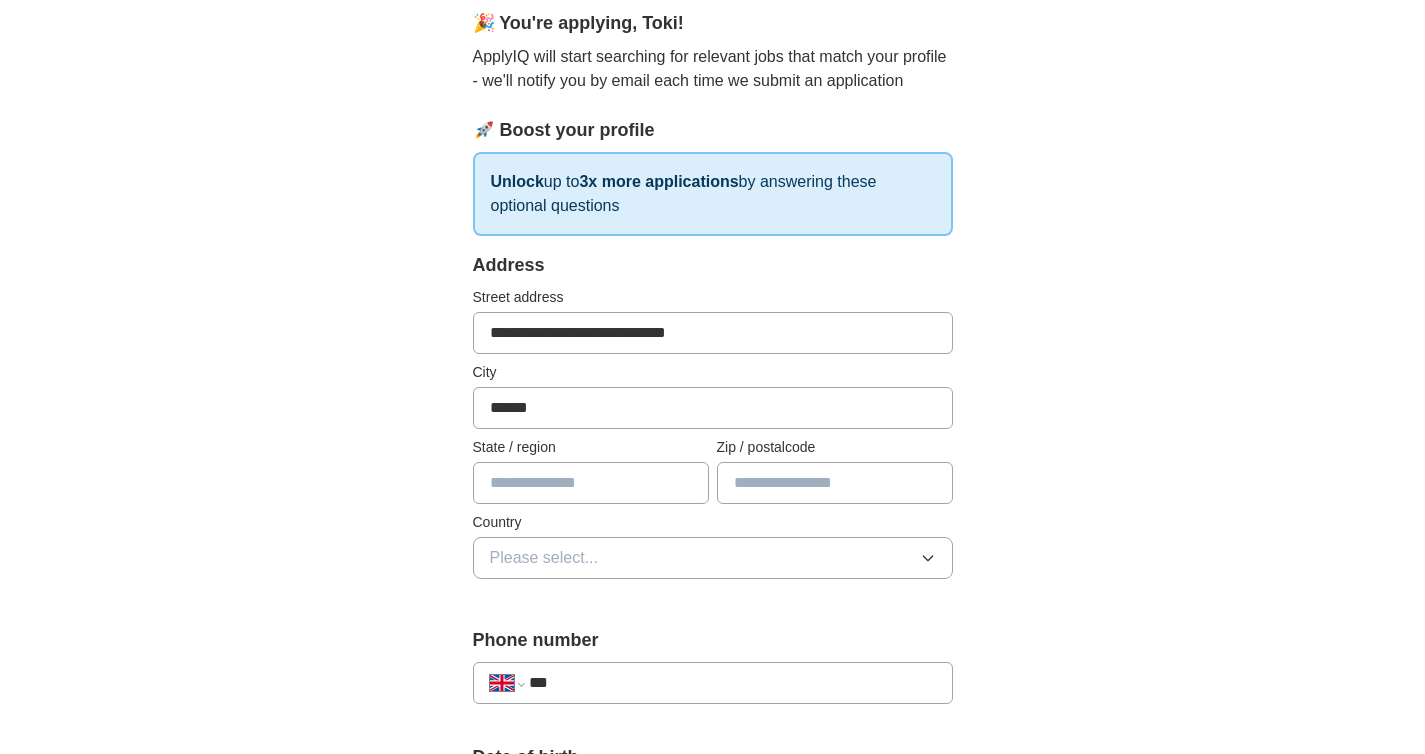 type on "**********" 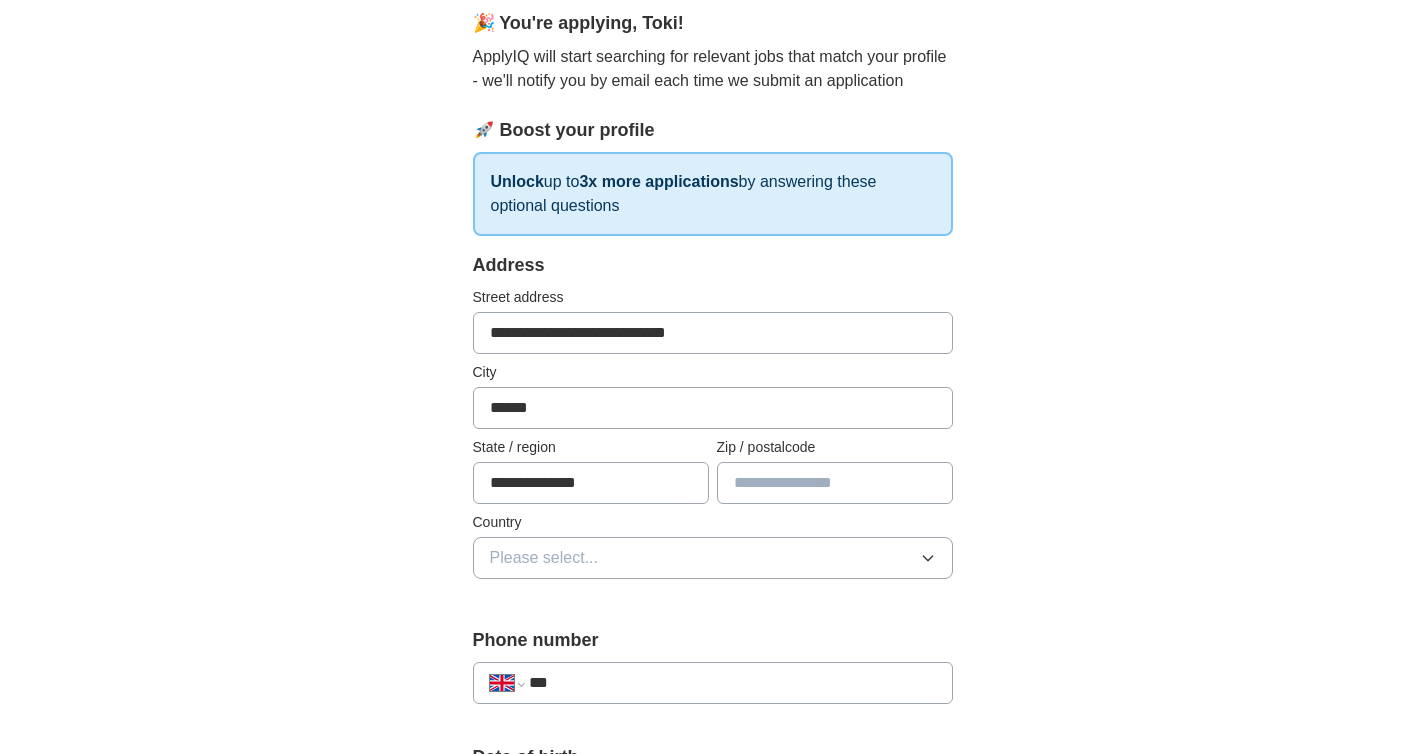 type on "********" 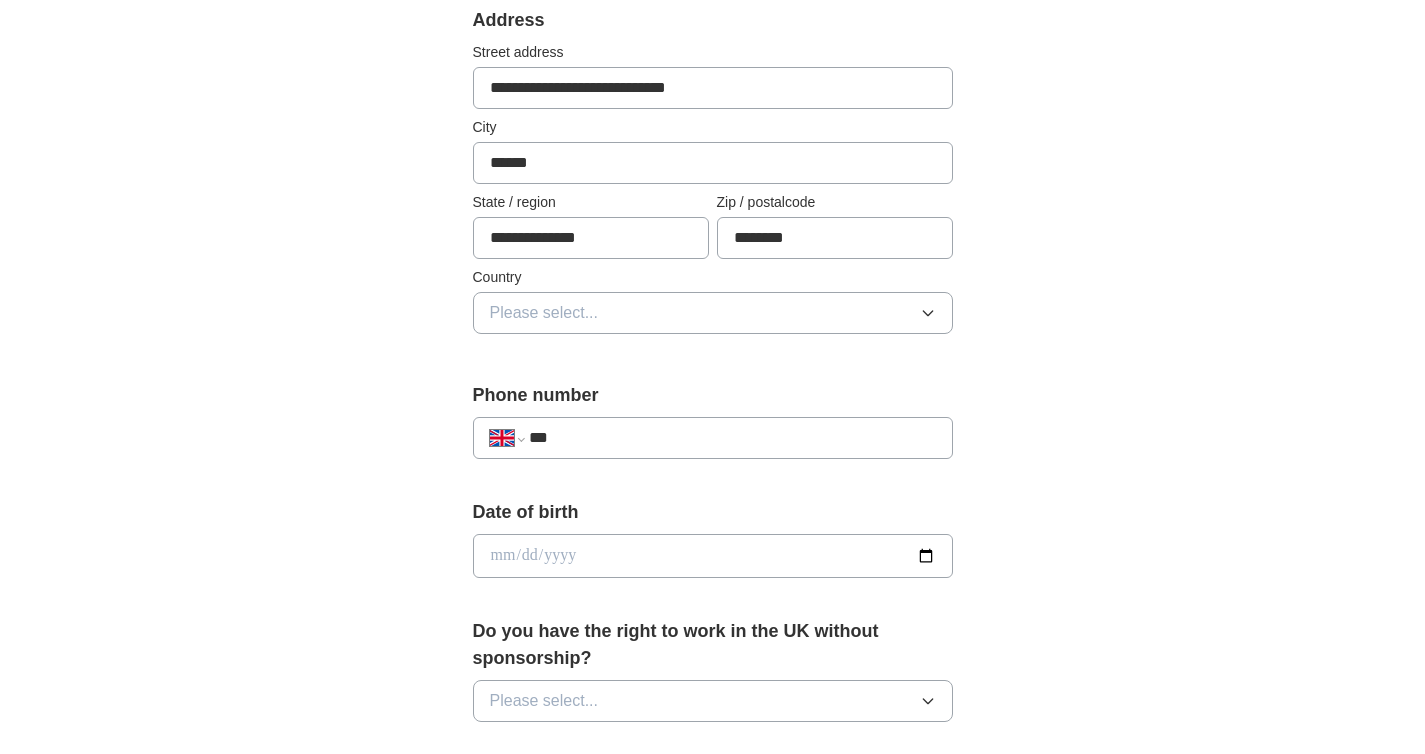 scroll, scrollTop: 637, scrollLeft: 0, axis: vertical 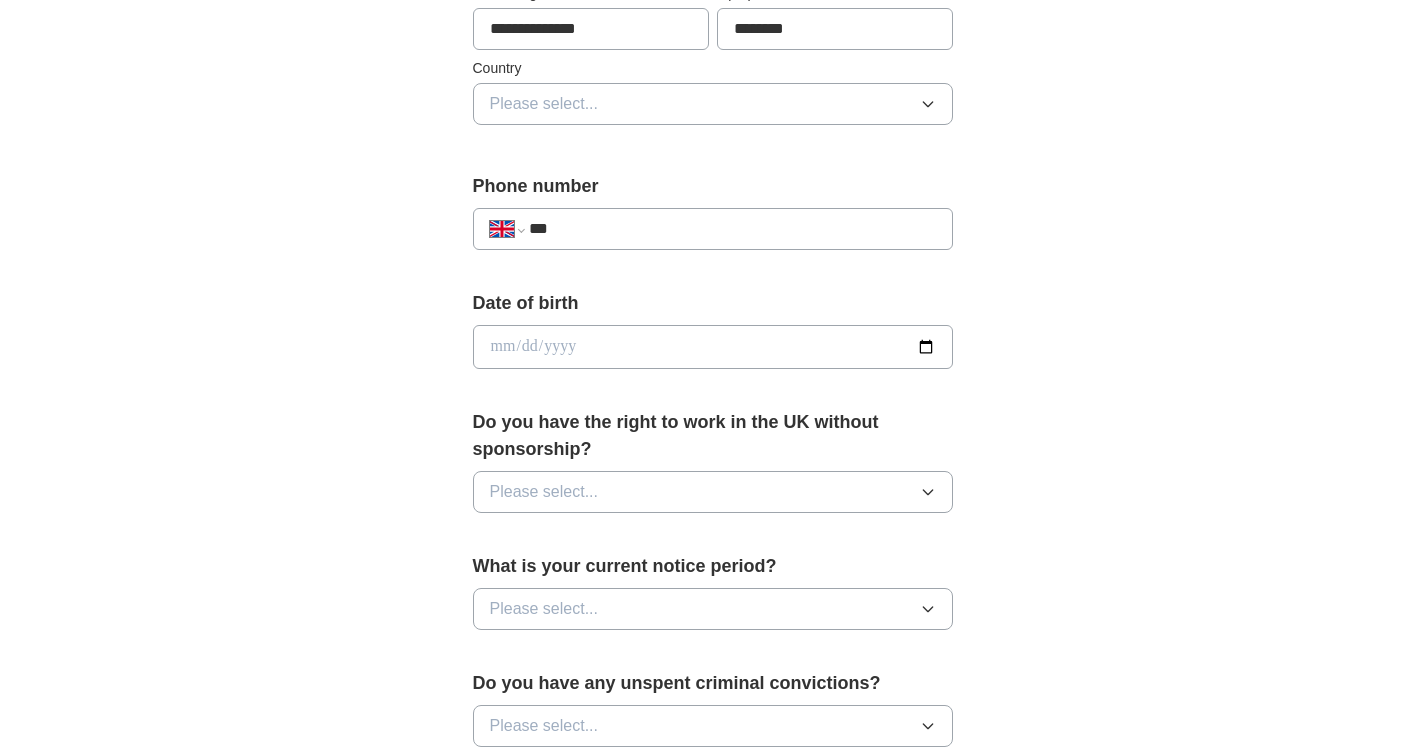 click on "Please select..." at bounding box center [713, 104] 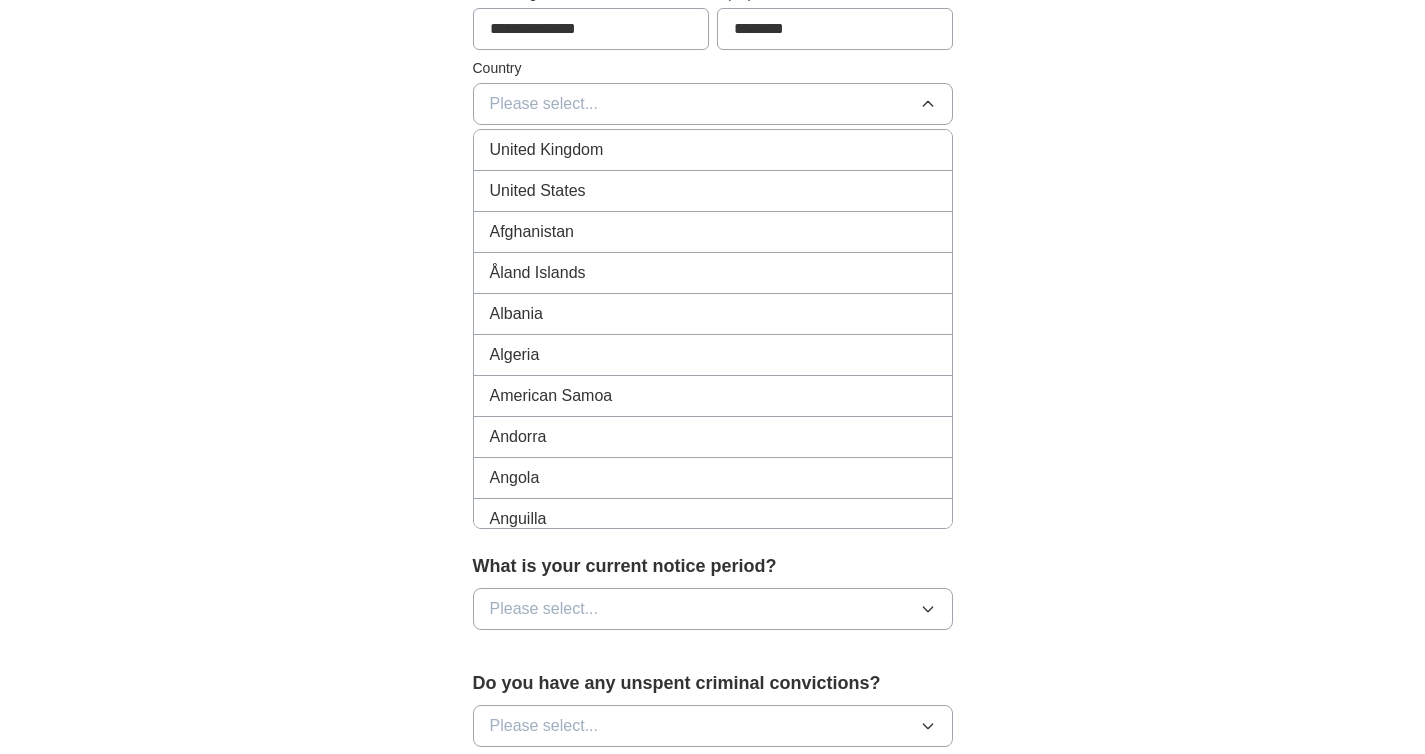 click on "United Kingdom" at bounding box center [713, 150] 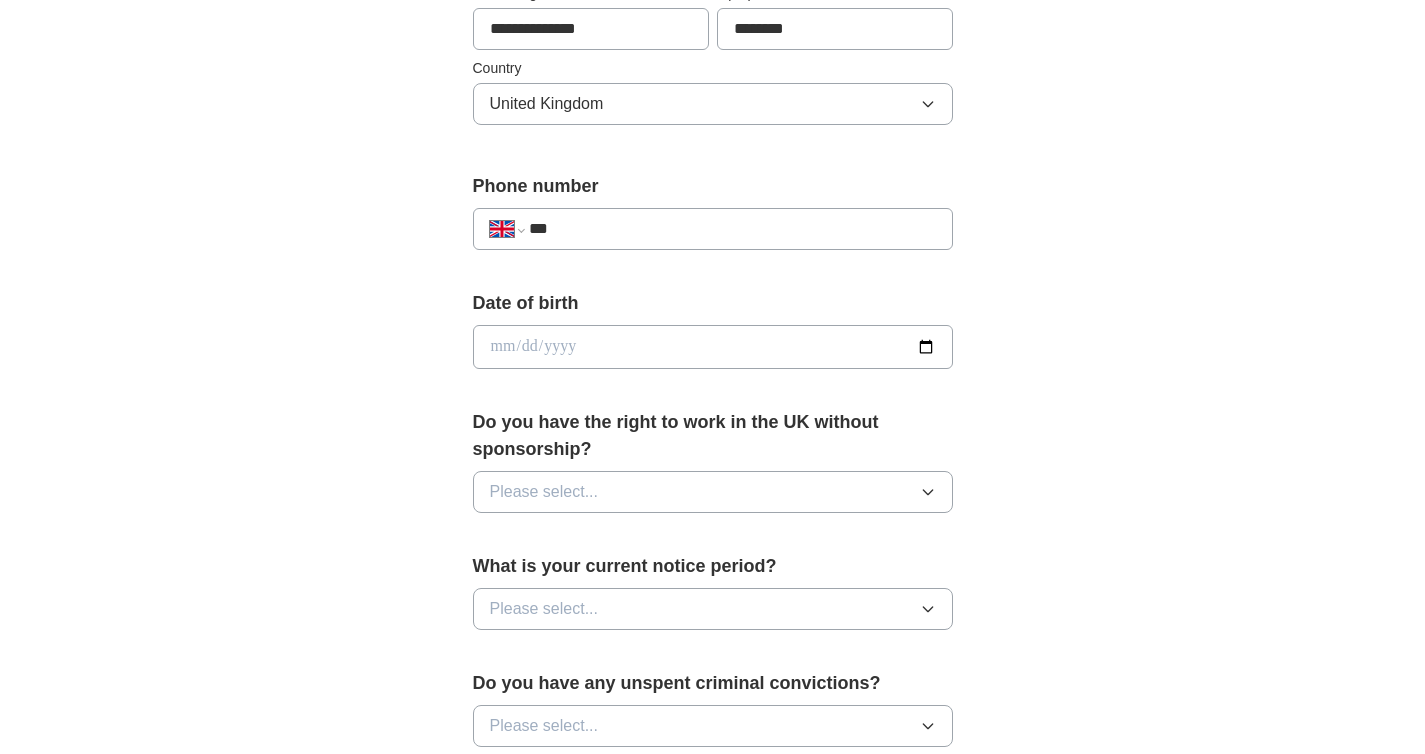 click on "***" at bounding box center [732, 229] 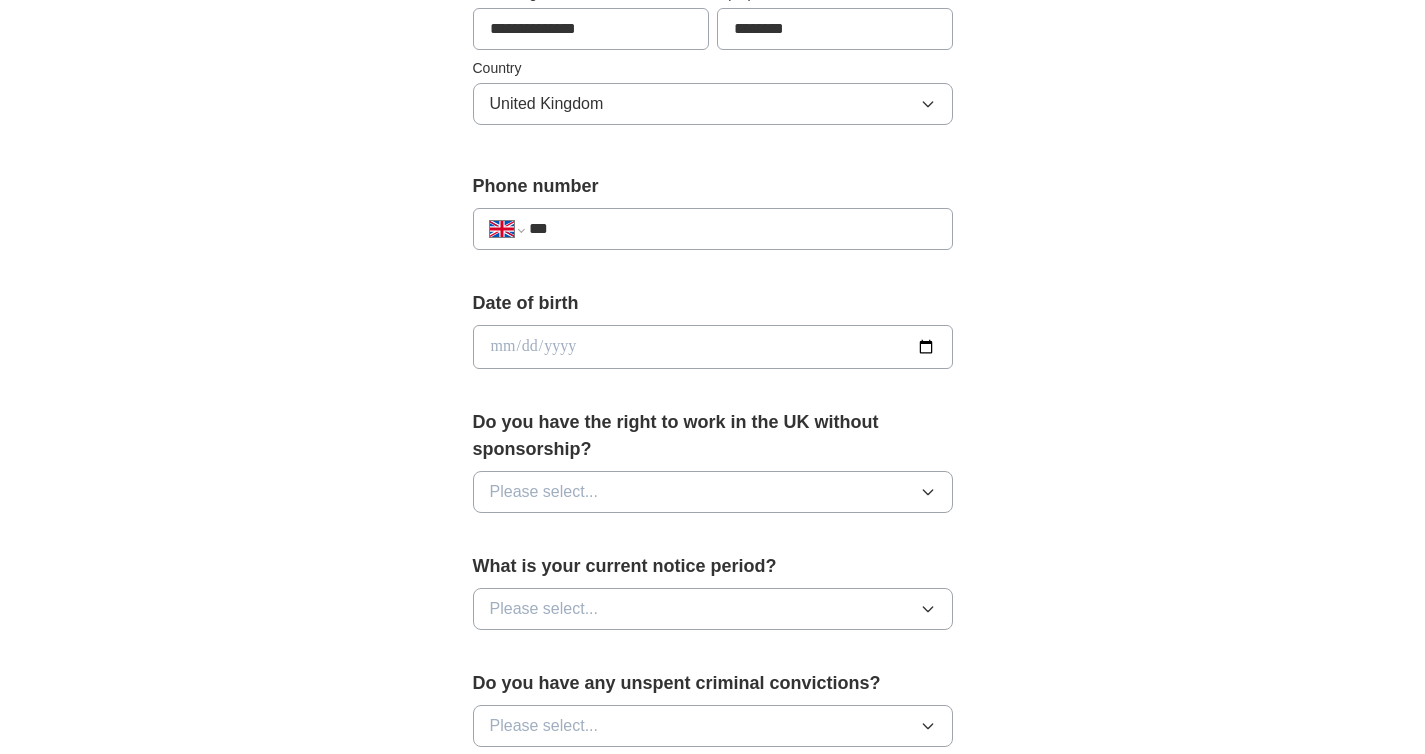 type on "**********" 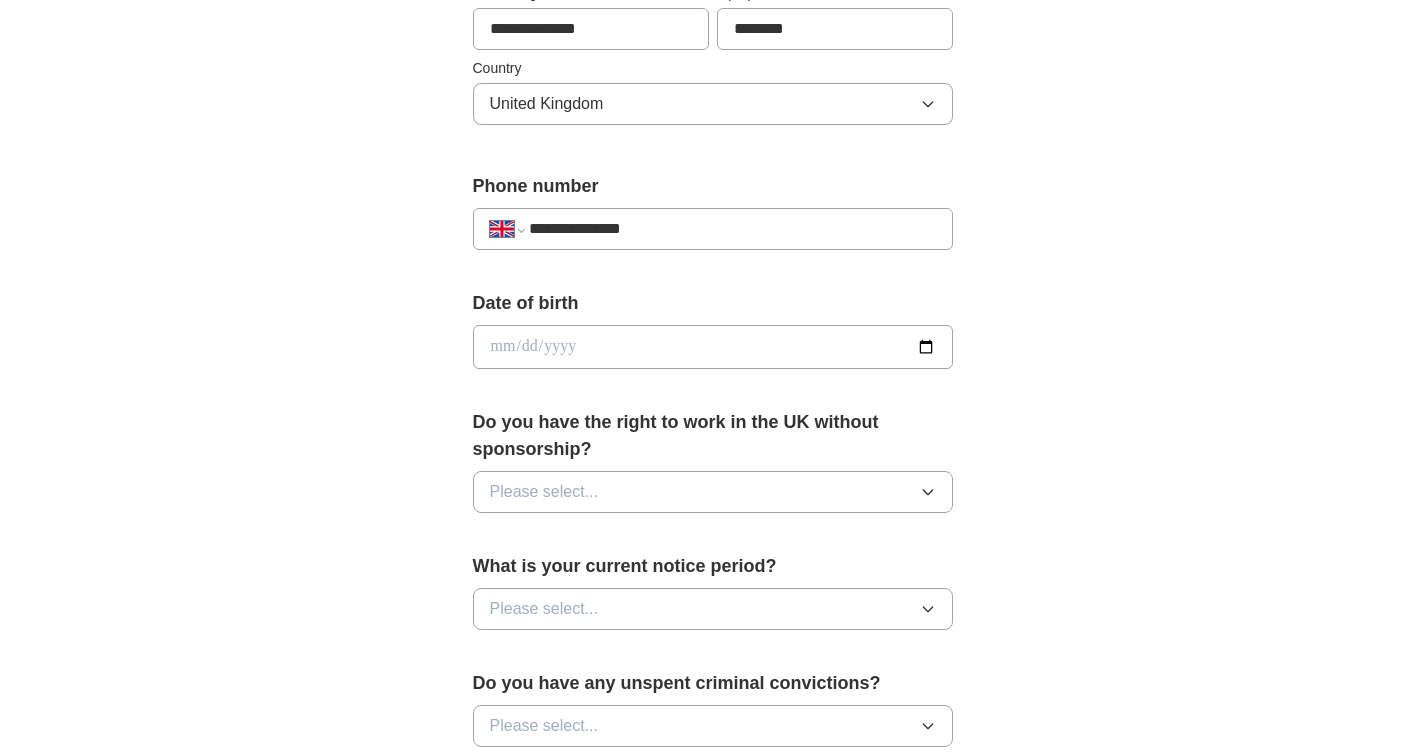 scroll, scrollTop: 857, scrollLeft: 0, axis: vertical 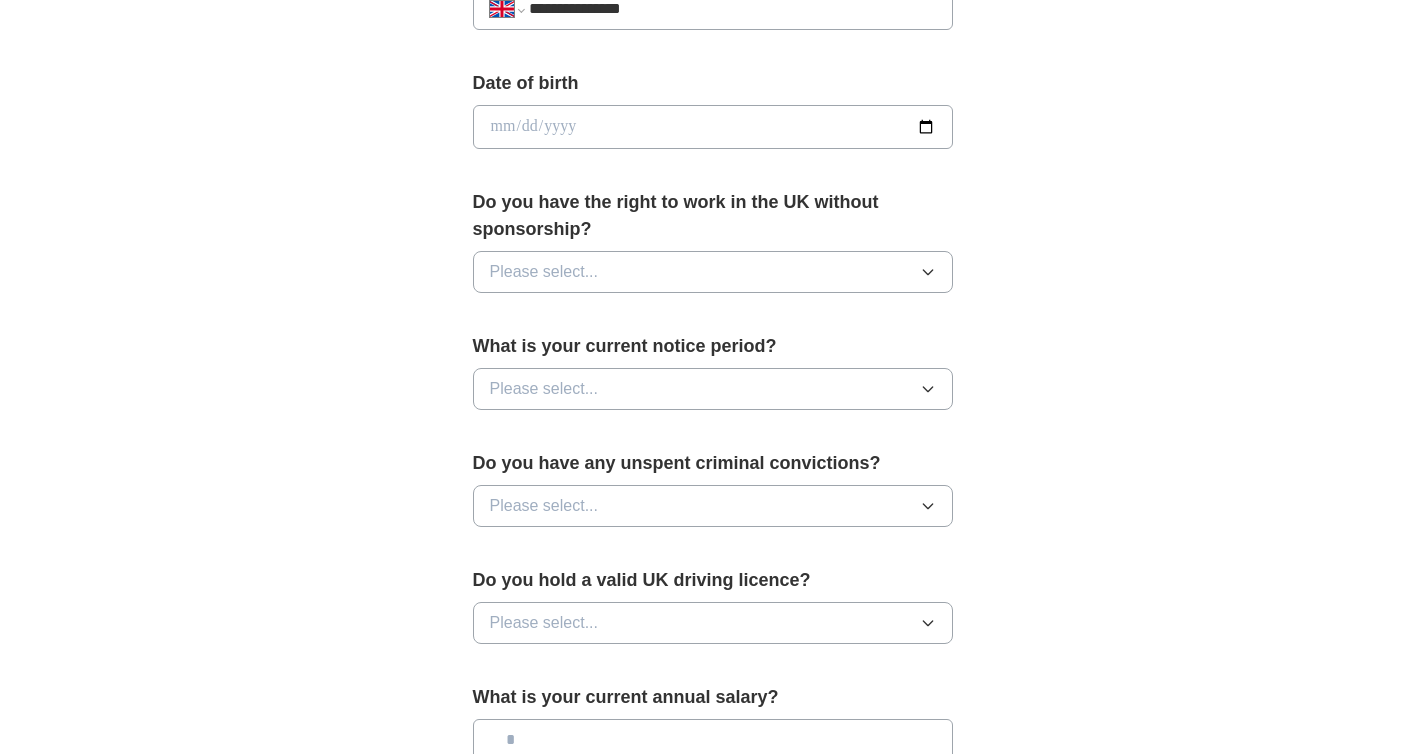click at bounding box center [713, 127] 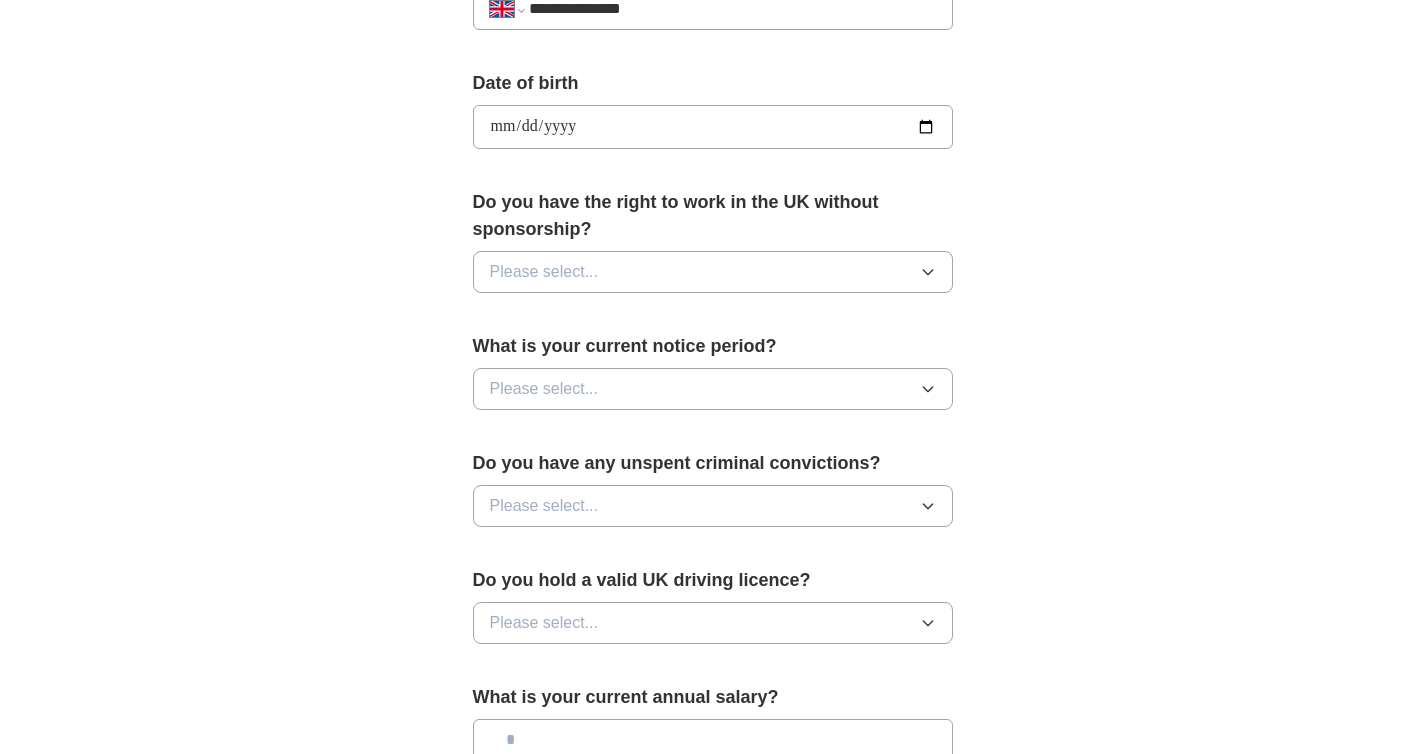 type on "**********" 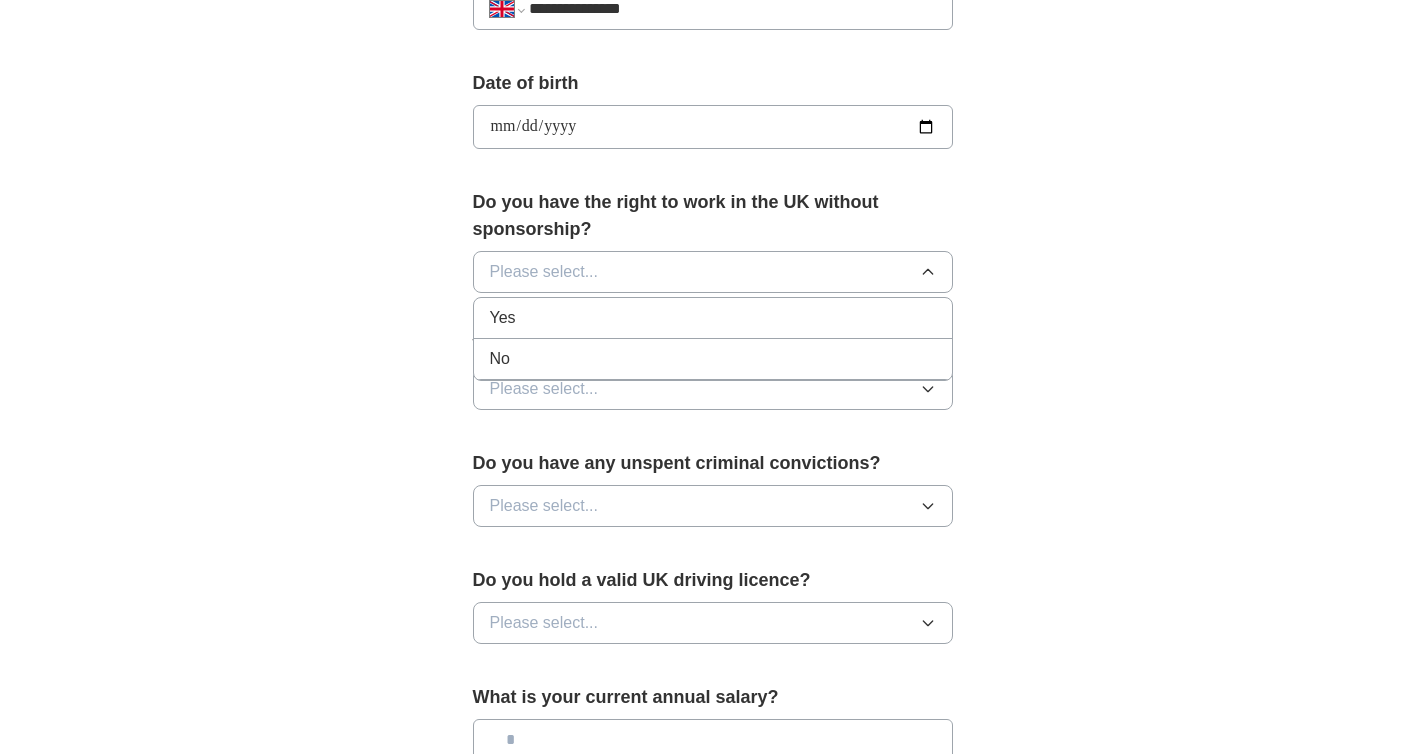 click on "Yes" at bounding box center [713, 318] 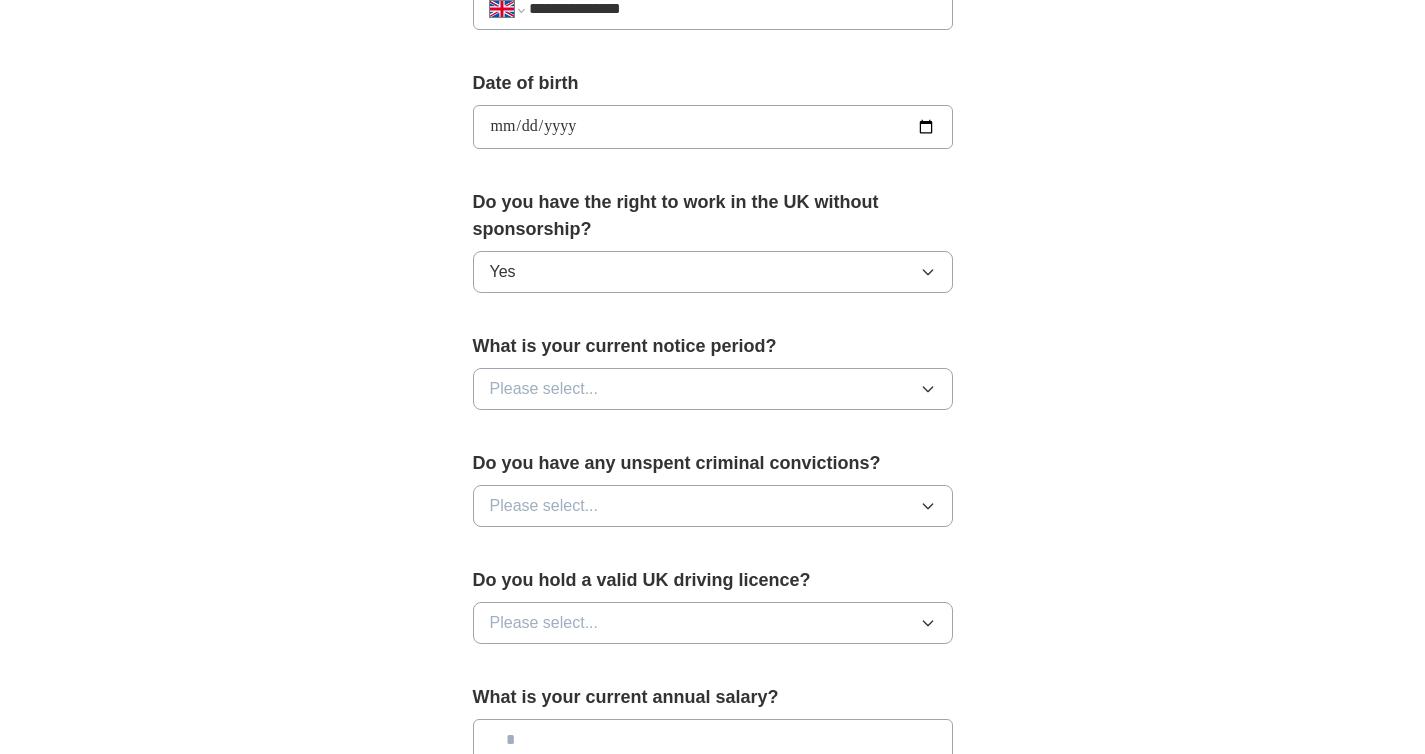 click on "Please select..." at bounding box center (713, 389) 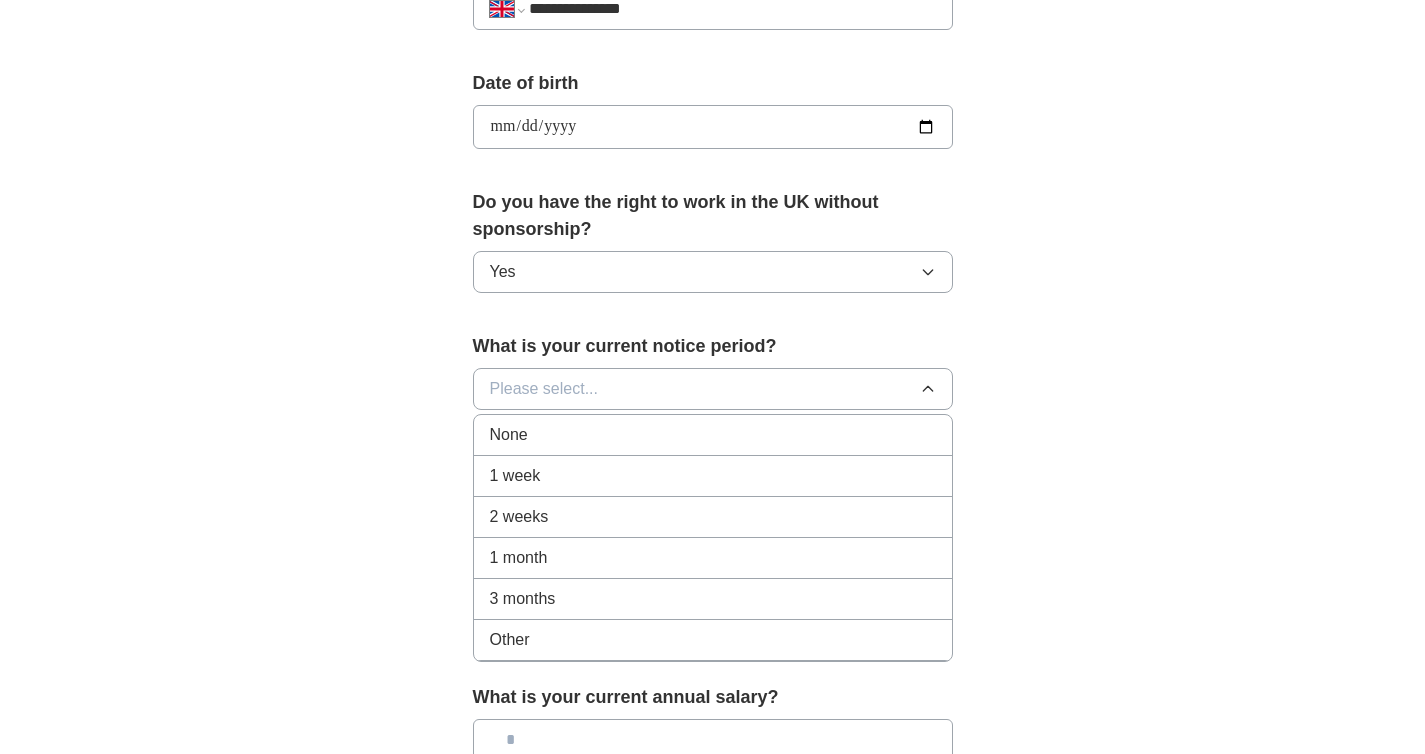 click on "1 week" at bounding box center (713, 476) 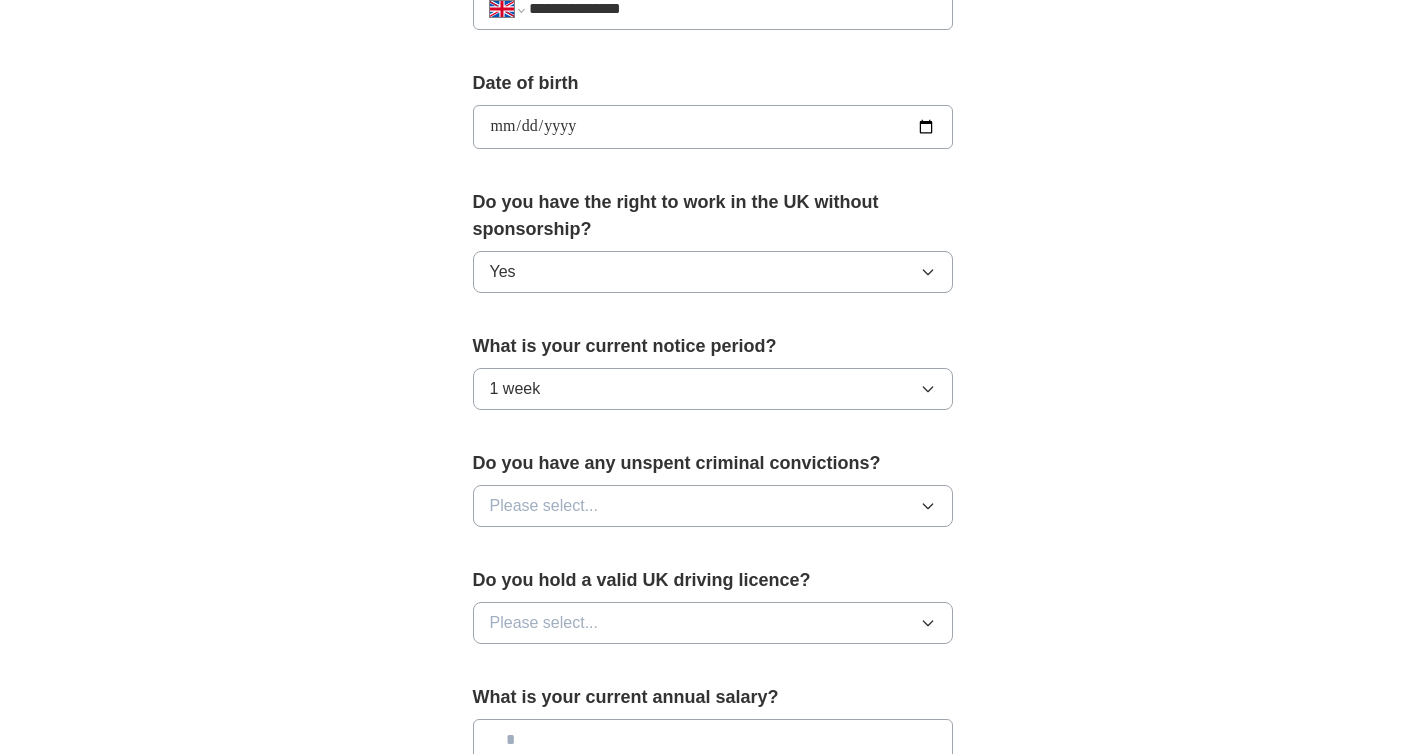 scroll, scrollTop: 1089, scrollLeft: 0, axis: vertical 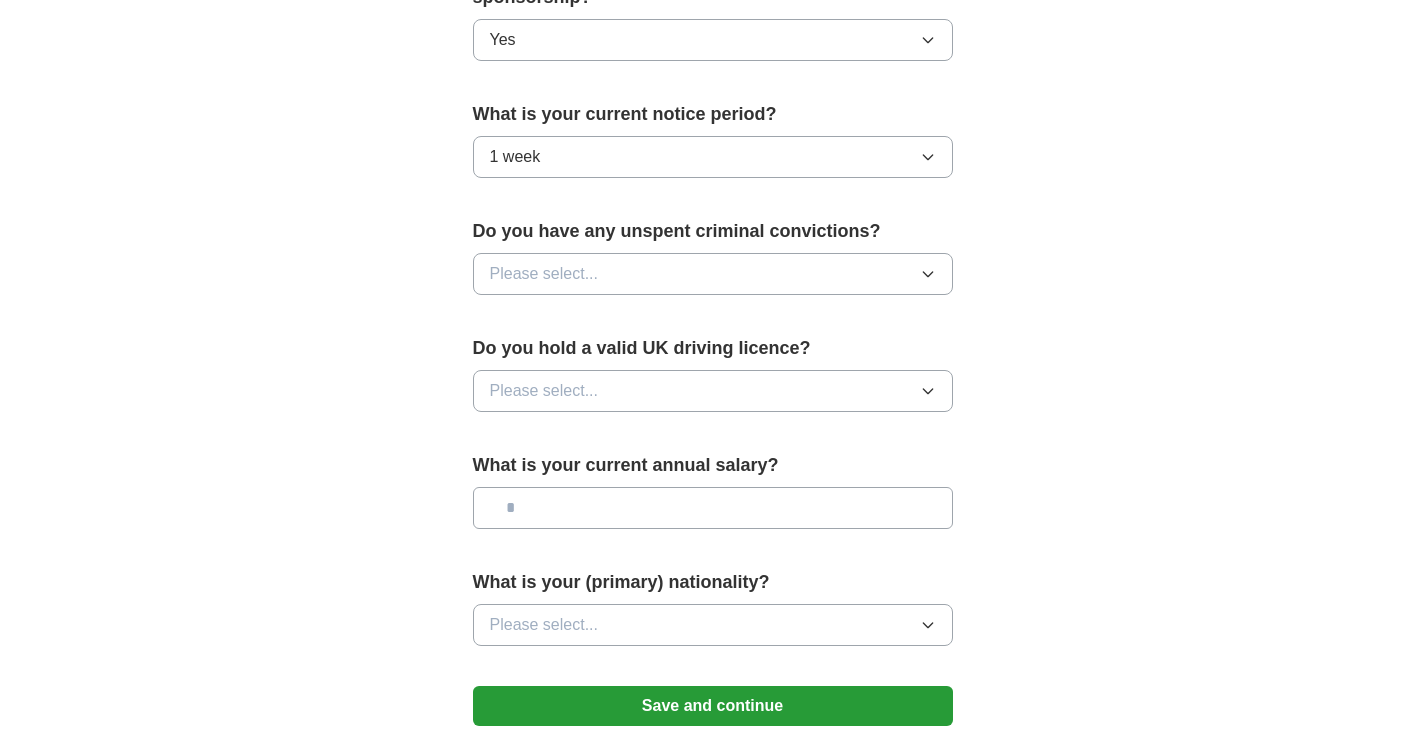 click on "Please select..." at bounding box center (544, 274) 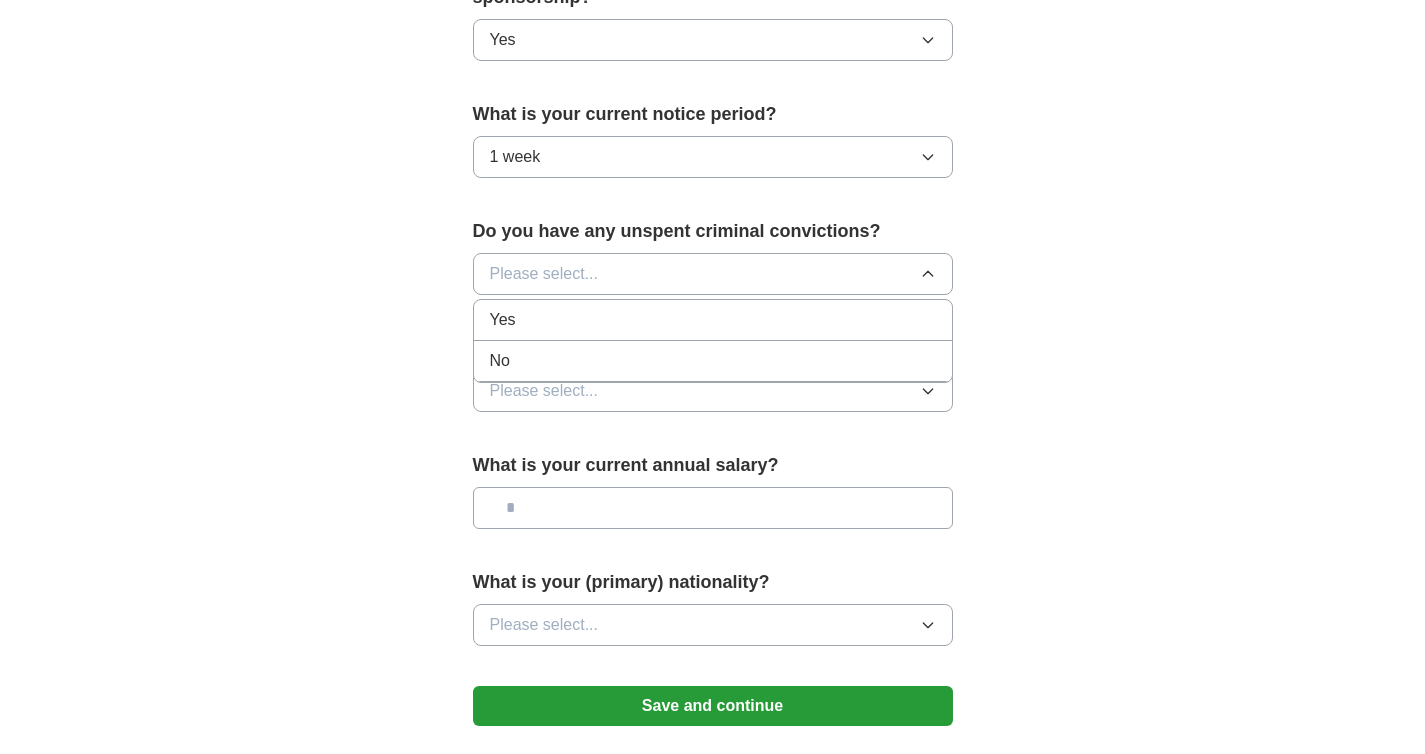 click on "No" at bounding box center (713, 361) 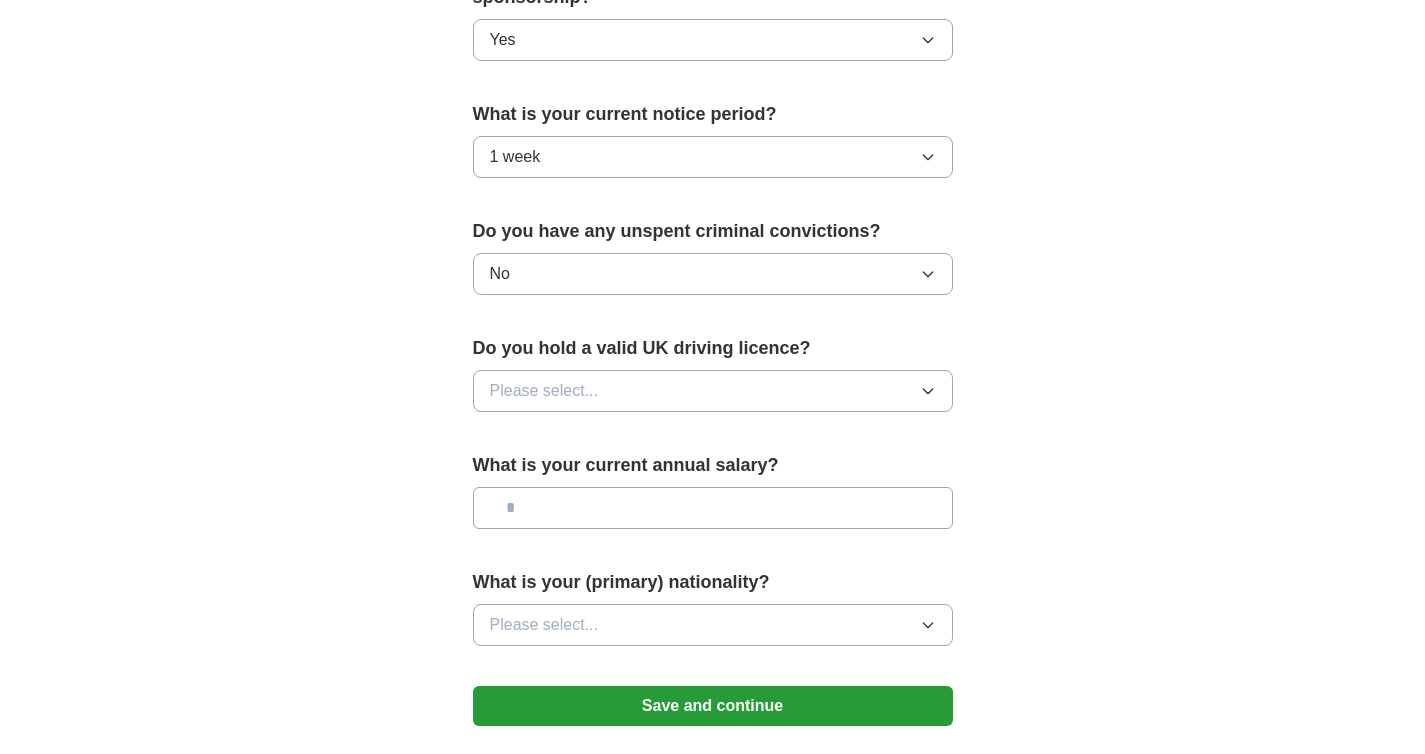 click on "Please select..." at bounding box center (544, 391) 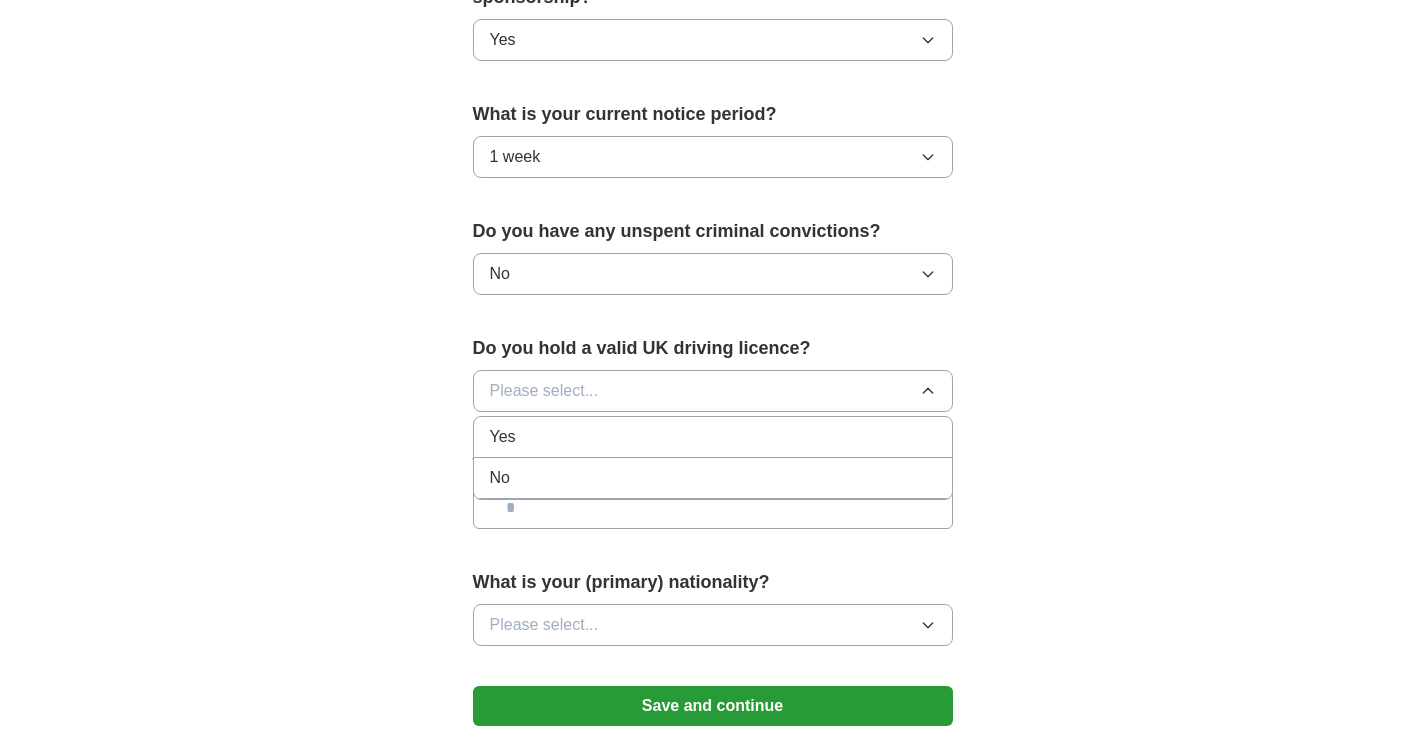click on "No" at bounding box center (713, 478) 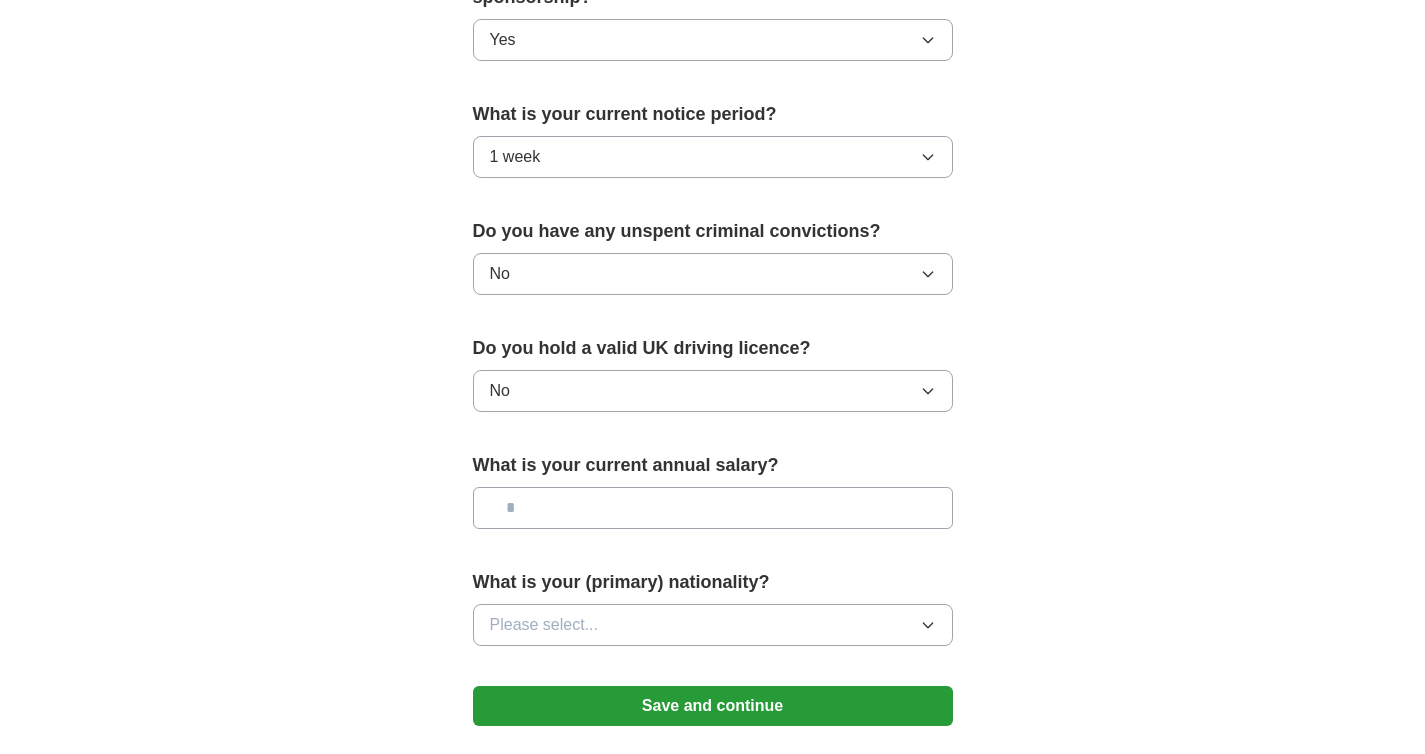 click at bounding box center [713, 508] 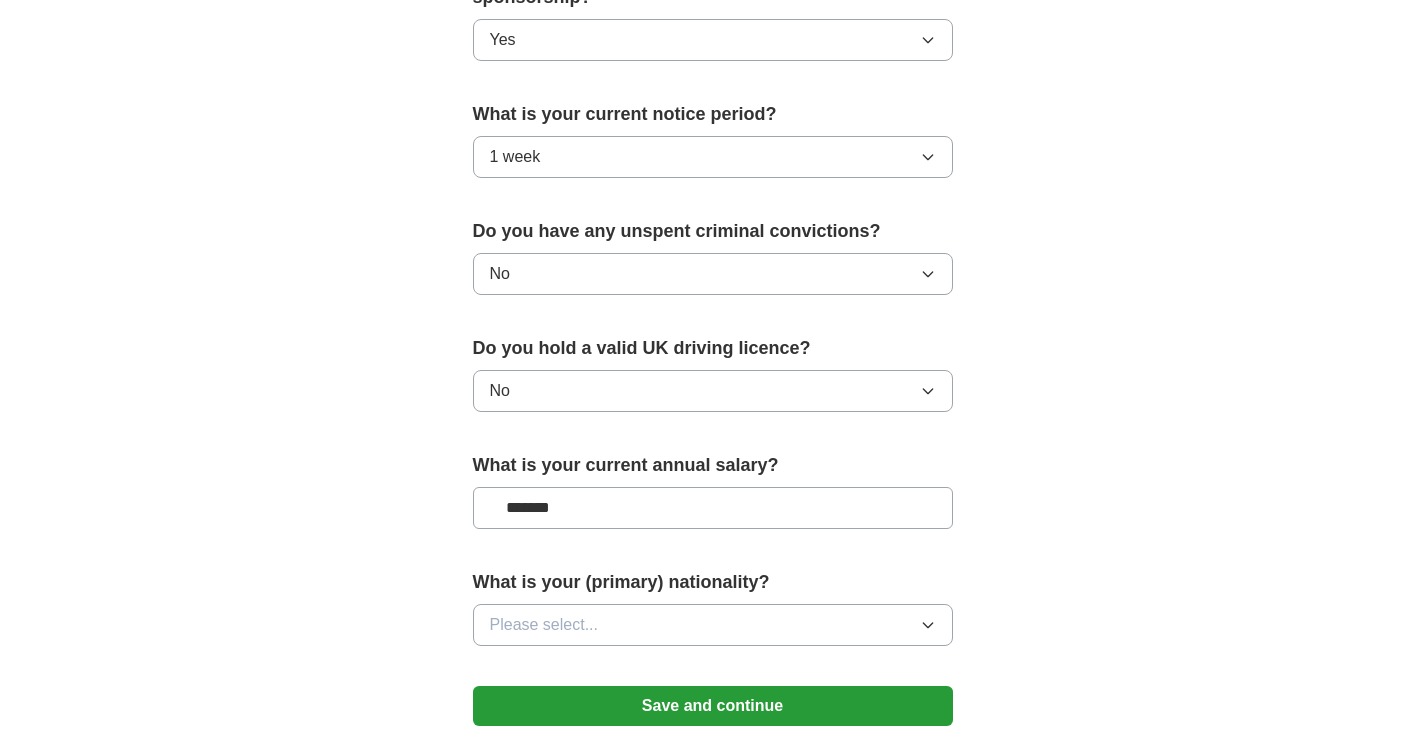type on "*******" 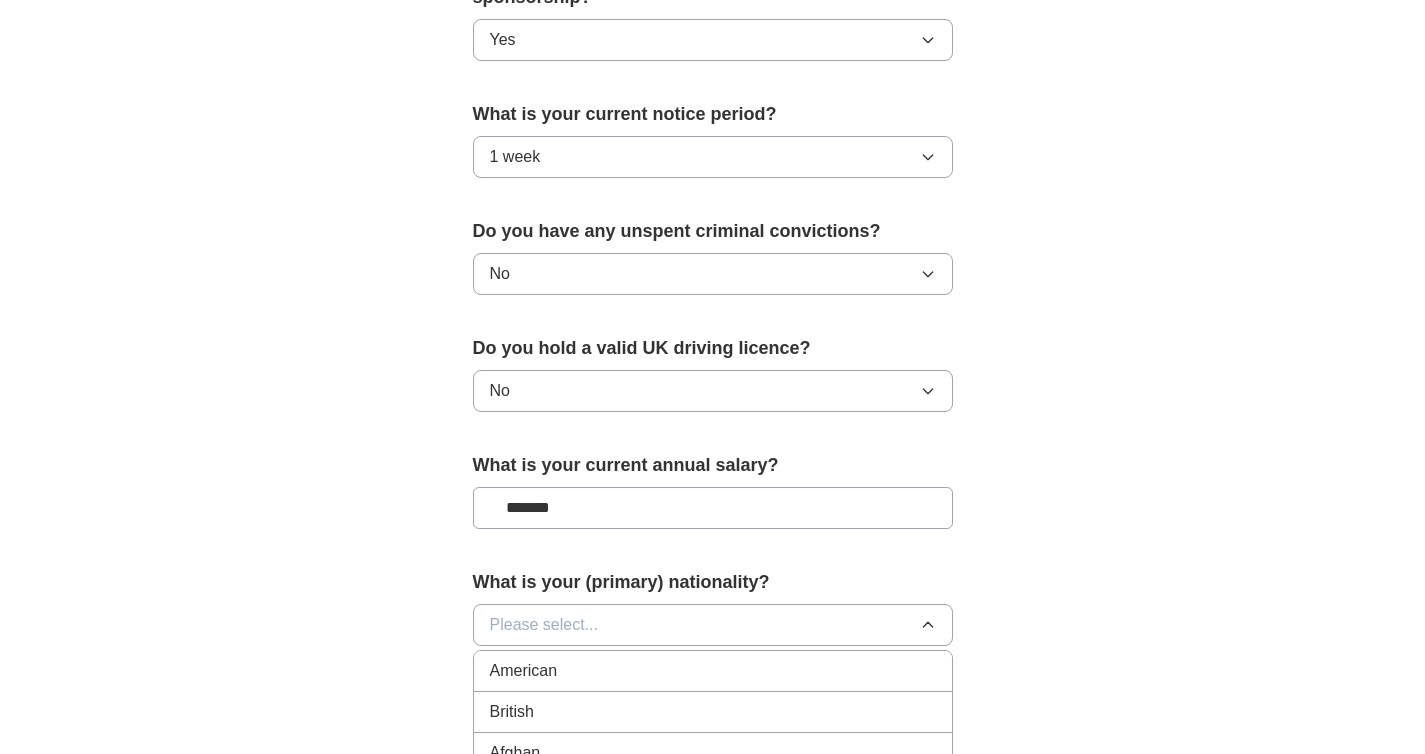 click on "British" at bounding box center [713, 712] 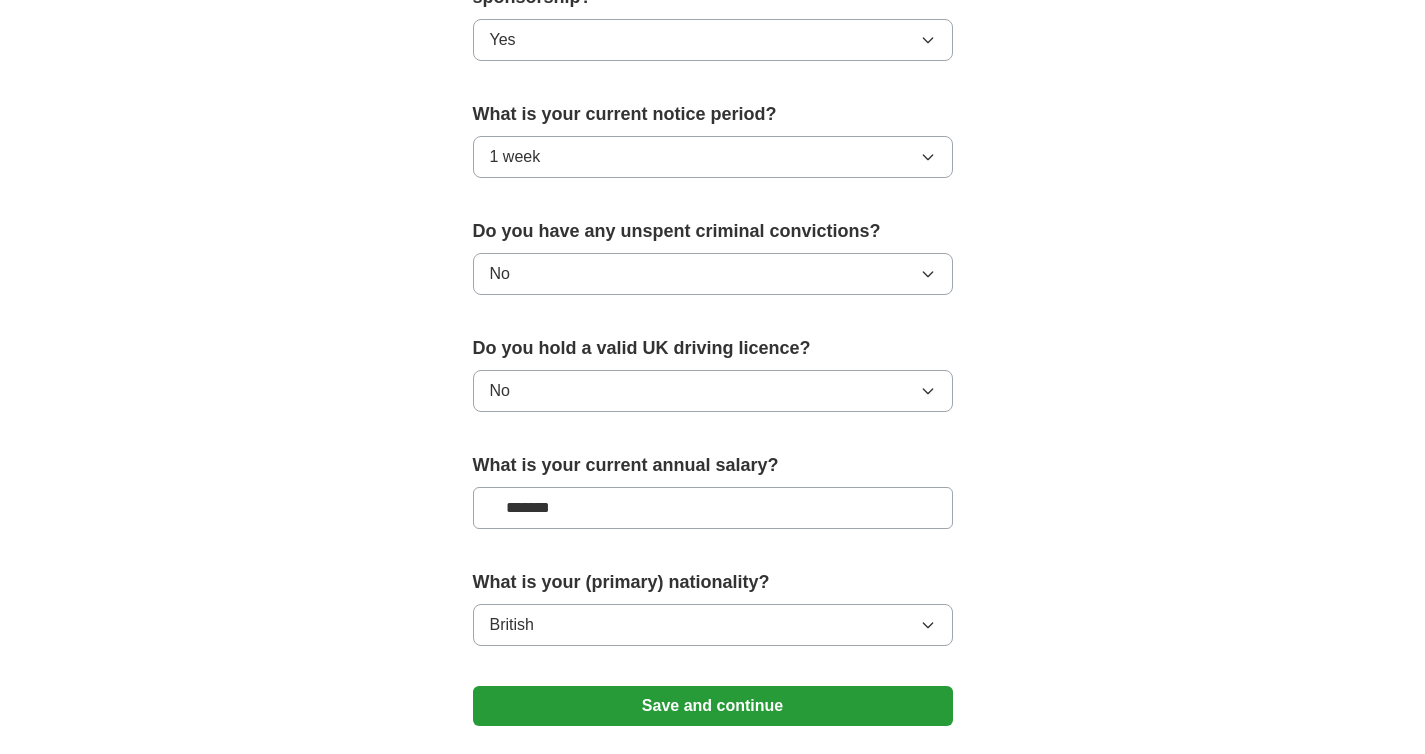 scroll, scrollTop: 1324, scrollLeft: 0, axis: vertical 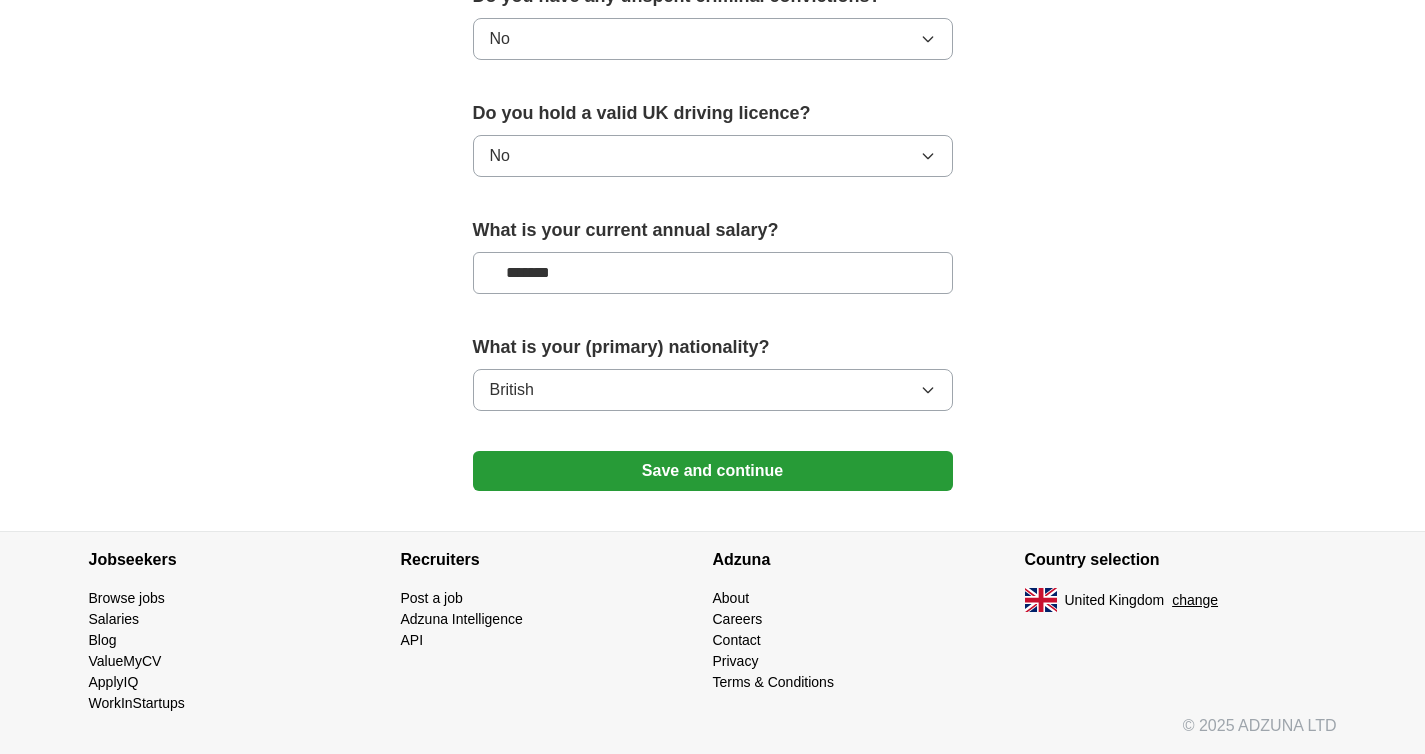click on "Save and continue" at bounding box center [713, 471] 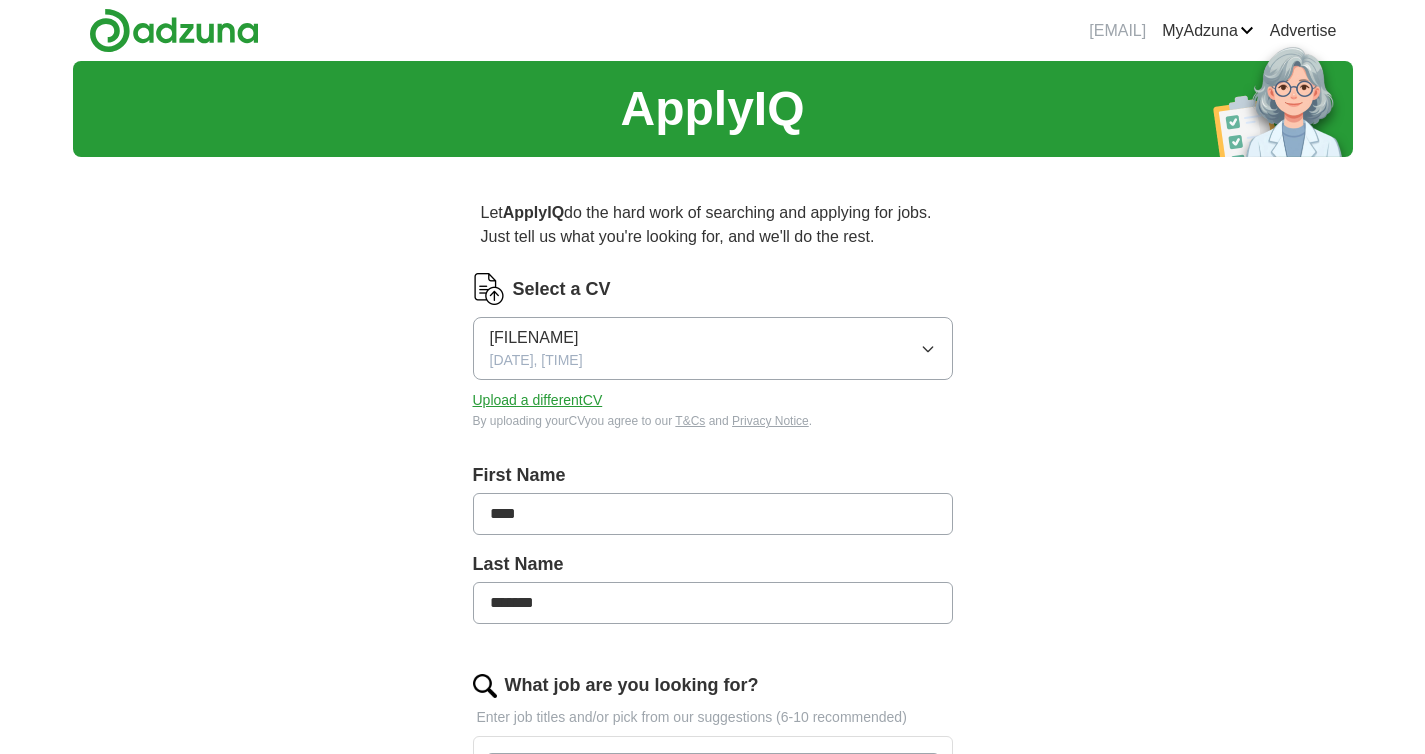 scroll, scrollTop: 0, scrollLeft: 0, axis: both 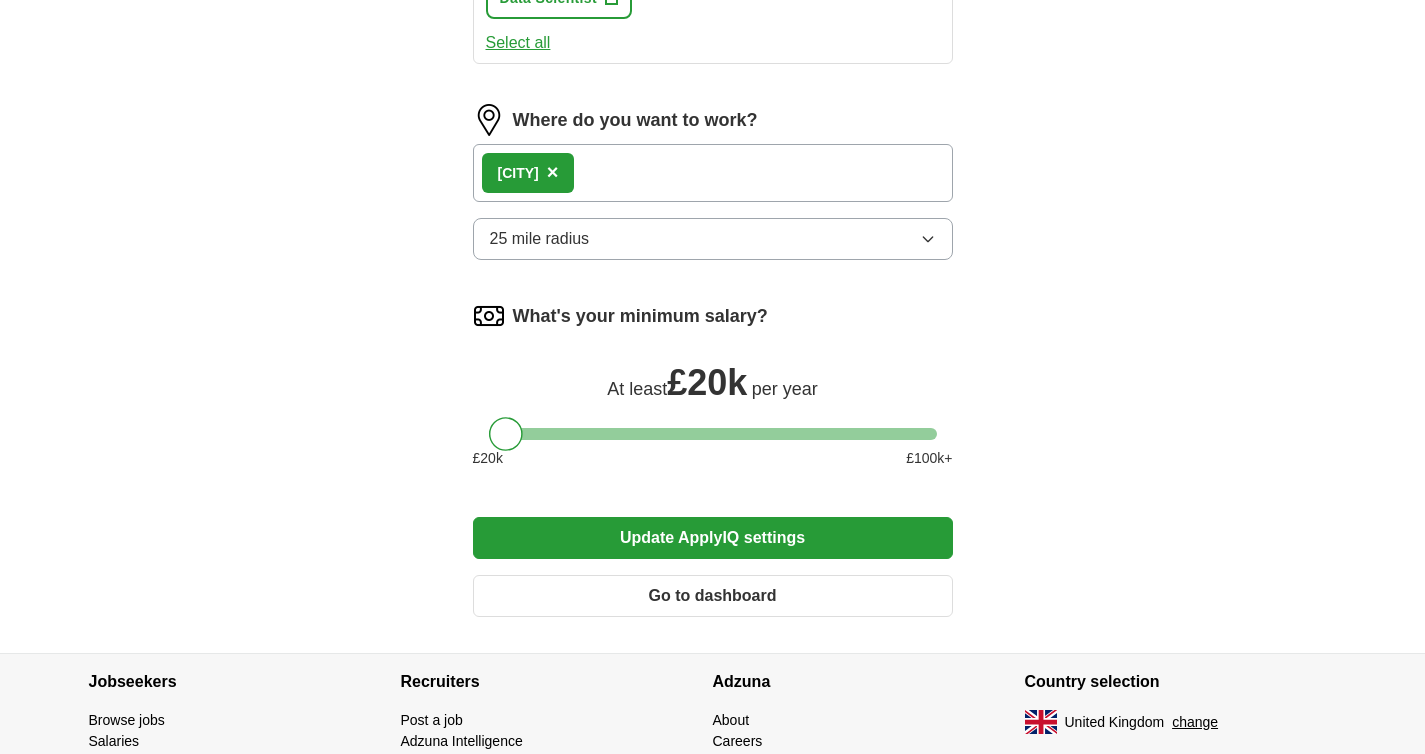 click on "Update ApplyIQ settings" at bounding box center [713, 538] 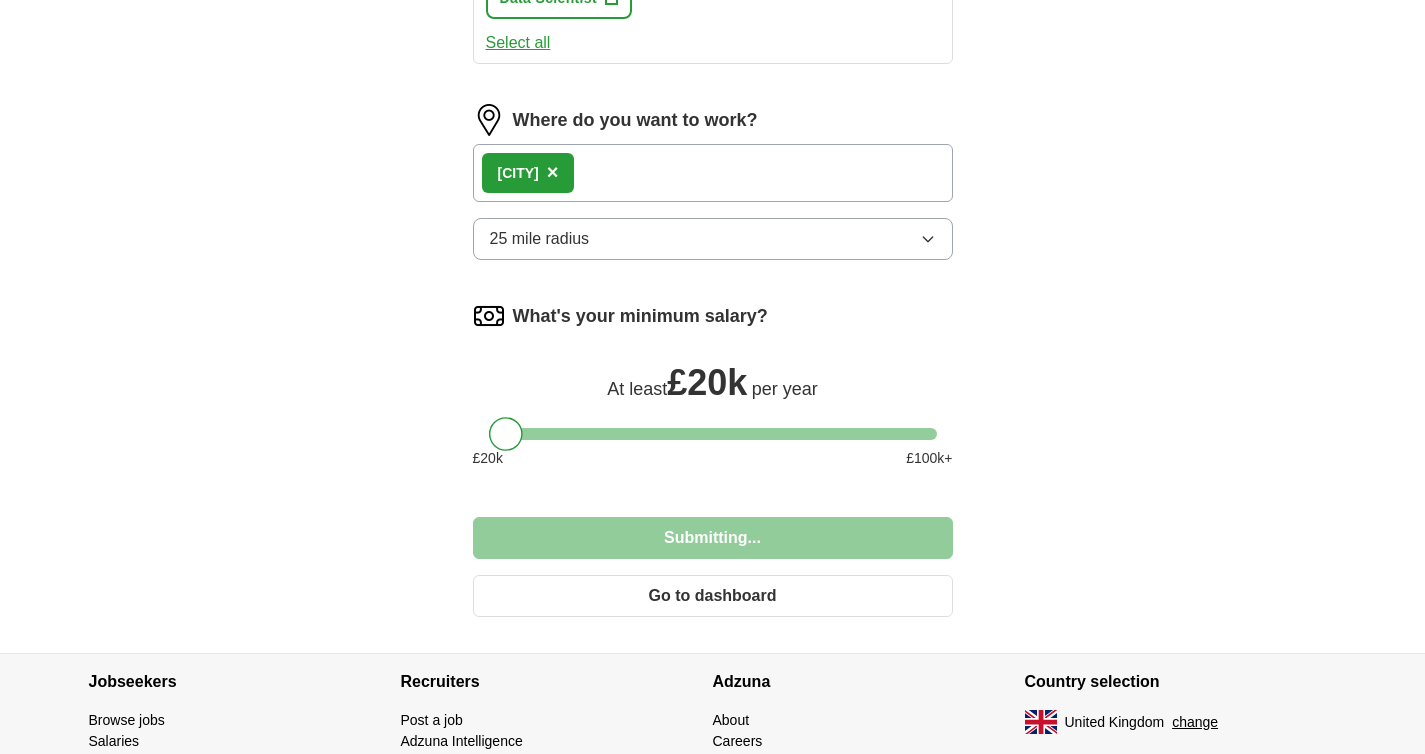 scroll, scrollTop: 821, scrollLeft: 0, axis: vertical 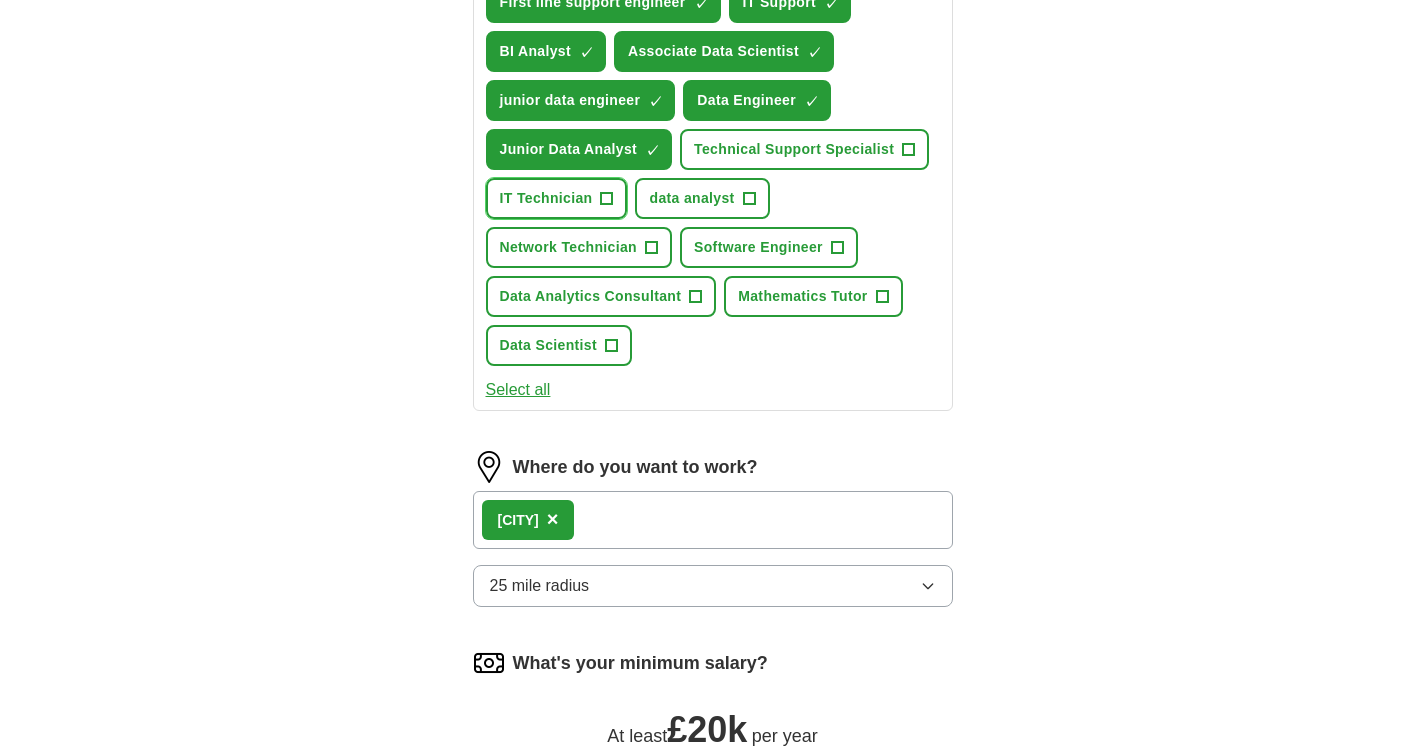 click on "IT Technician" at bounding box center (546, 198) 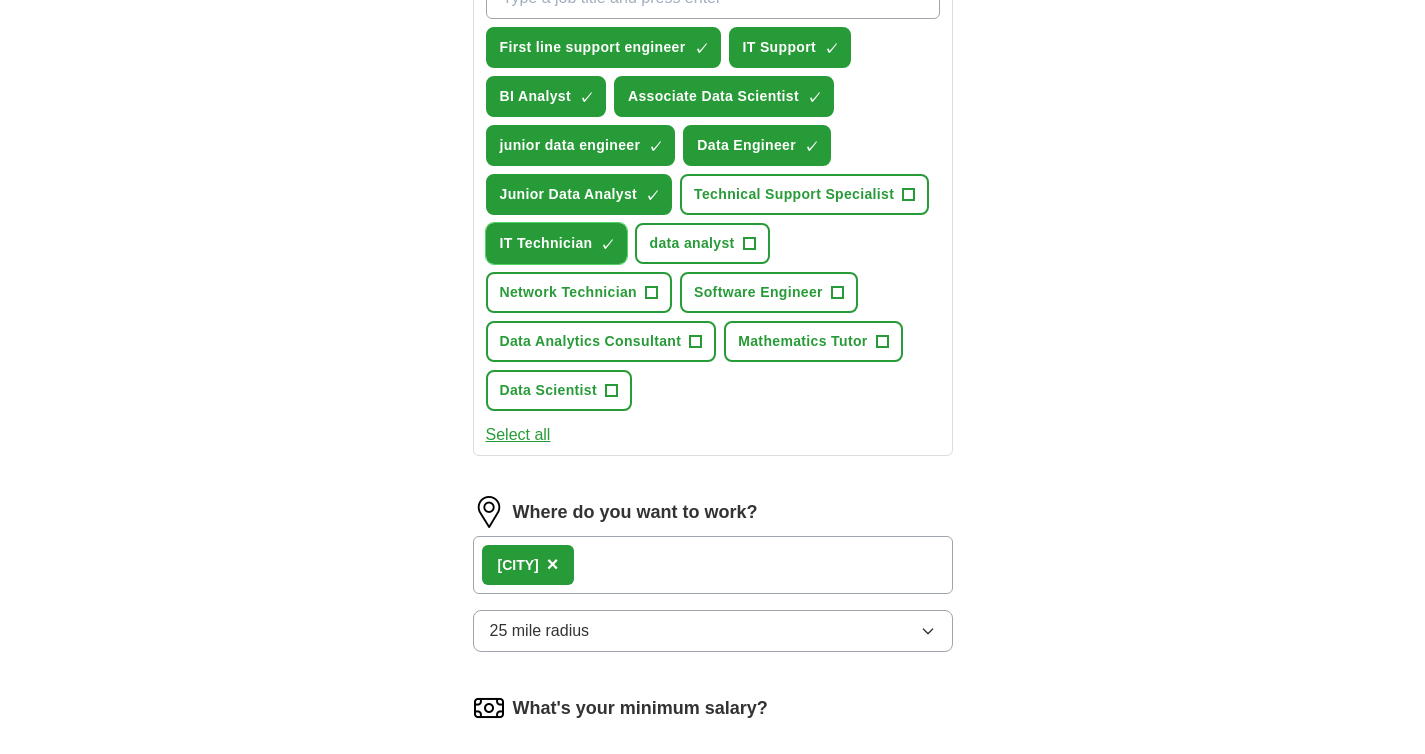 scroll, scrollTop: 763, scrollLeft: 0, axis: vertical 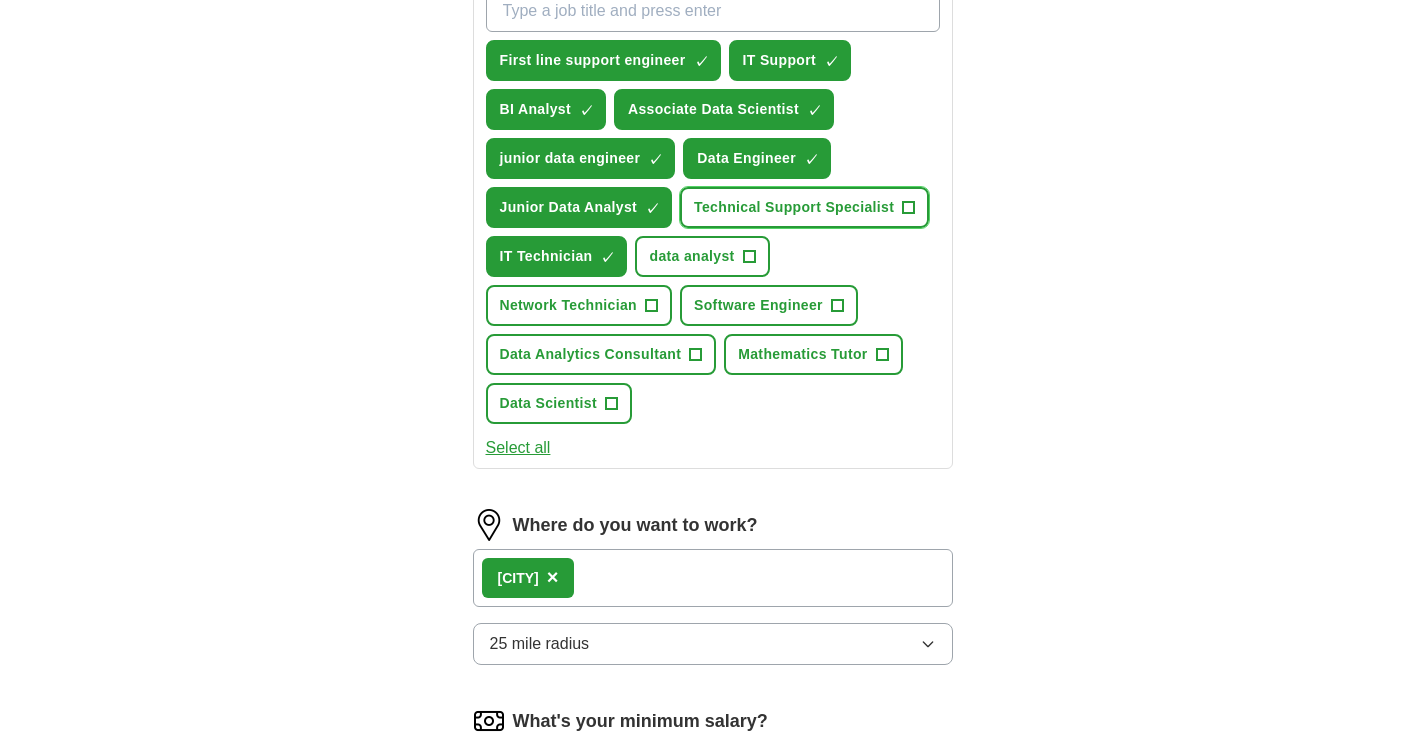 click on "Technical Support Specialist" at bounding box center [794, 207] 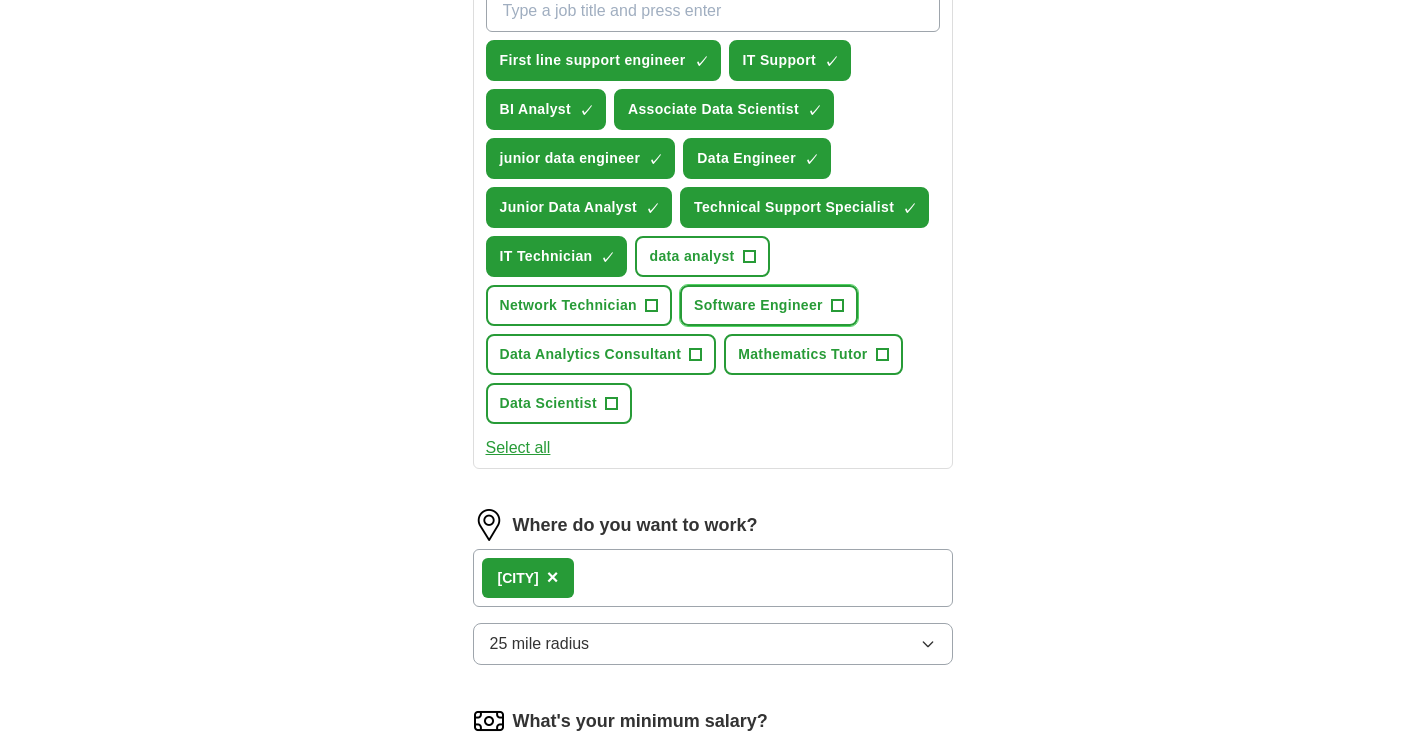 click on "Software Engineer" at bounding box center [758, 305] 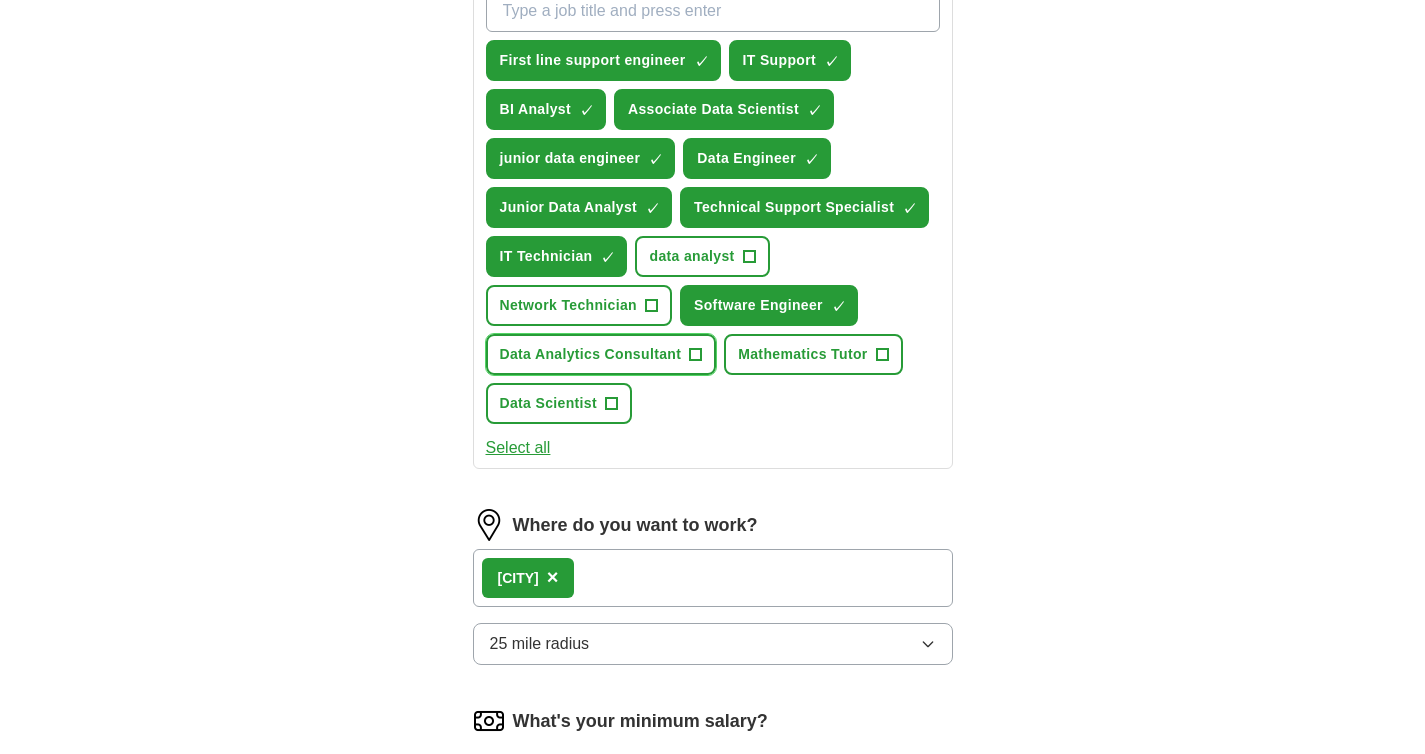 click on "Data Analytics Consultant" at bounding box center (591, 354) 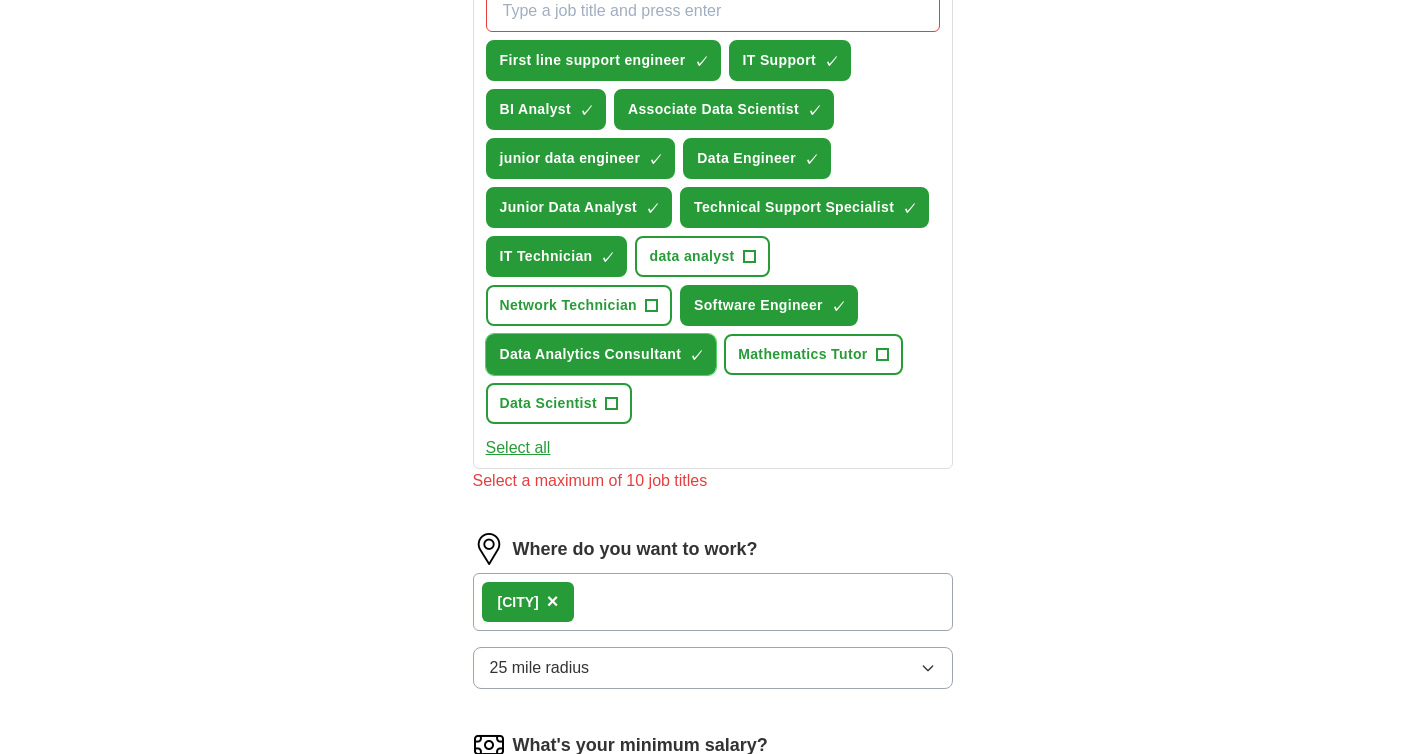 click on "×" at bounding box center [0, 0] 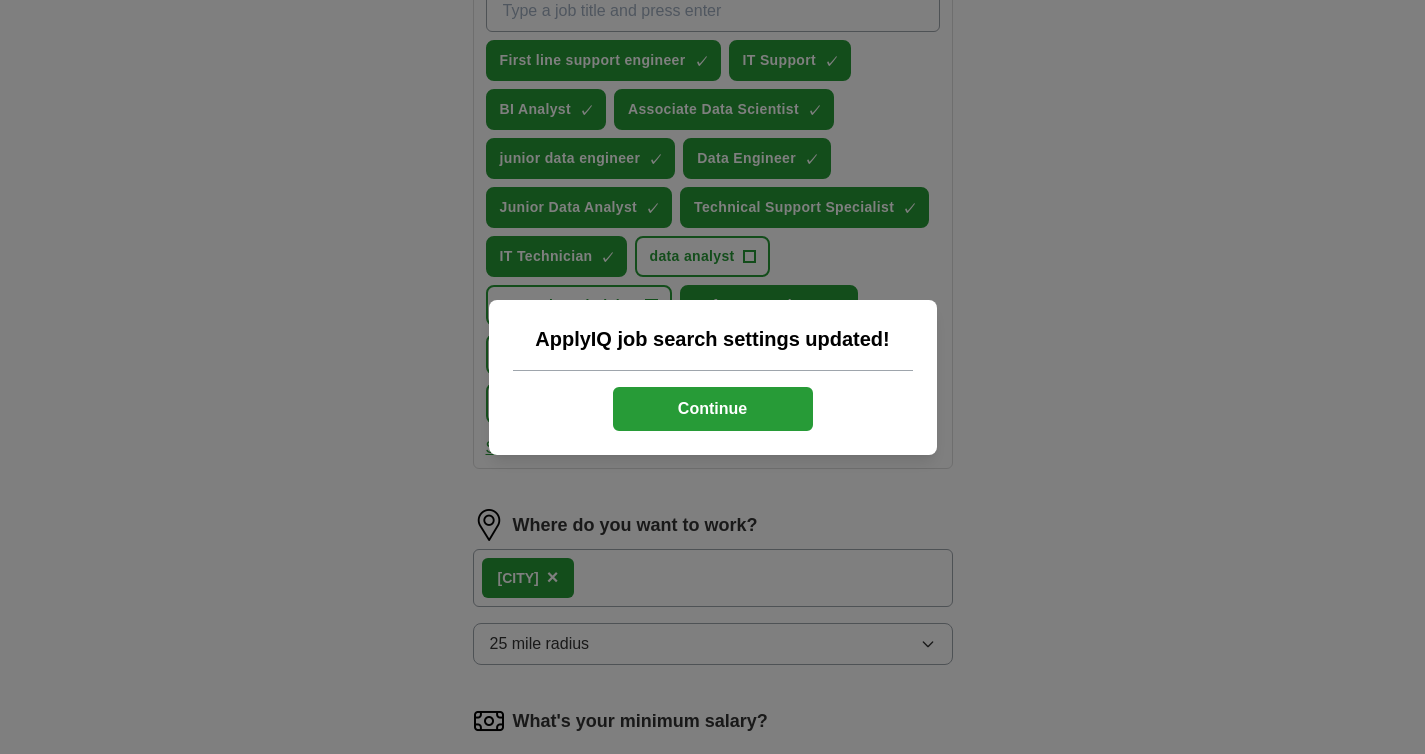 click on "Continue" at bounding box center (713, 409) 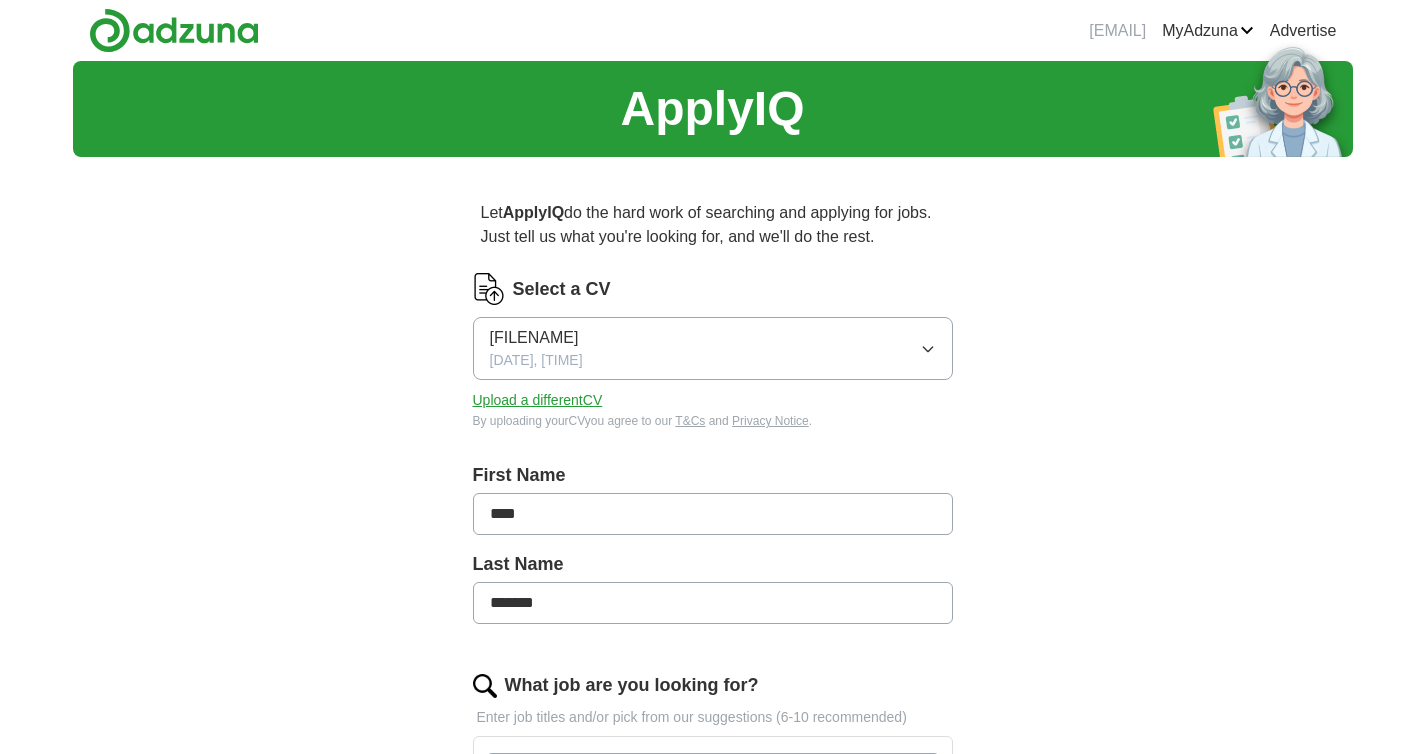 scroll, scrollTop: 128, scrollLeft: 0, axis: vertical 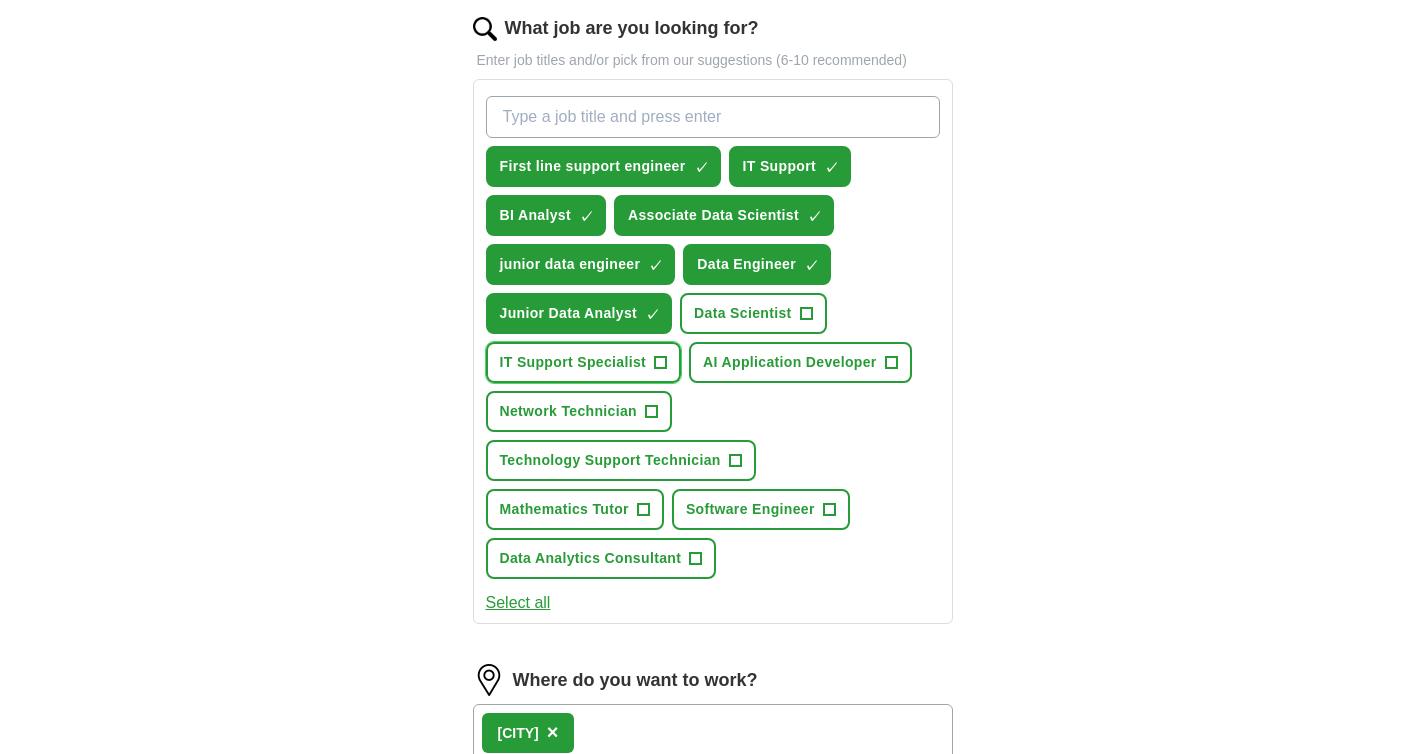 click on "IT Support Specialist" at bounding box center (573, 362) 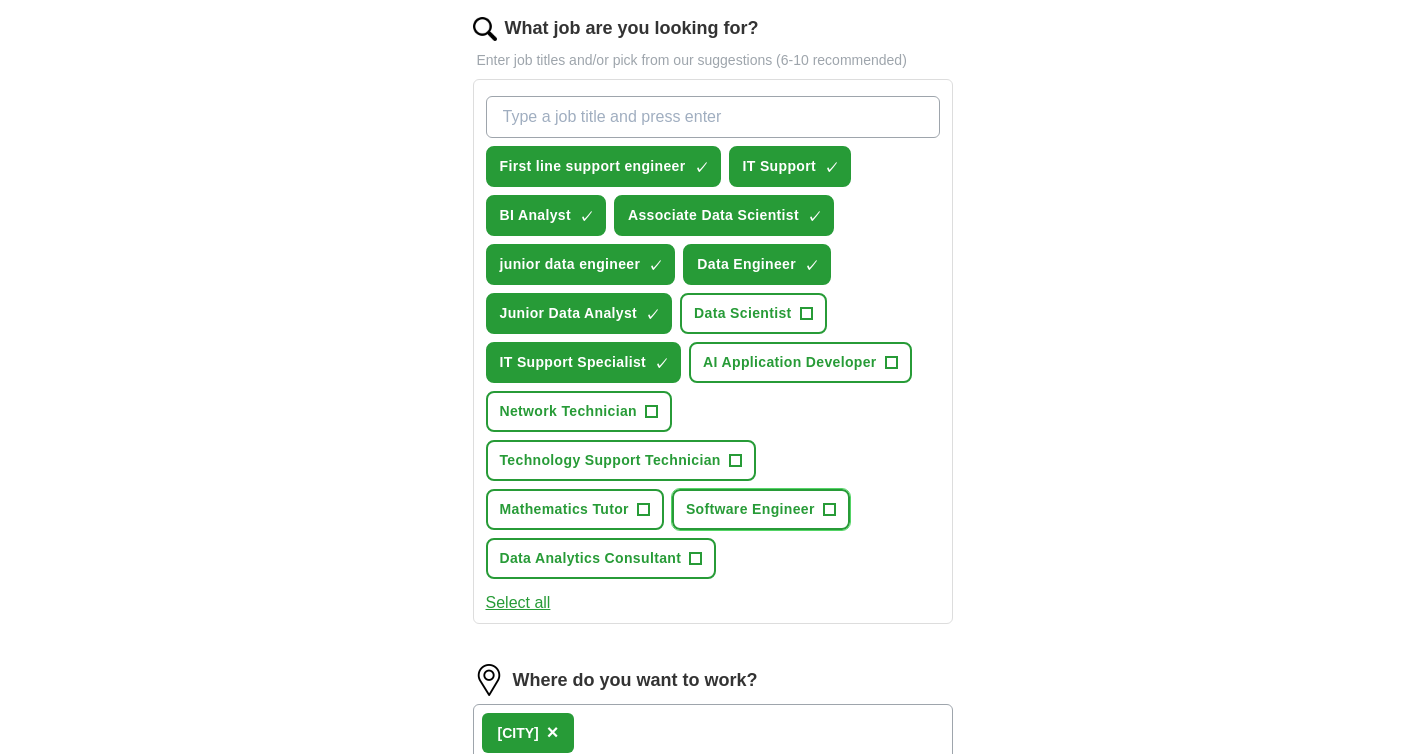 click on "Software Engineer" at bounding box center (750, 509) 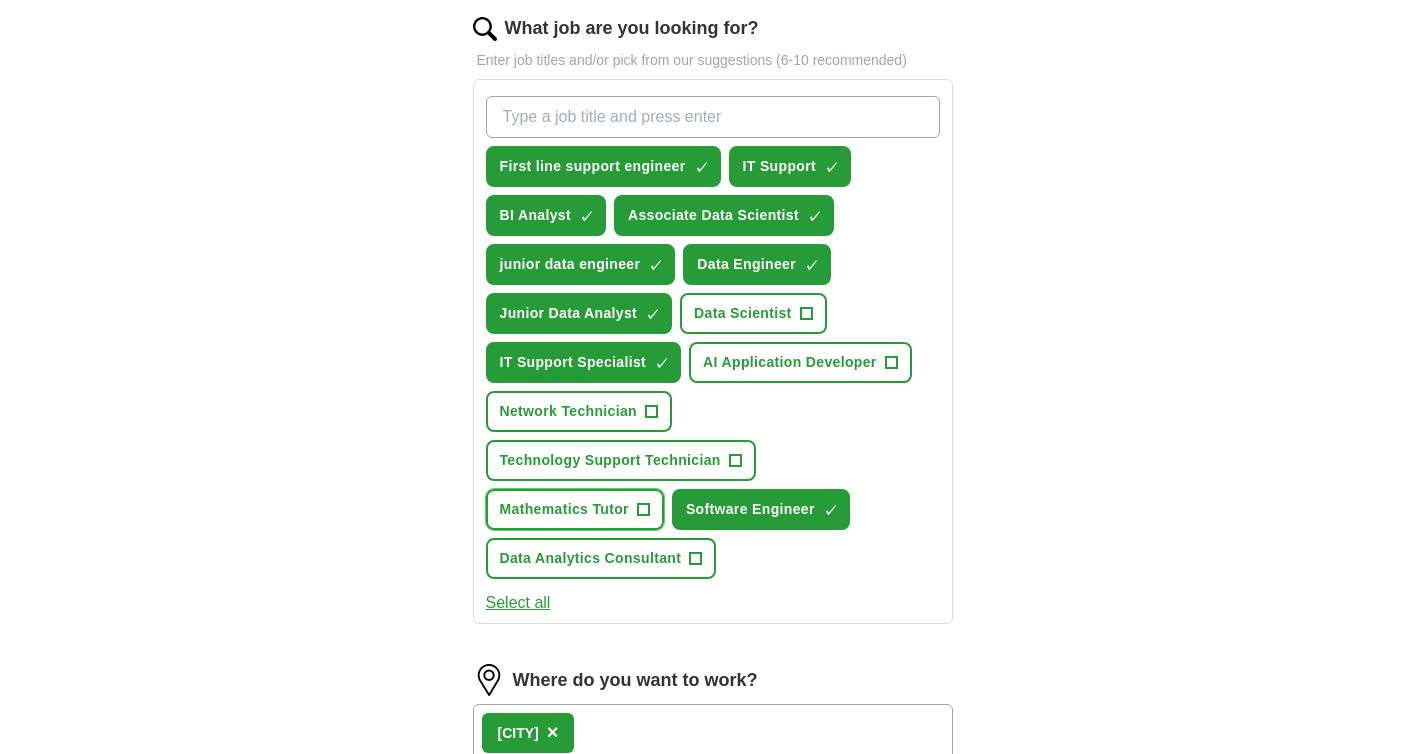 click on "Mathematics Tutor" at bounding box center [564, 509] 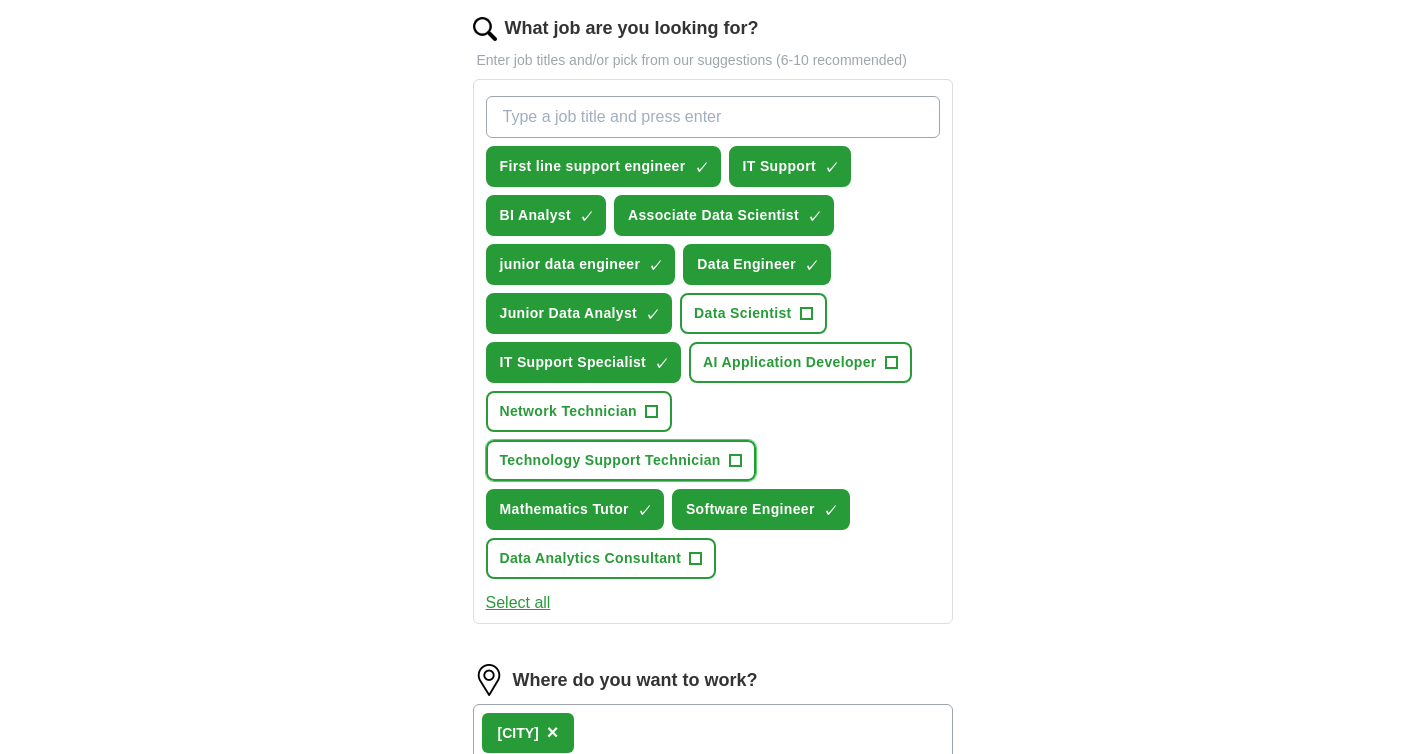 click on "Technology Support Technician" at bounding box center (610, 460) 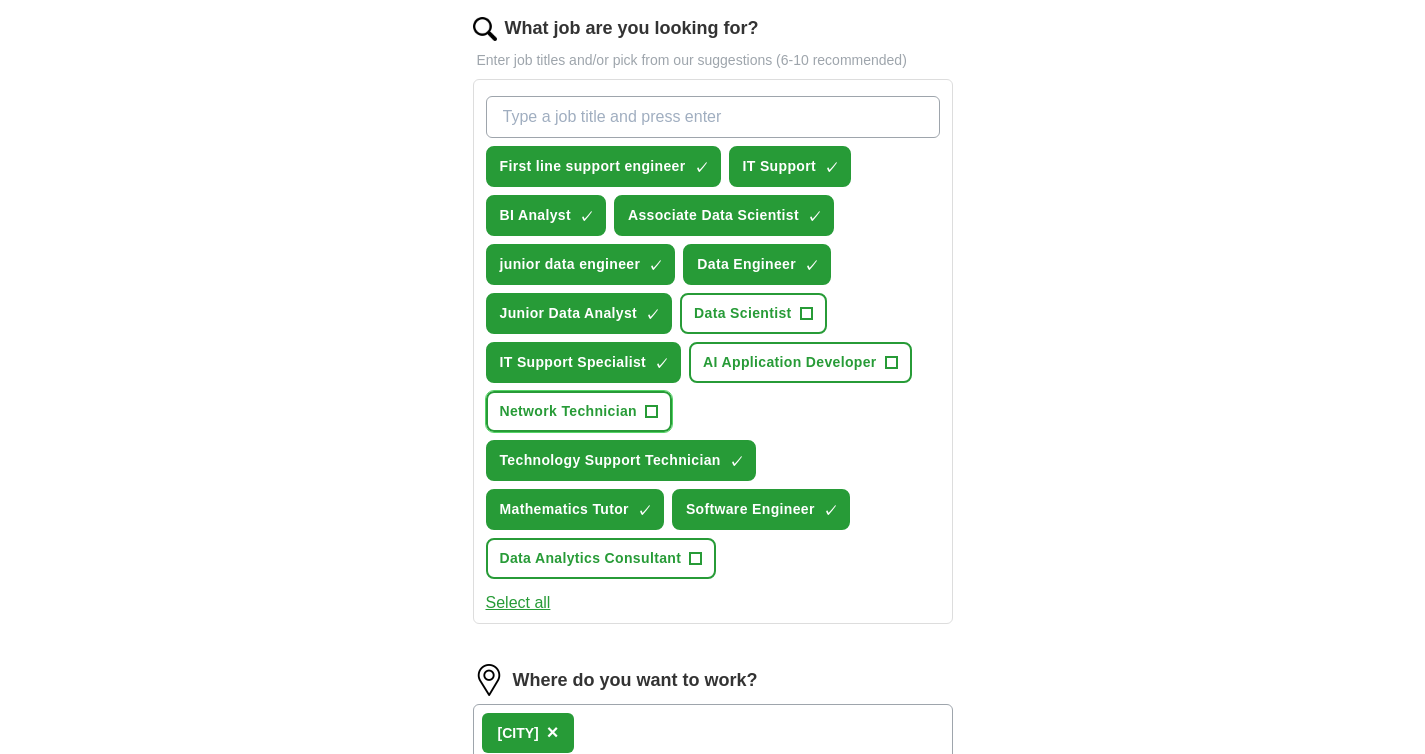 click on "Network Technician" at bounding box center (569, 411) 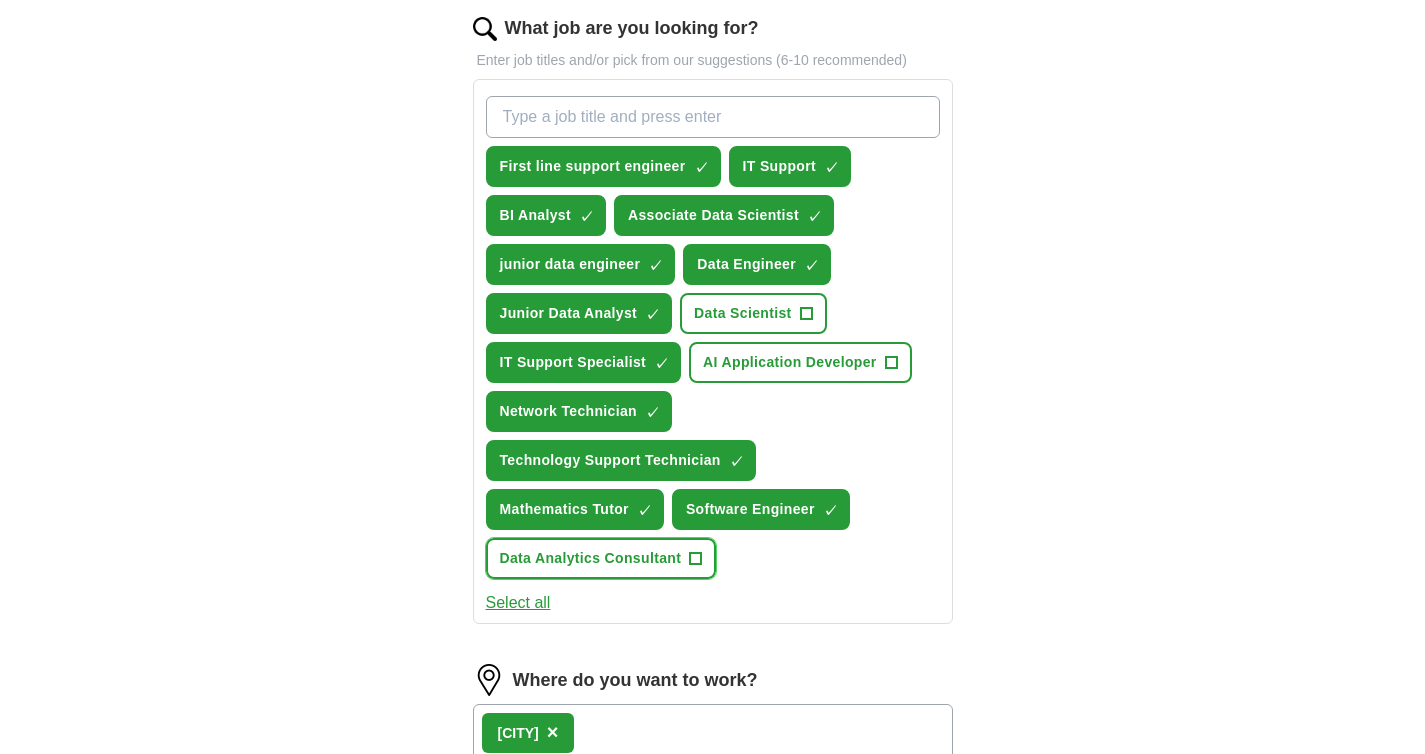 click on "Data Analytics Consultant" at bounding box center [591, 558] 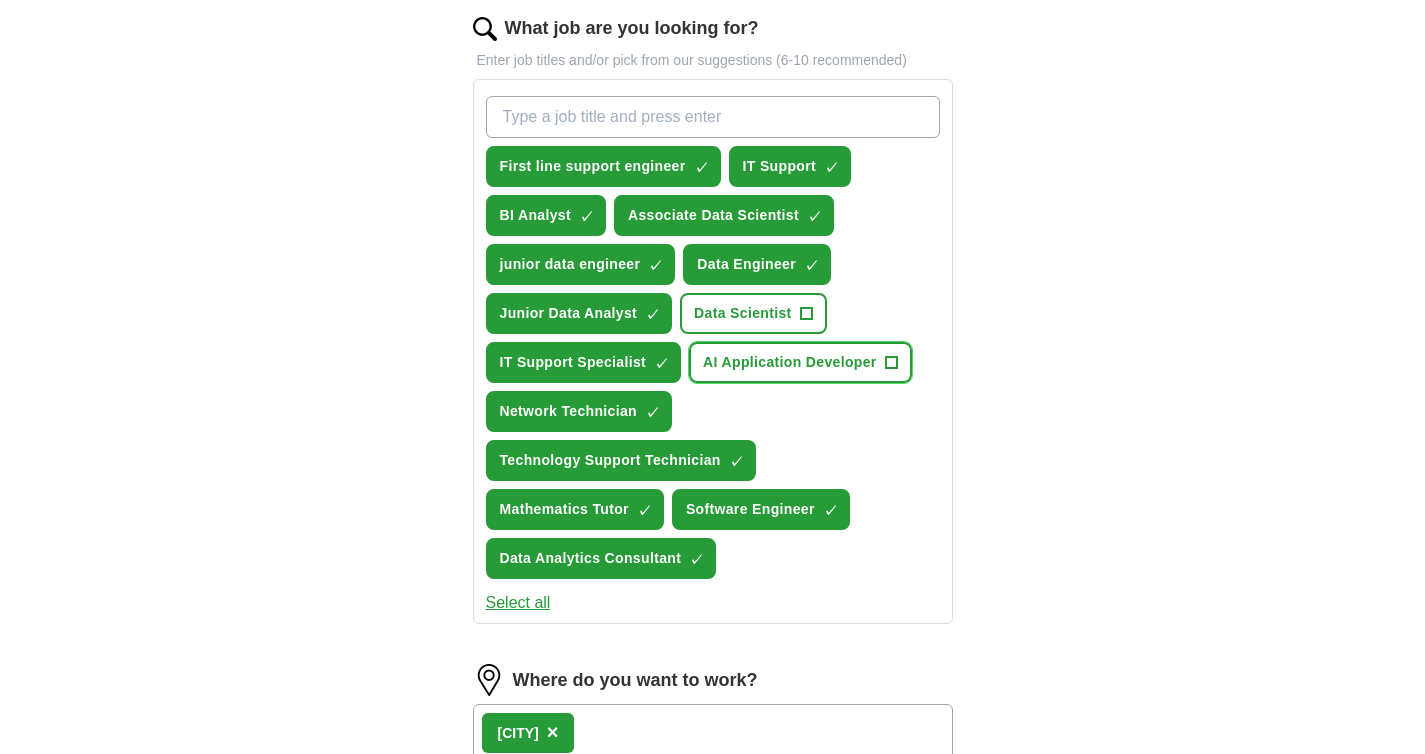 click on "AI Application Developer" at bounding box center [790, 362] 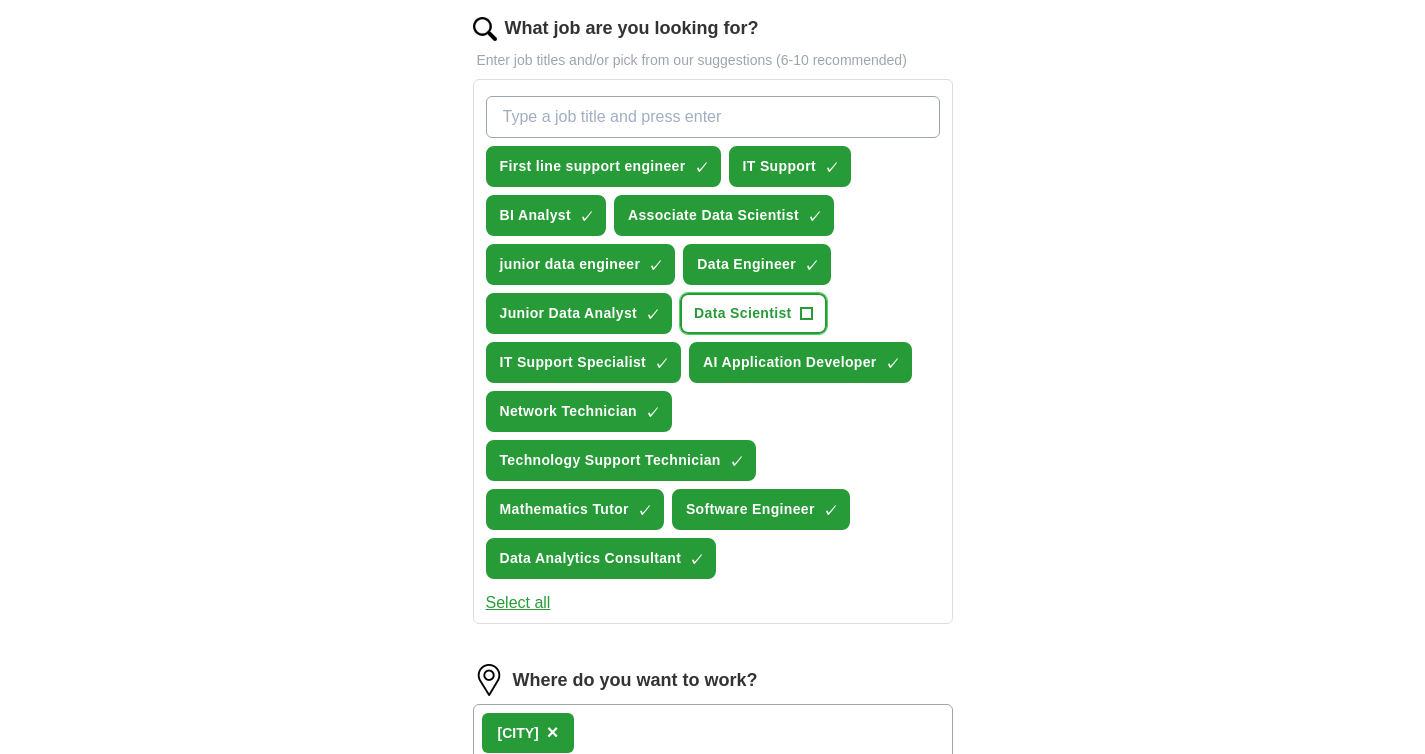 click on "Data Scientist +" at bounding box center (753, 313) 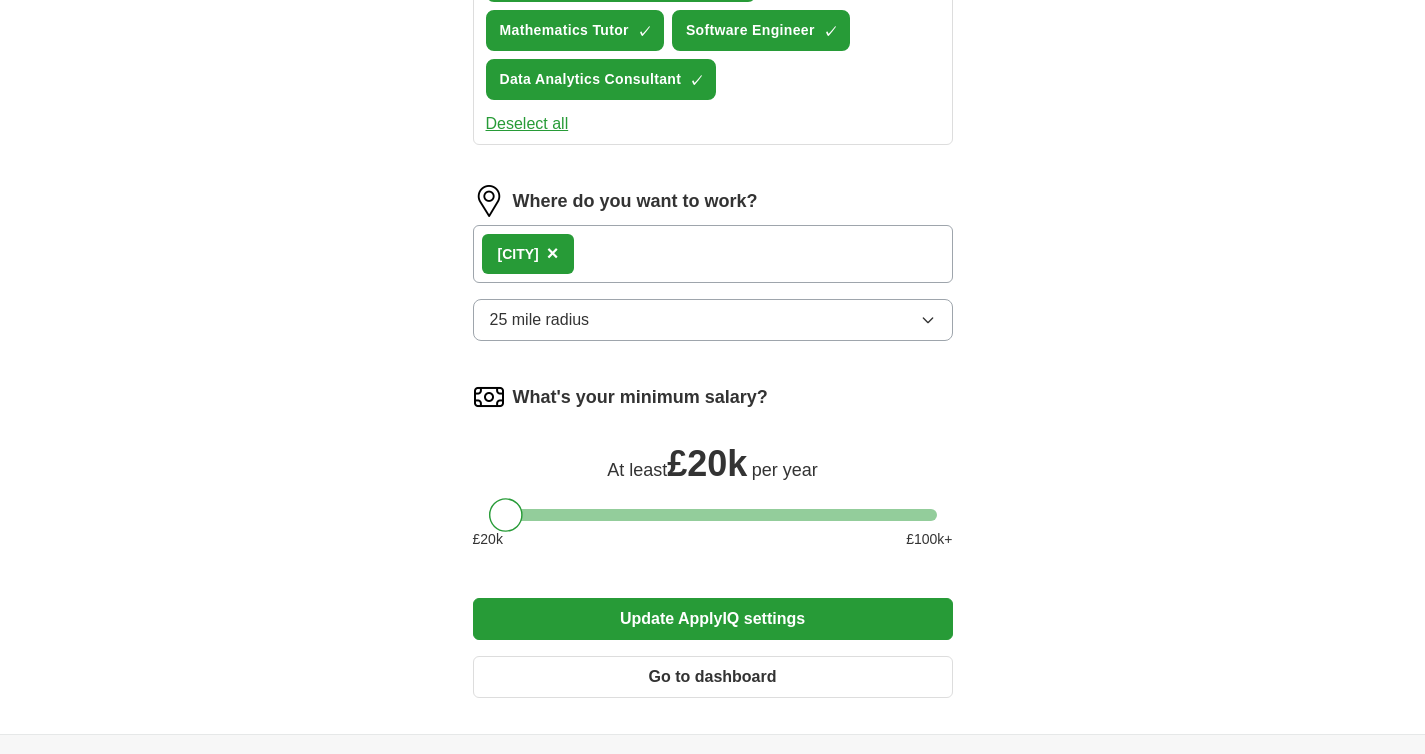 scroll, scrollTop: 1339, scrollLeft: 0, axis: vertical 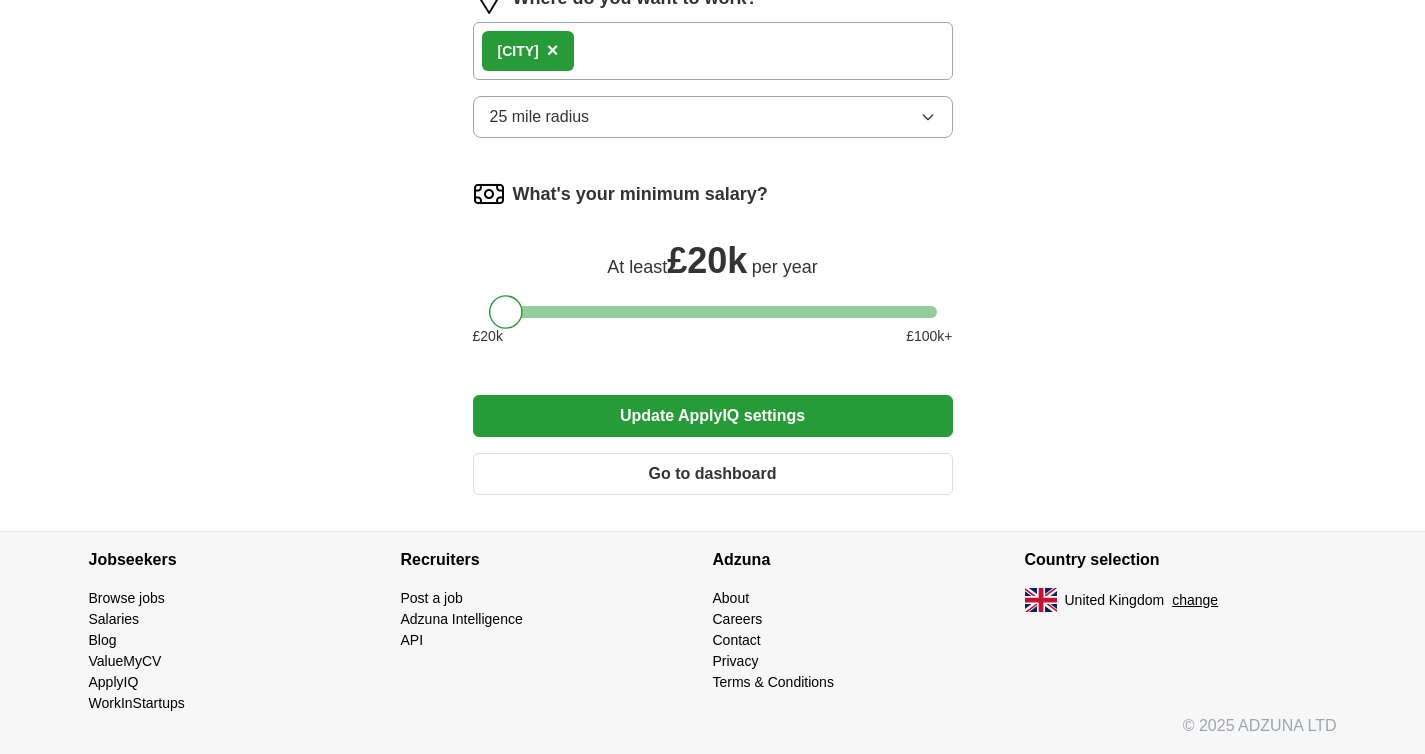 click on "Update ApplyIQ settings" at bounding box center (713, 416) 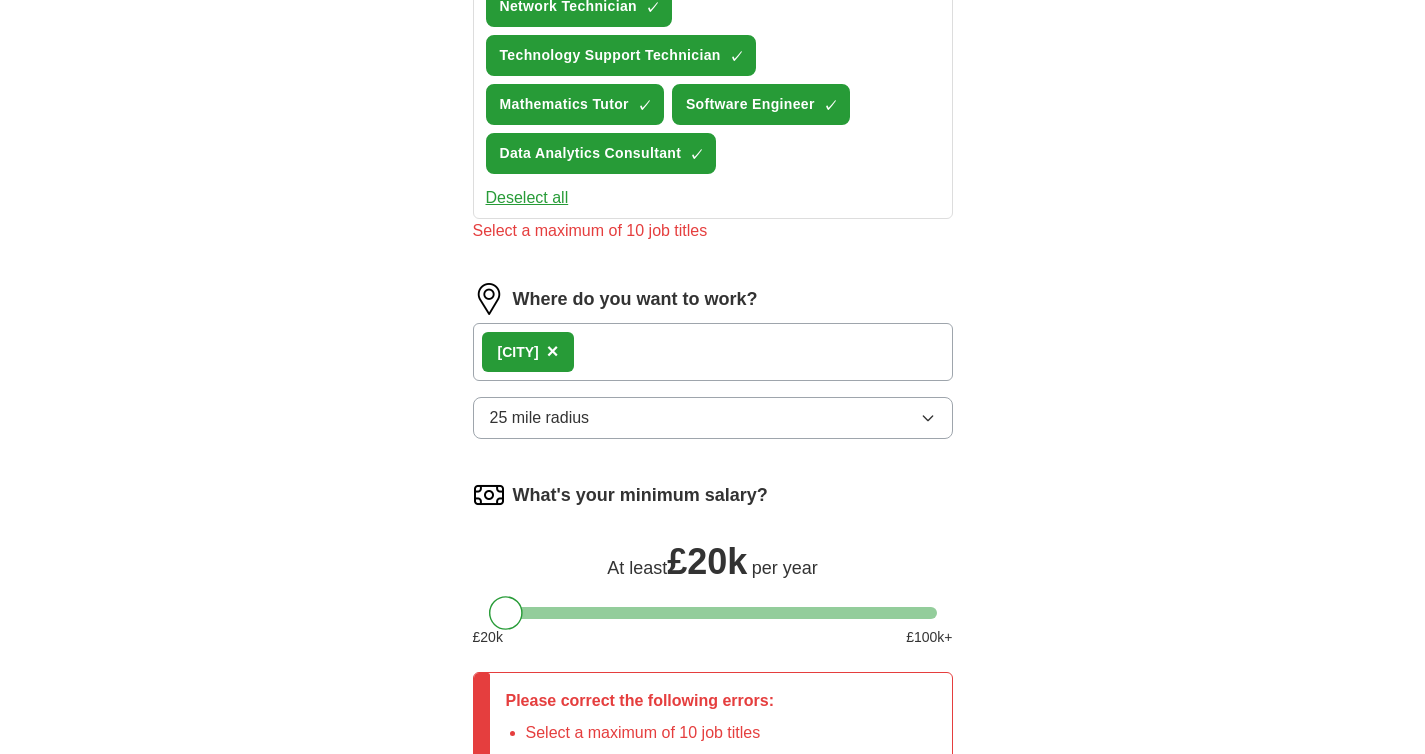 scroll, scrollTop: 842, scrollLeft: 0, axis: vertical 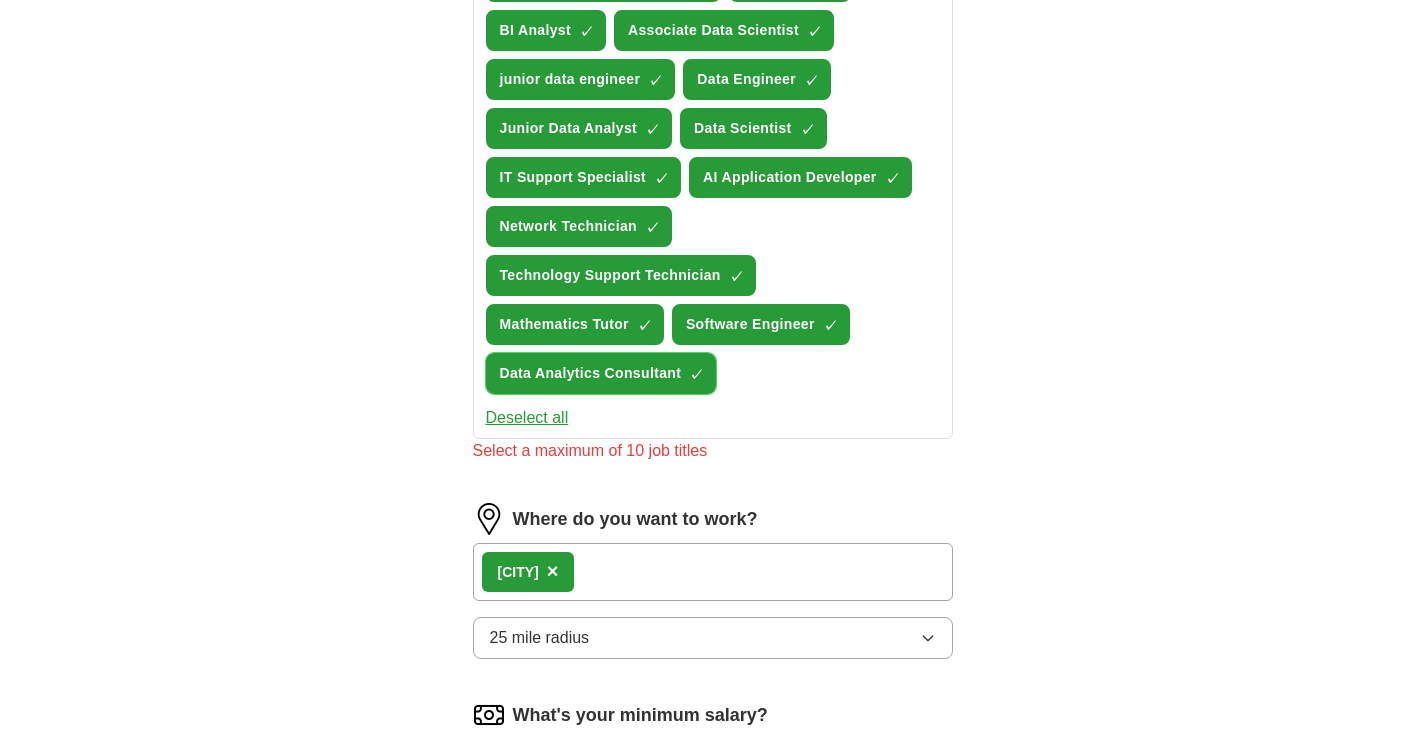 click on "×" at bounding box center (0, 0) 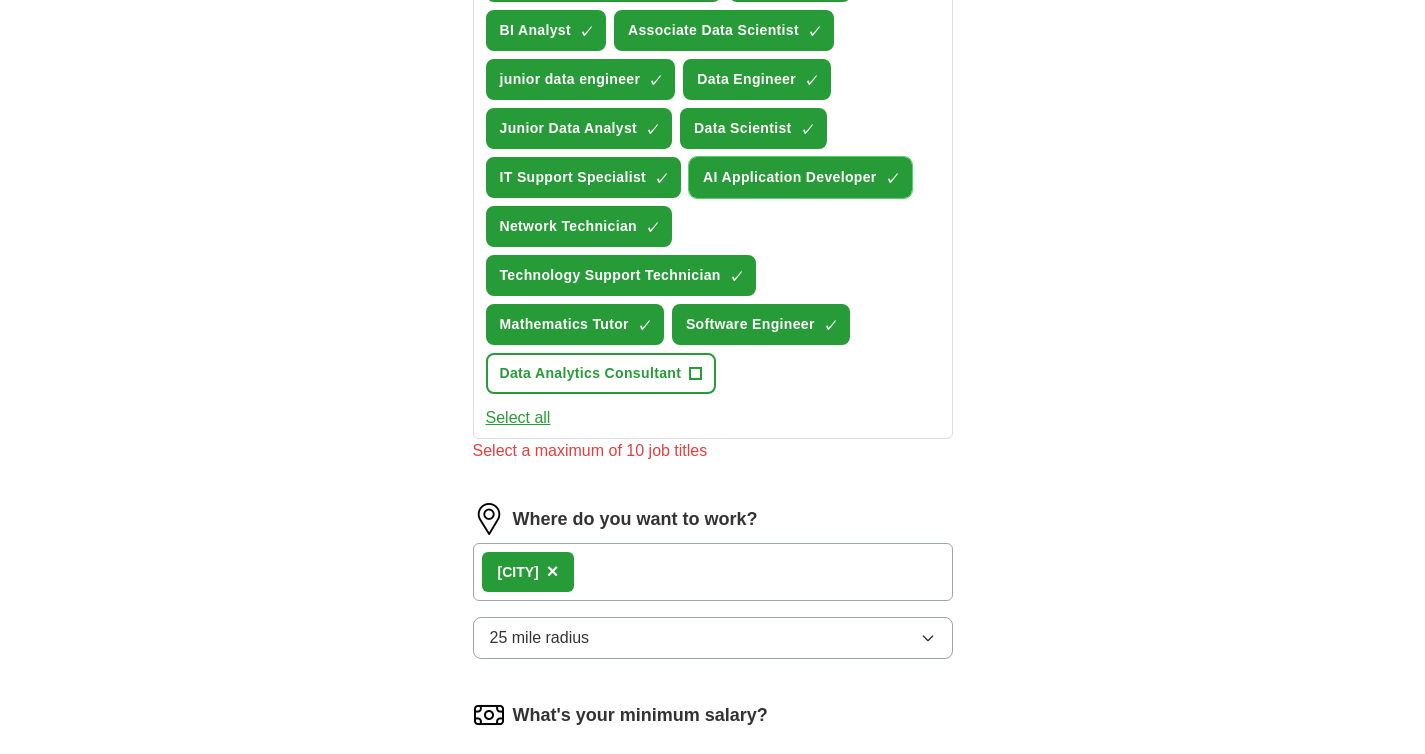 click on "✓ ×" at bounding box center (891, 178) 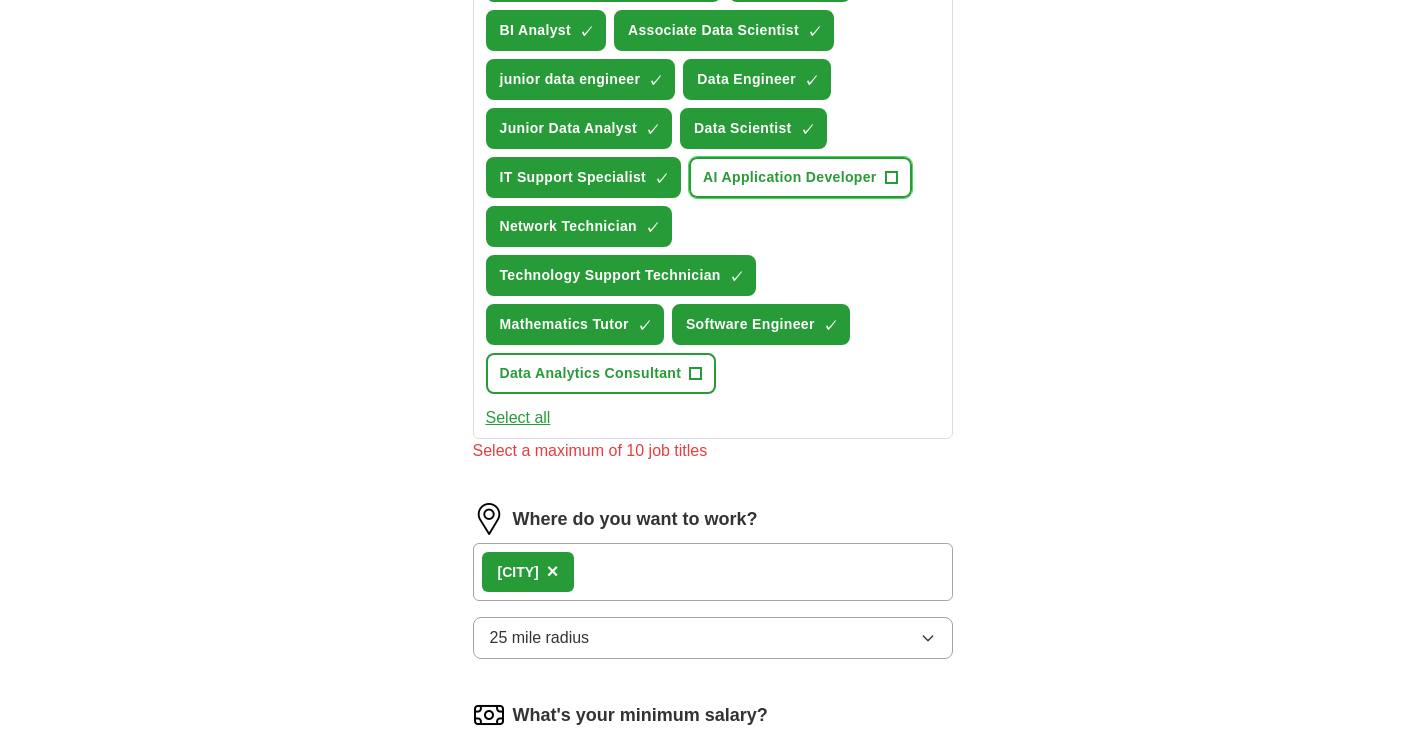 scroll, scrollTop: 631, scrollLeft: 0, axis: vertical 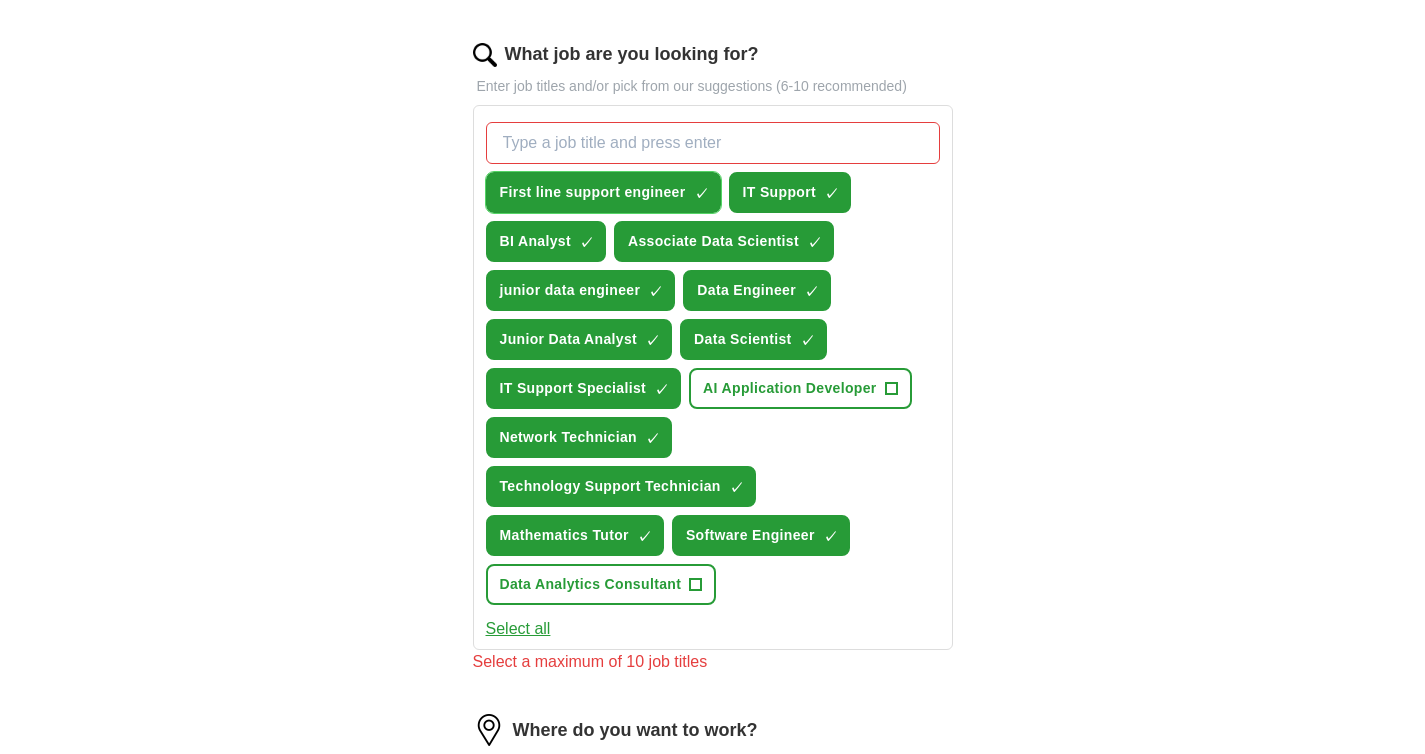 click on "×" at bounding box center (0, 0) 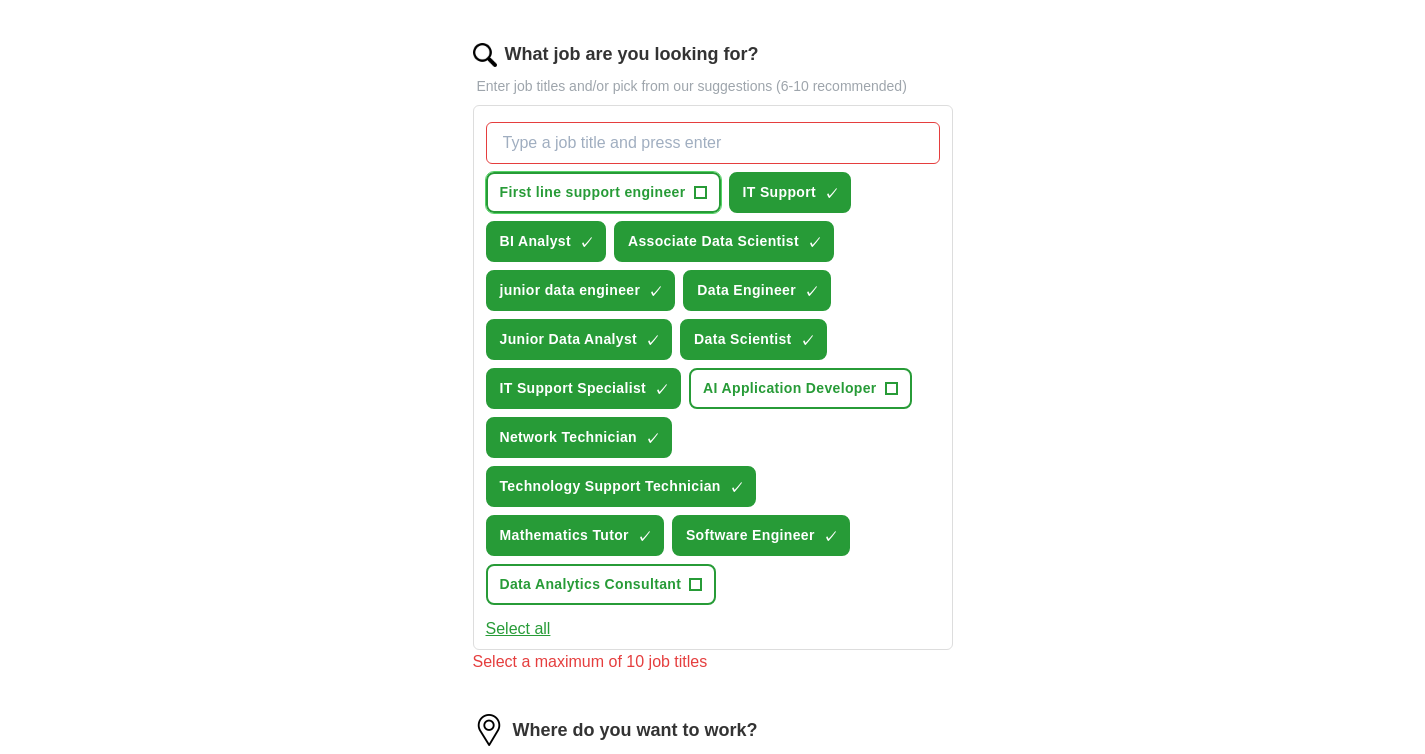click on "First line support engineer +" at bounding box center [603, 192] 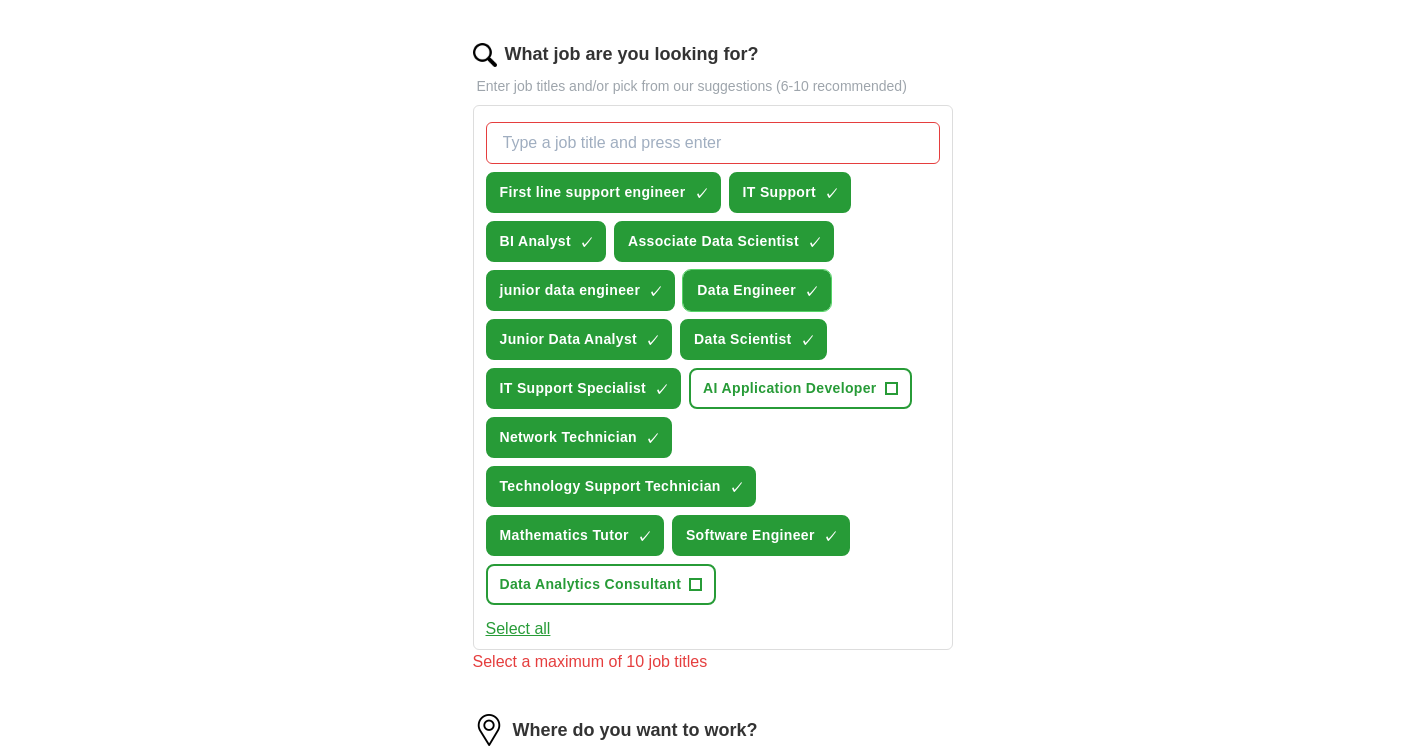 click on "×" at bounding box center [0, 0] 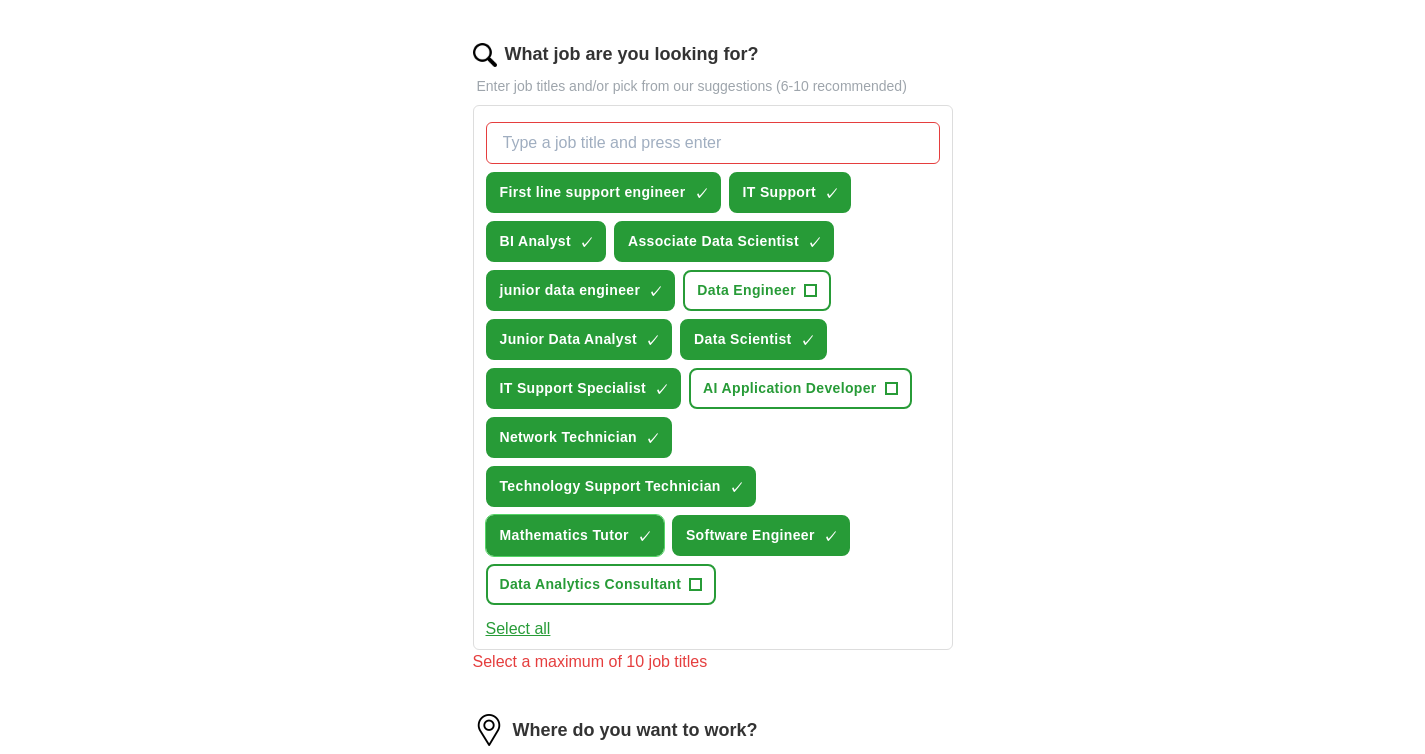 click on "×" at bounding box center [0, 0] 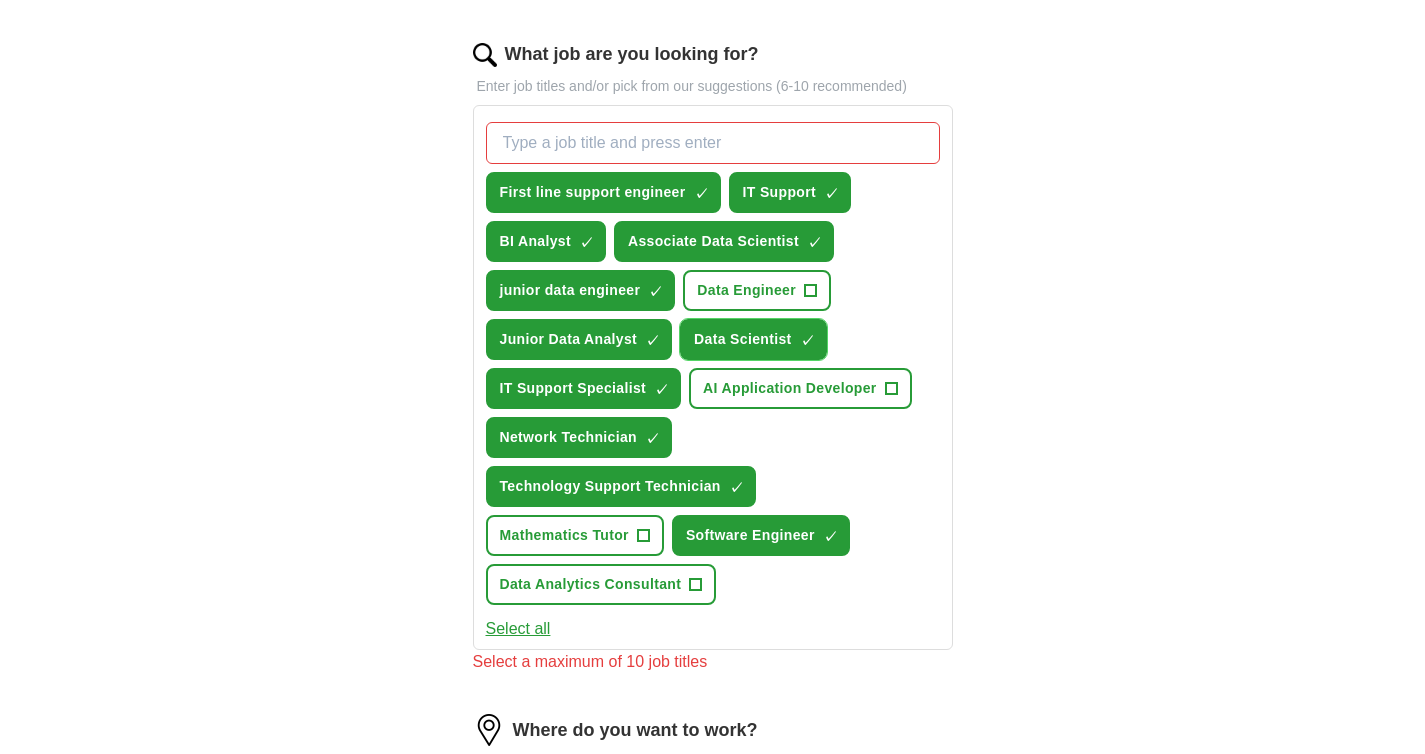 click on "×" at bounding box center (0, 0) 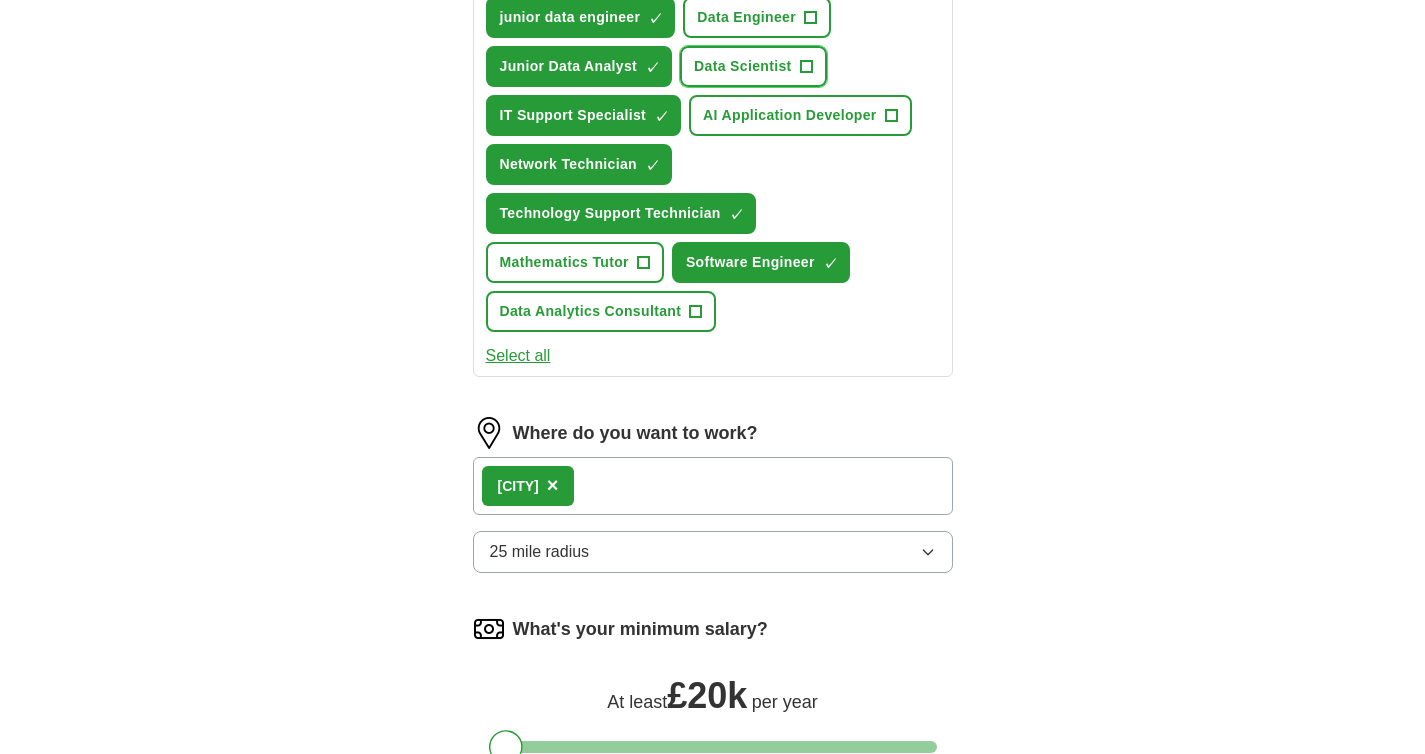 scroll, scrollTop: 1328, scrollLeft: 0, axis: vertical 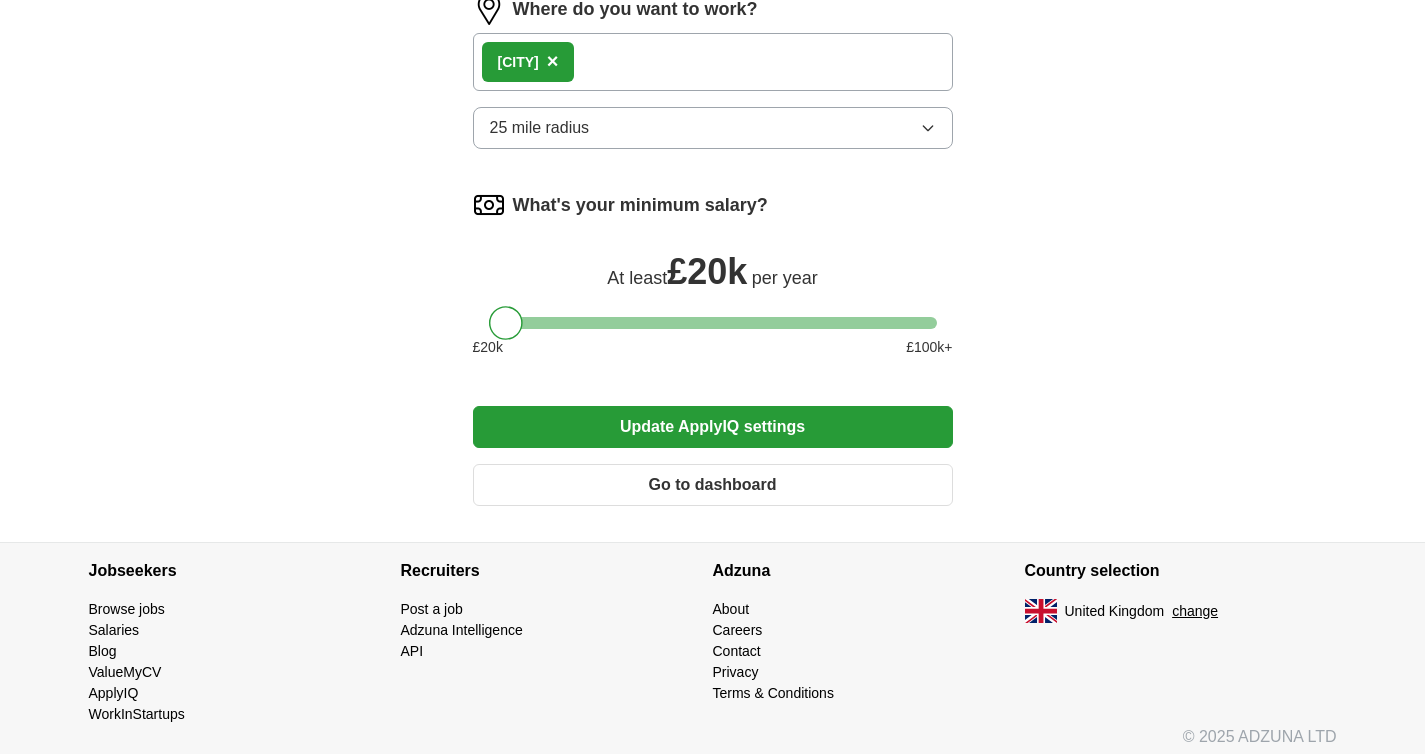 click on "Update ApplyIQ settings" at bounding box center [713, 427] 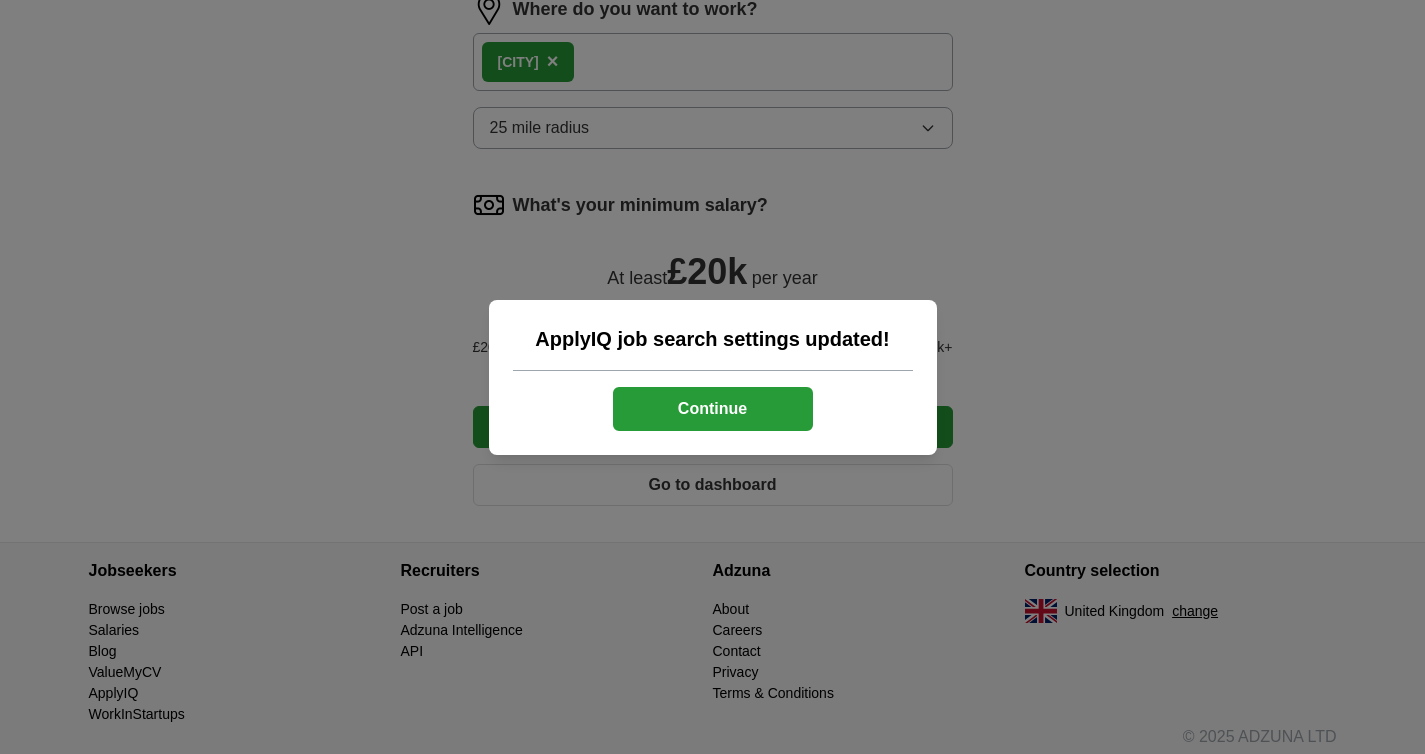 click on "Continue" at bounding box center (713, 409) 